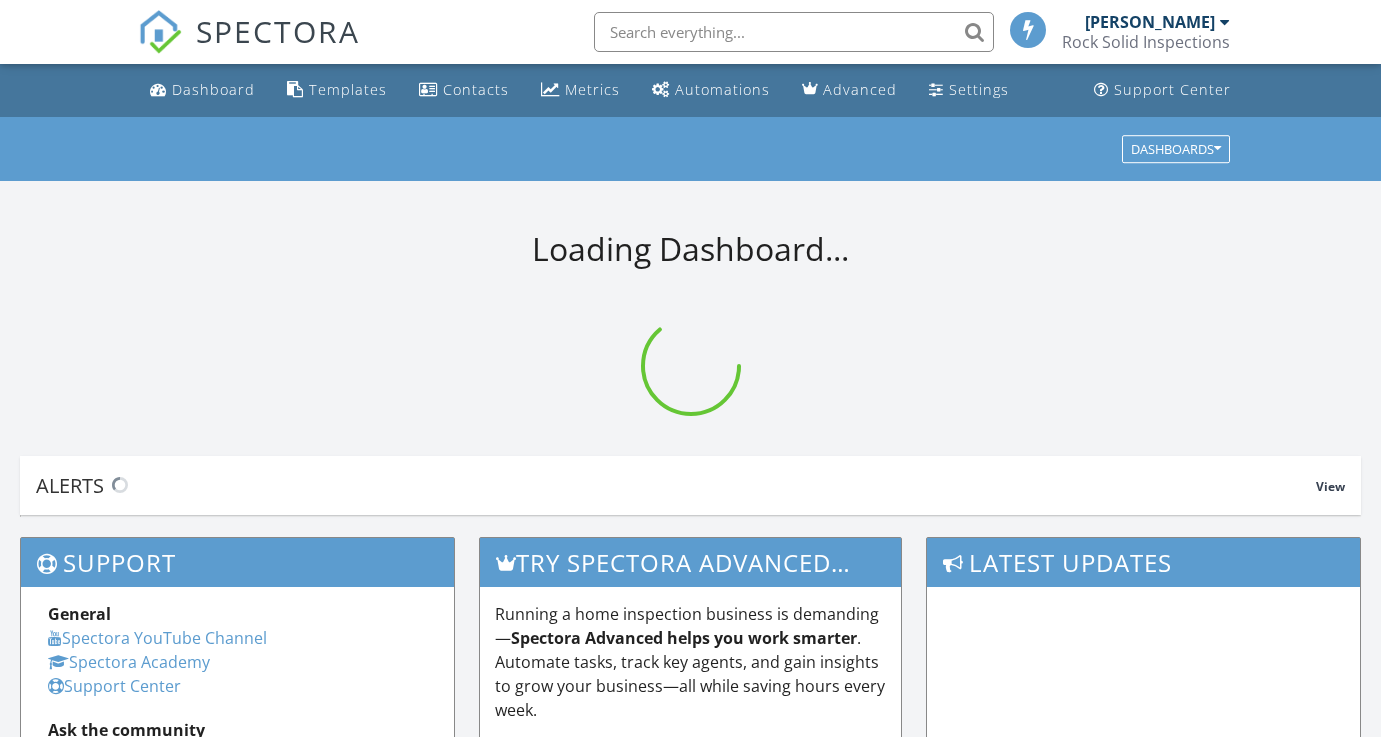 scroll, scrollTop: 0, scrollLeft: 0, axis: both 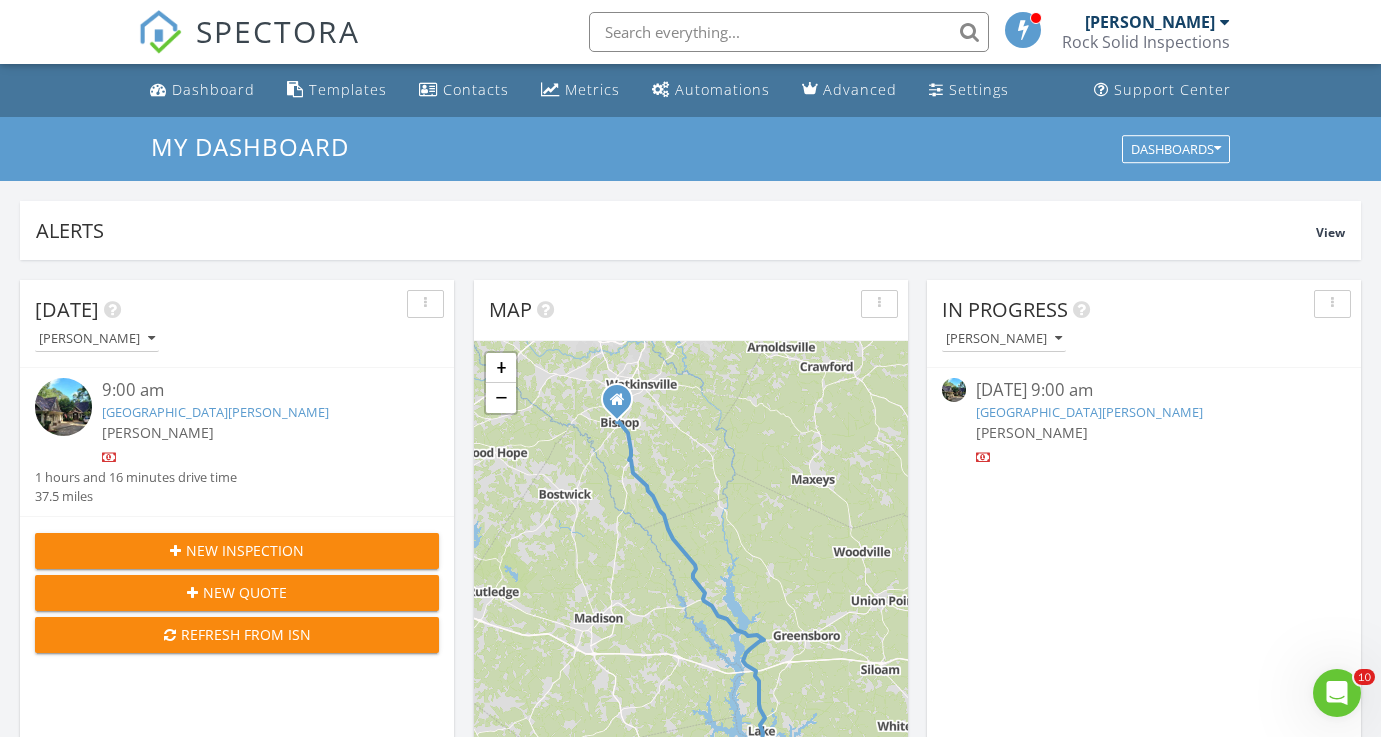 click on "[GEOGRAPHIC_DATA][PERSON_NAME]" at bounding box center (1089, 412) 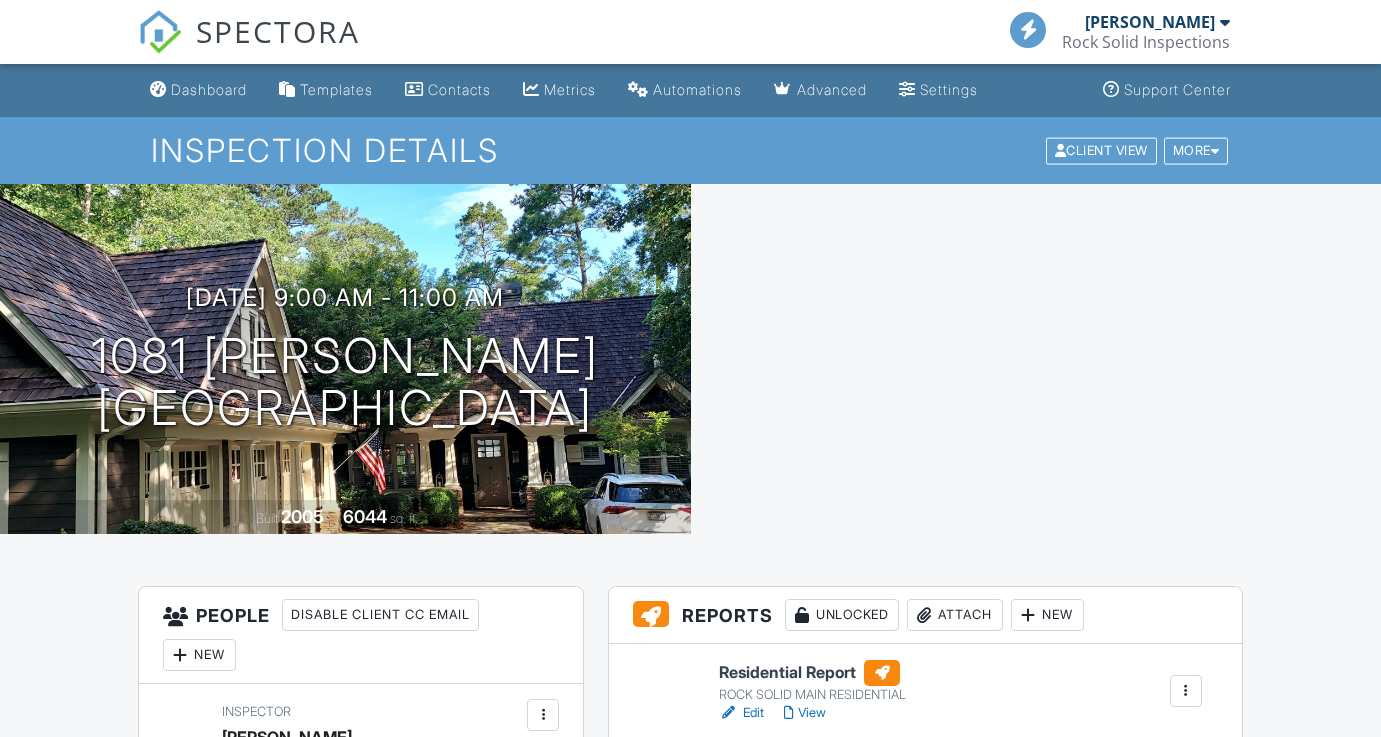scroll, scrollTop: 0, scrollLeft: 0, axis: both 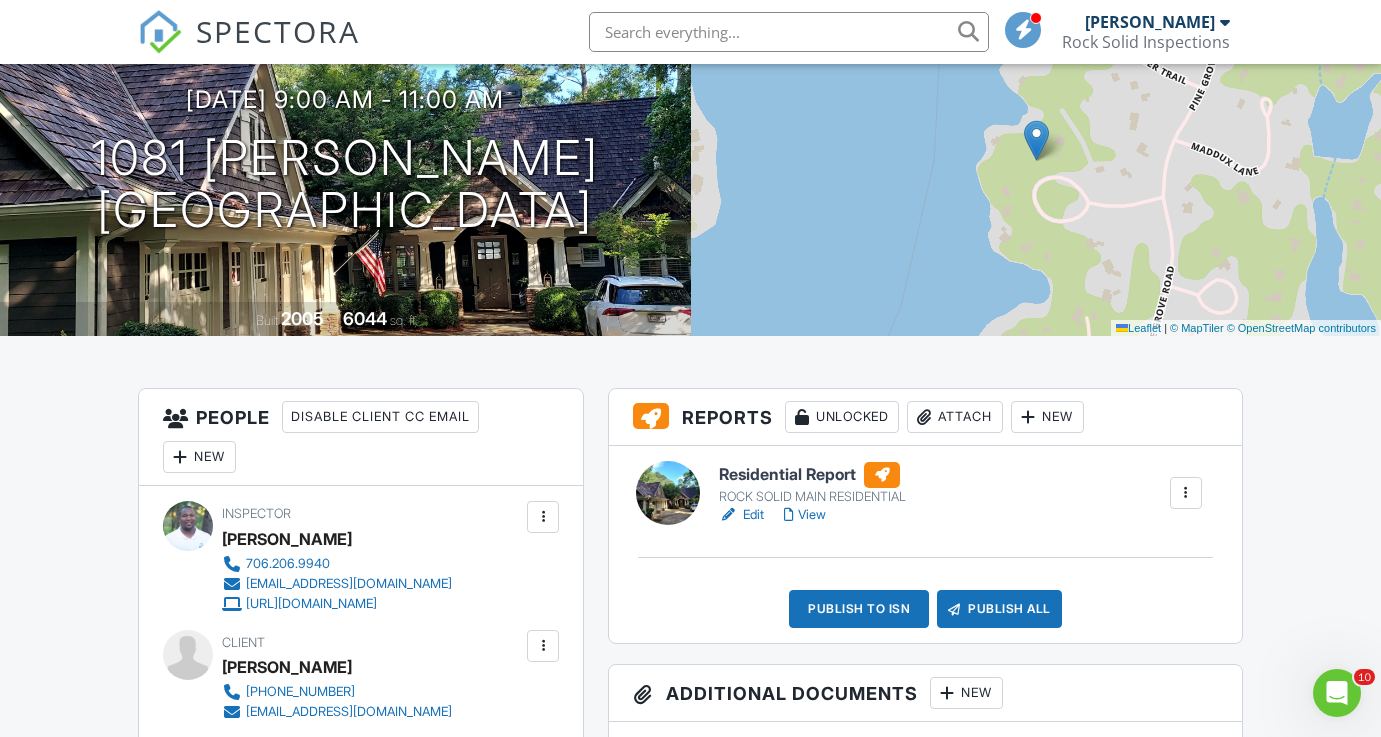 click on "Edit" at bounding box center [741, 515] 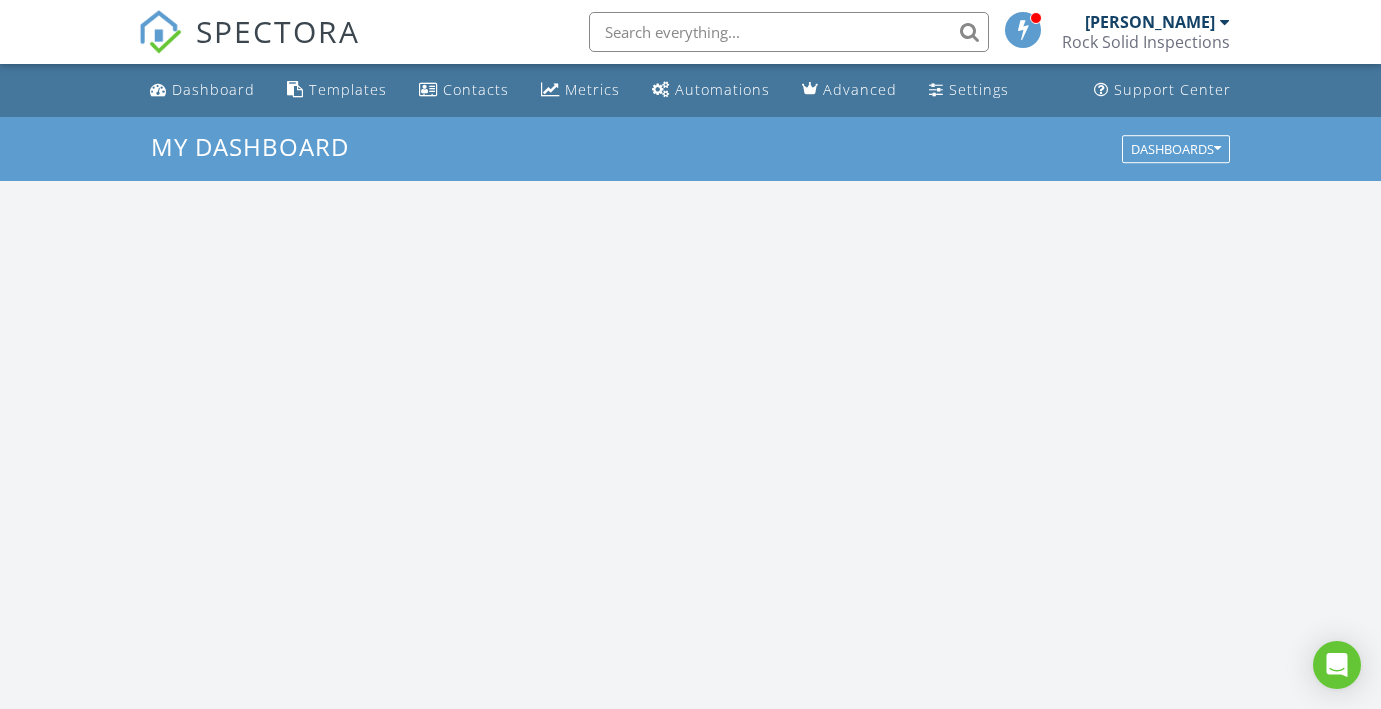 scroll, scrollTop: 0, scrollLeft: 0, axis: both 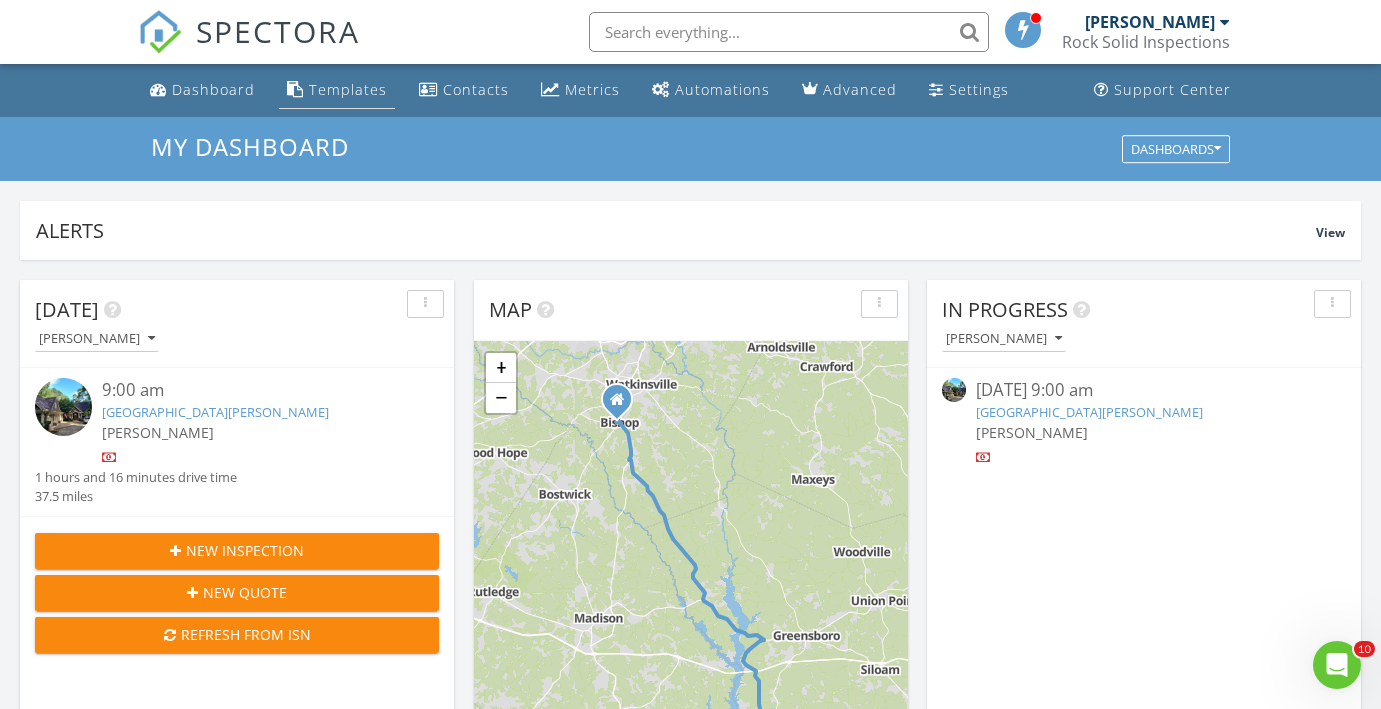 click on "Templates" at bounding box center [348, 89] 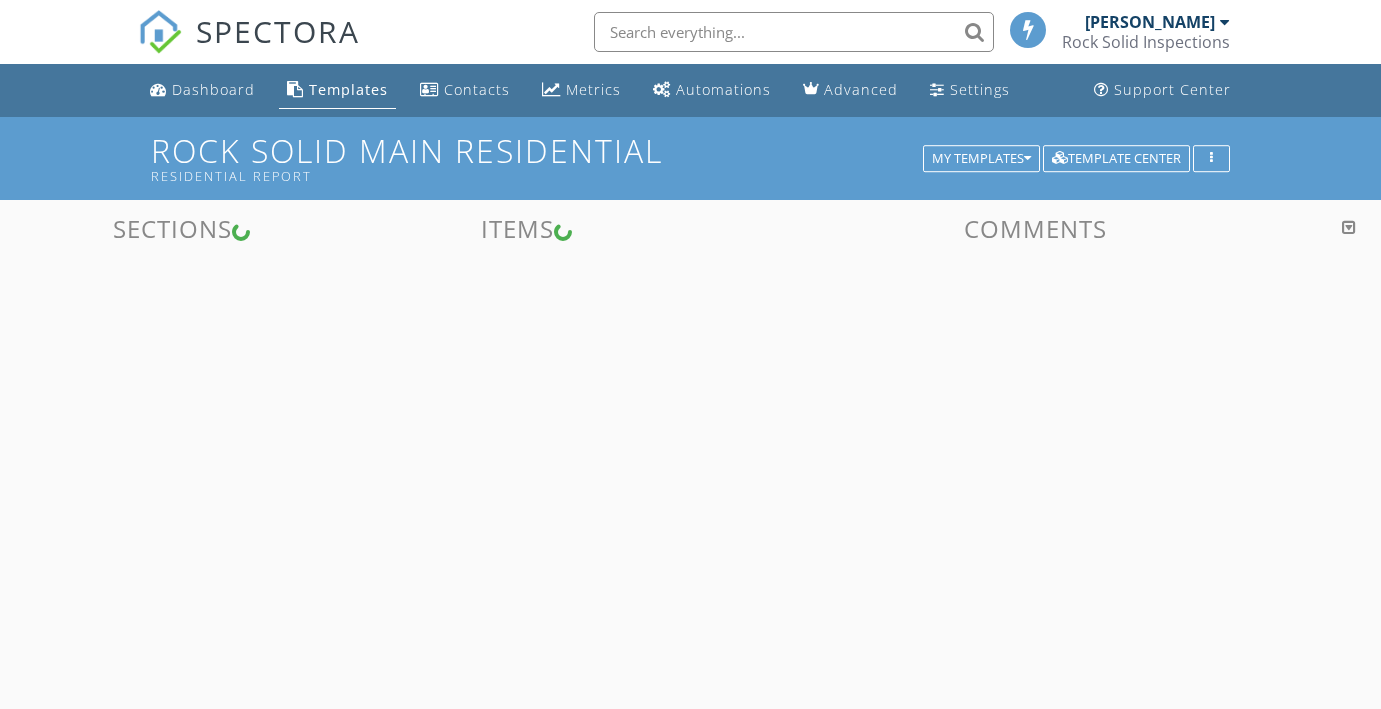 scroll, scrollTop: 0, scrollLeft: 0, axis: both 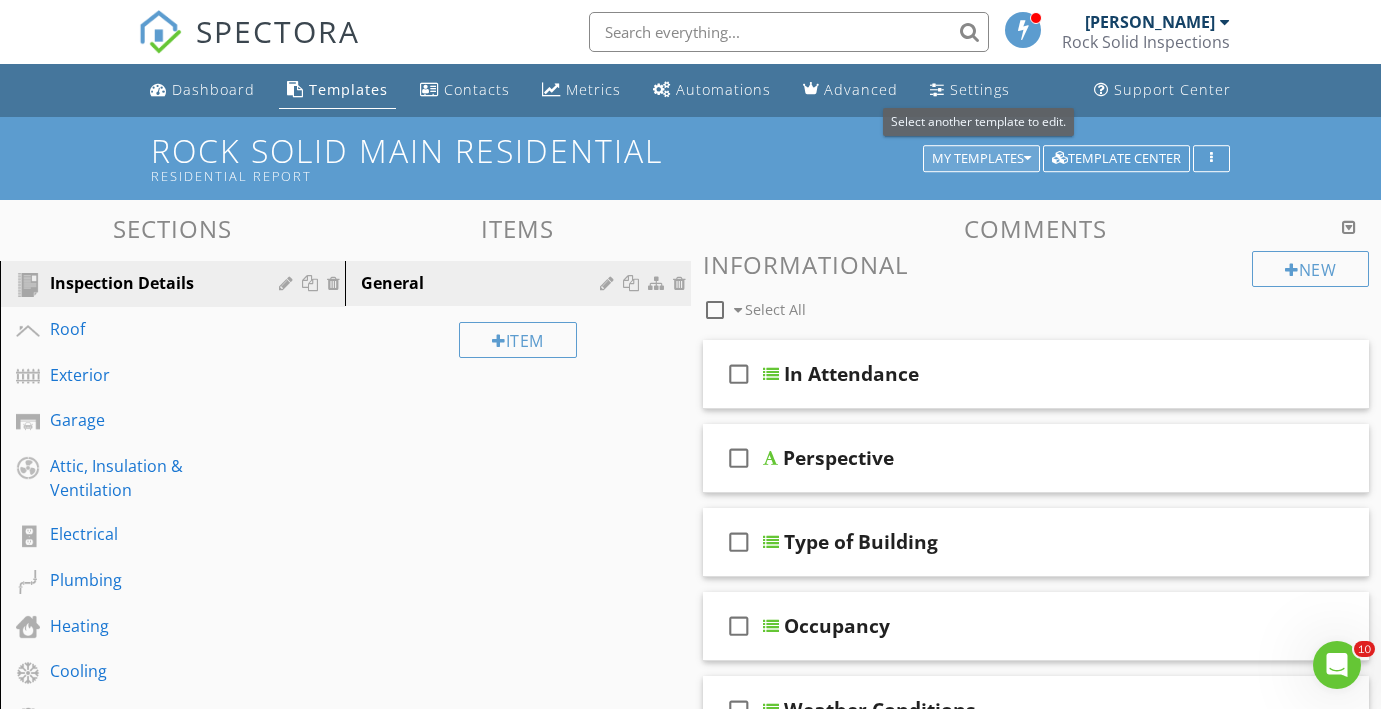 click at bounding box center (1027, 159) 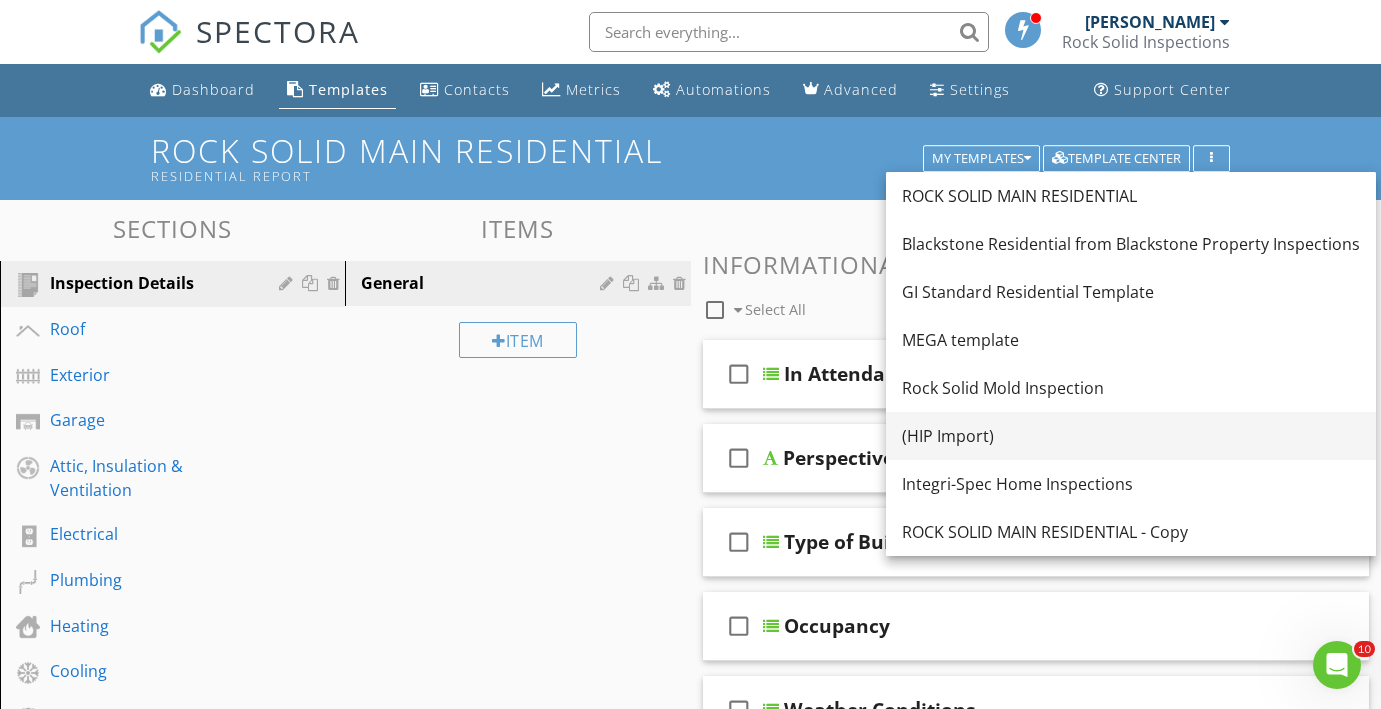 click on "(HIP Import)" at bounding box center (1131, 436) 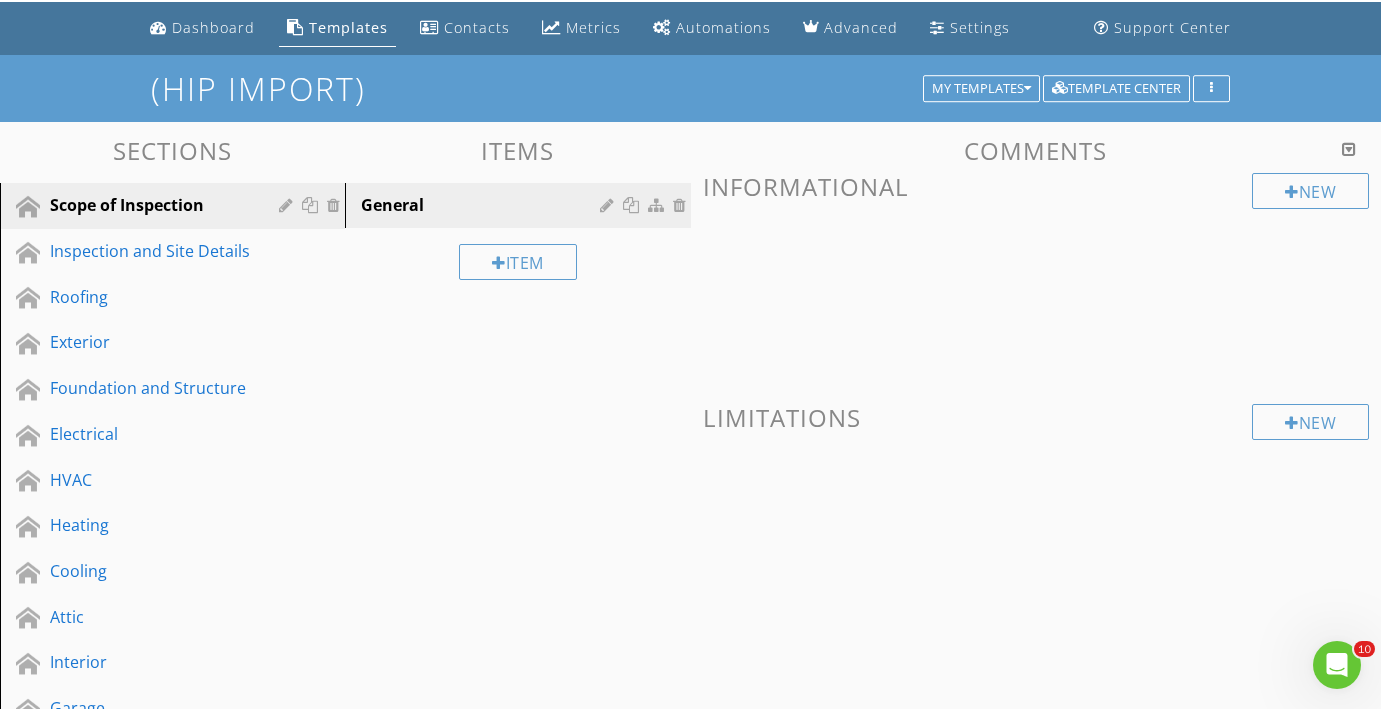 scroll, scrollTop: 71, scrollLeft: 0, axis: vertical 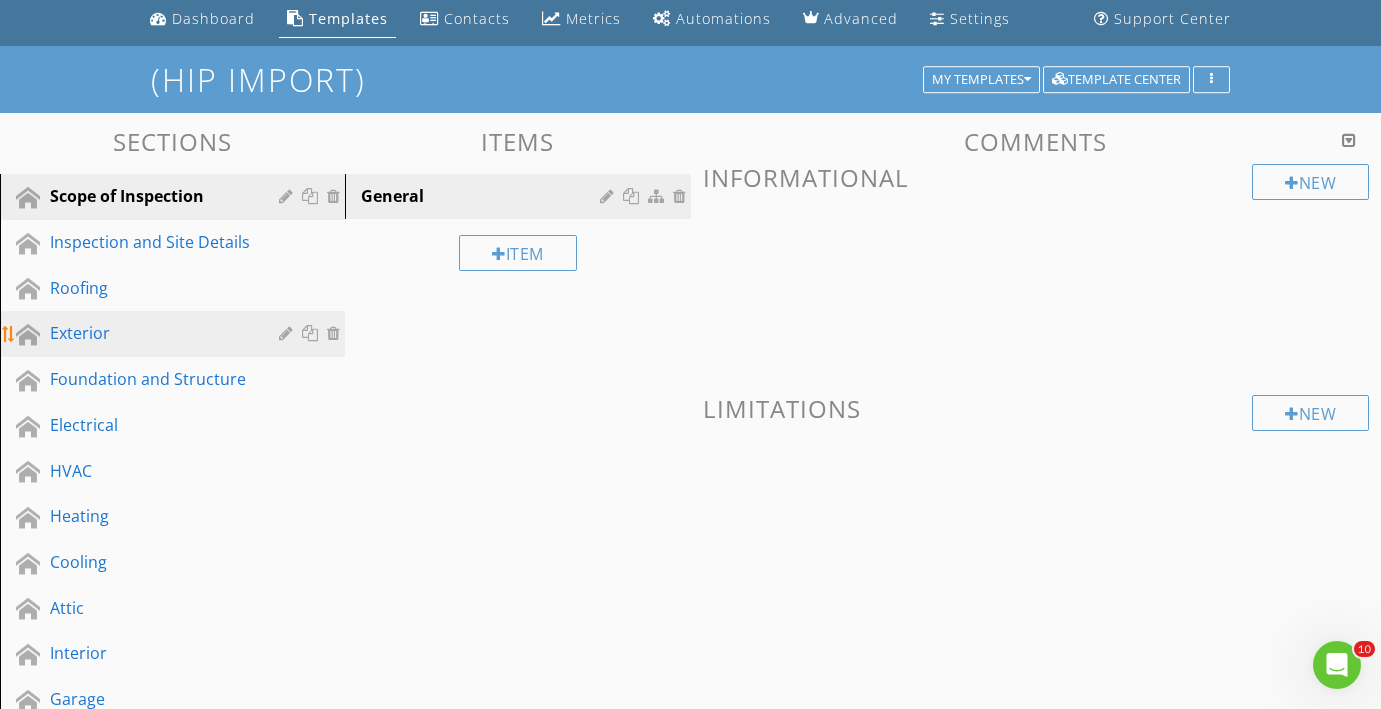 click on "Exterior" at bounding box center [150, 333] 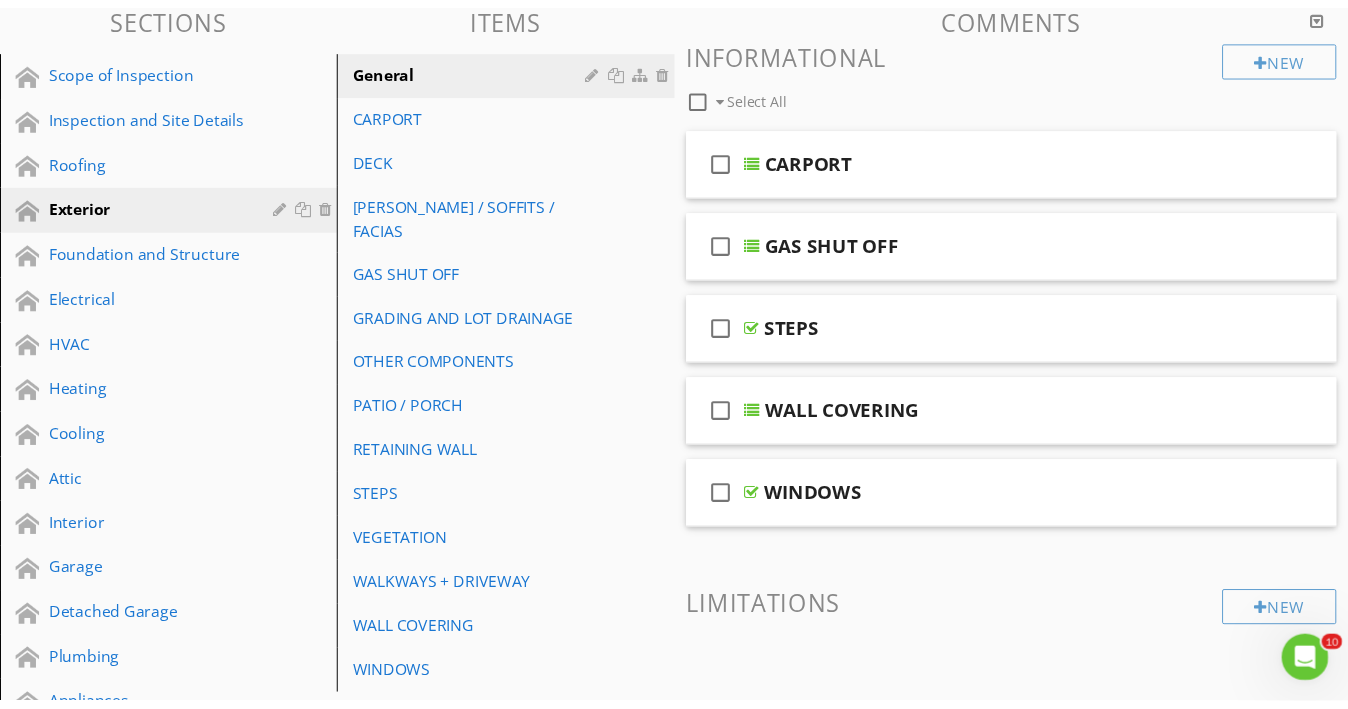 scroll, scrollTop: 196, scrollLeft: 0, axis: vertical 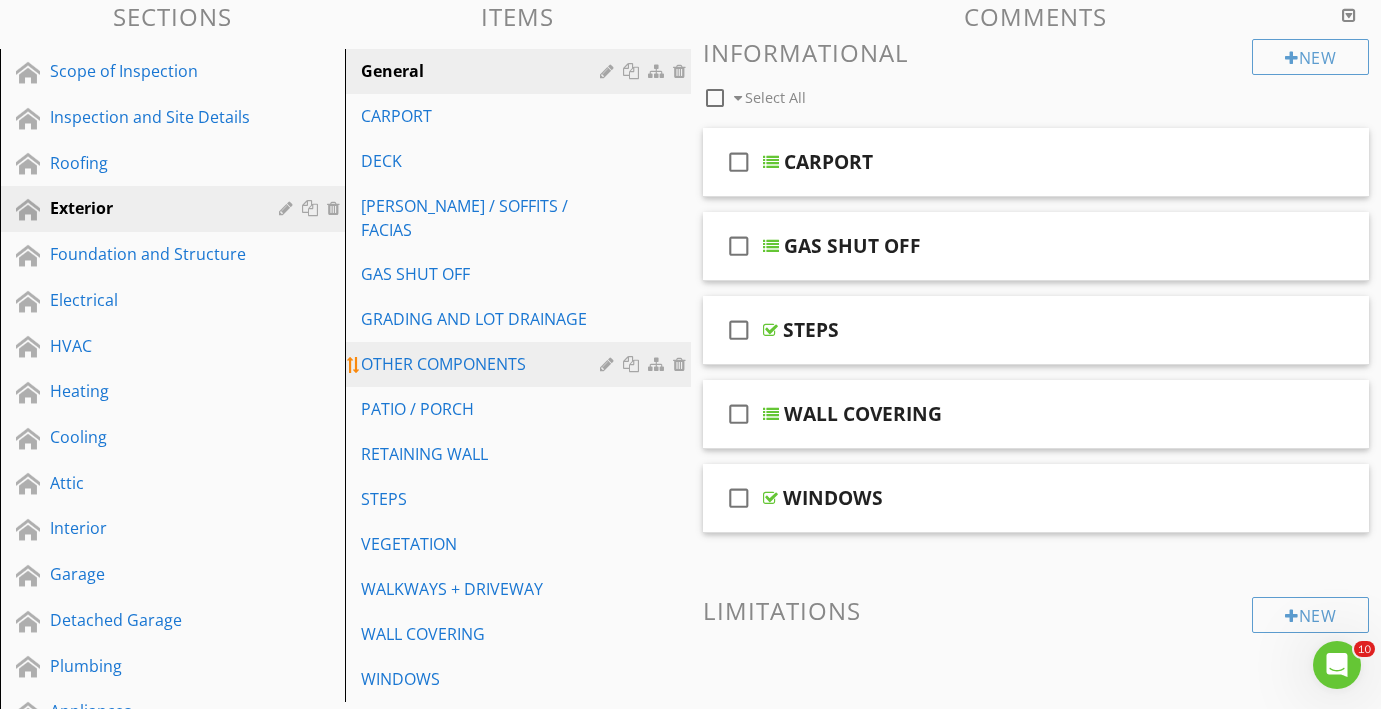 click on "OTHER COMPONENTS" at bounding box center [483, 364] 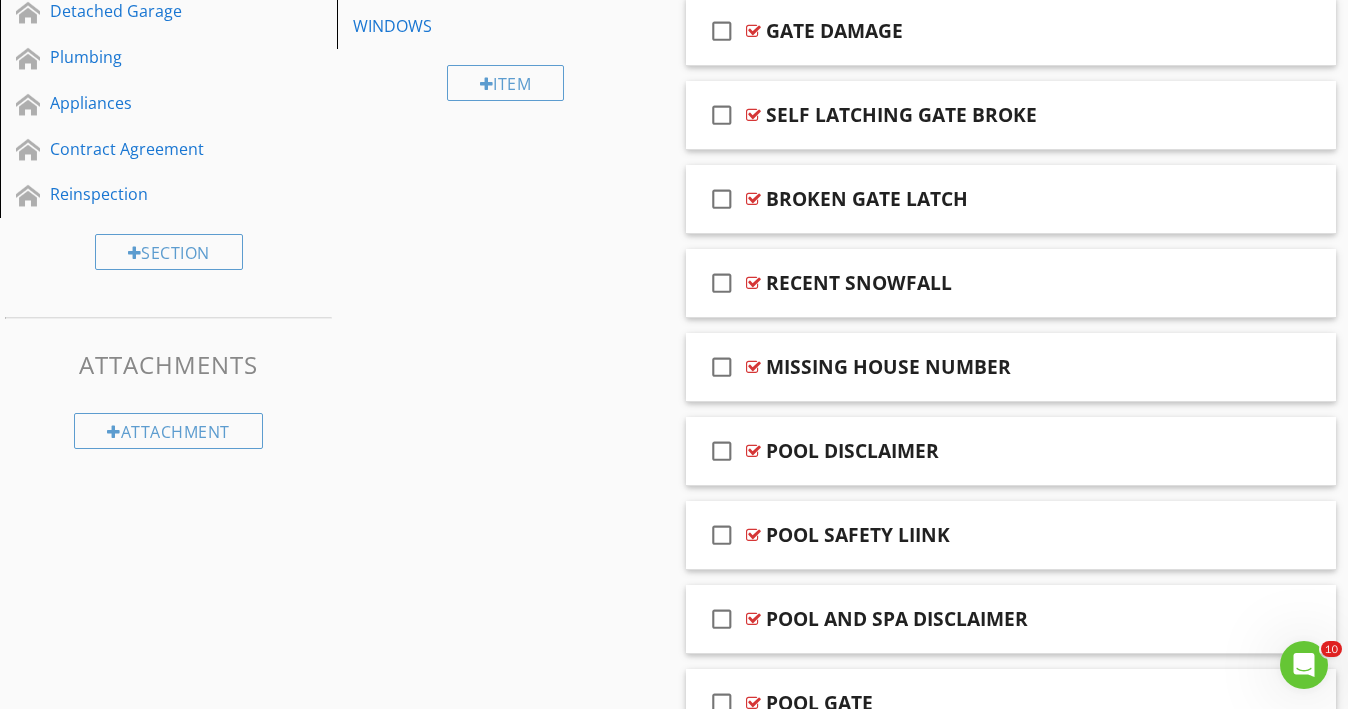 scroll, scrollTop: 856, scrollLeft: 0, axis: vertical 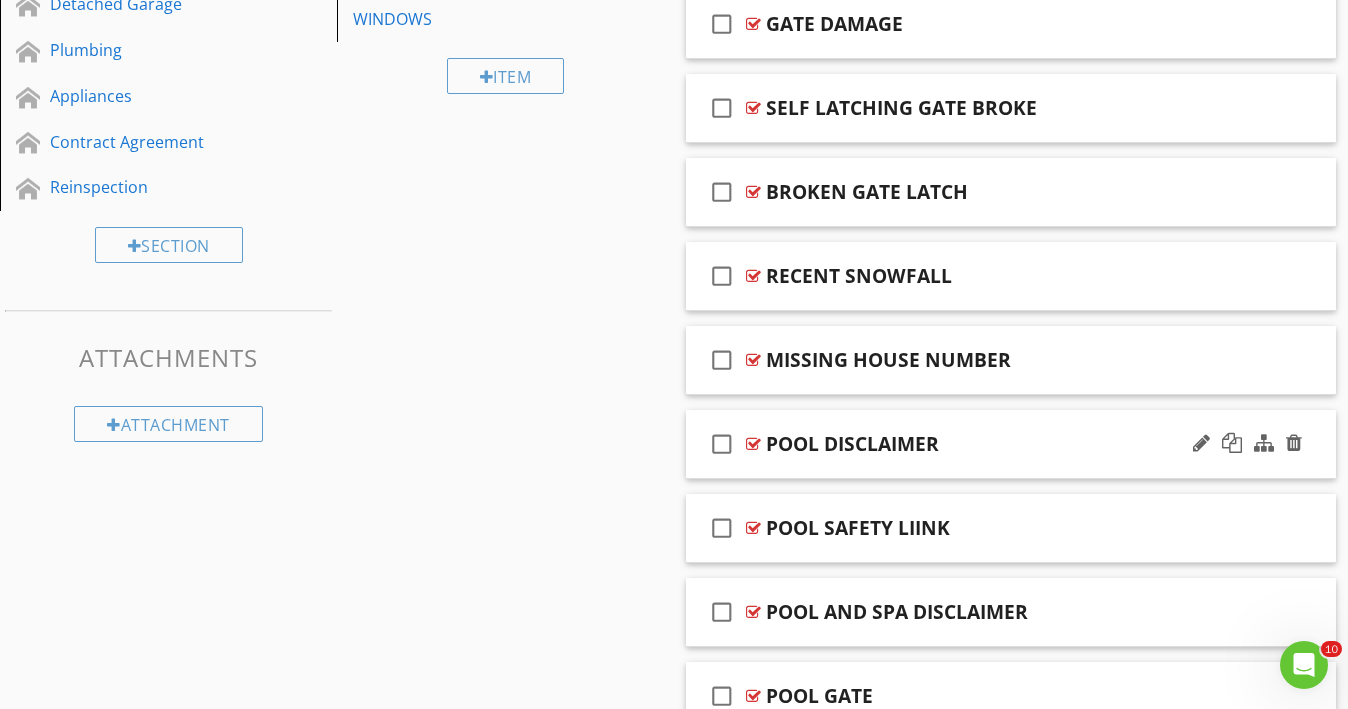 click on "check_box_outline_blank
POOL DISCLAIMER" at bounding box center (1011, 444) 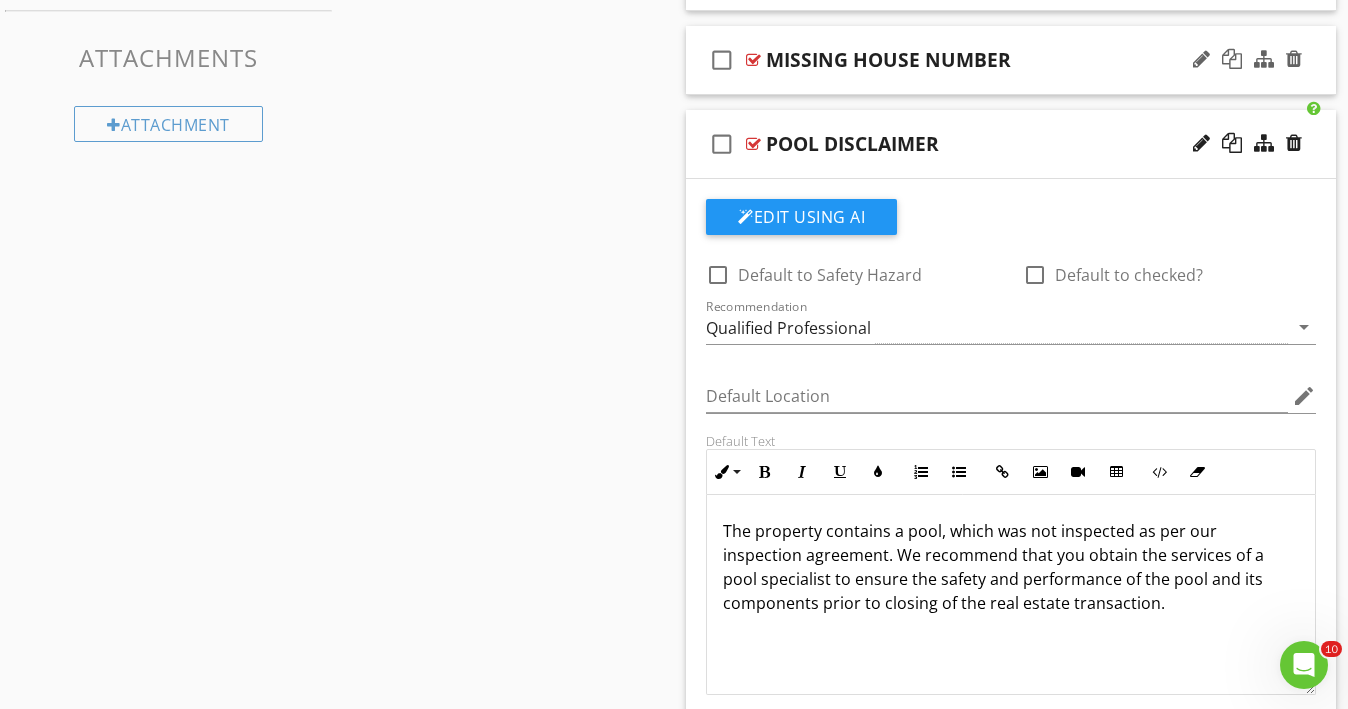 scroll, scrollTop: 1169, scrollLeft: 0, axis: vertical 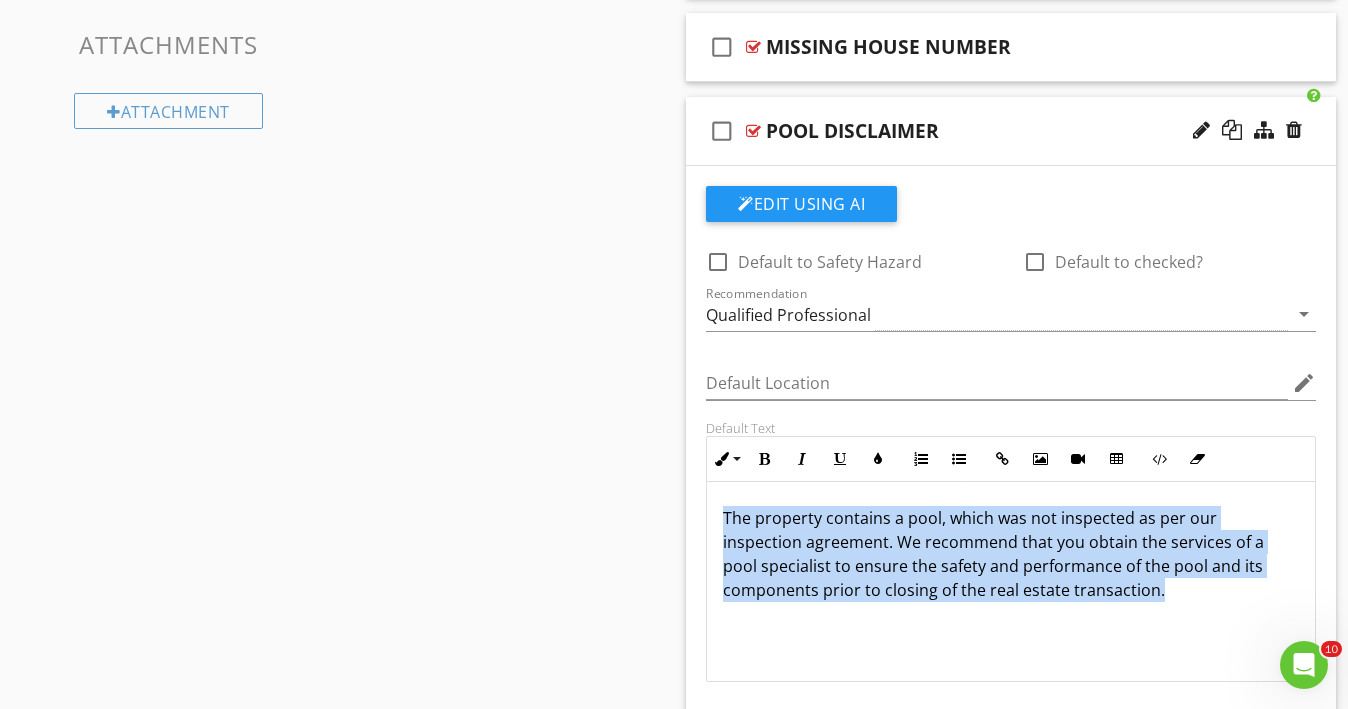 drag, startPoint x: 723, startPoint y: 510, endPoint x: 714, endPoint y: 603, distance: 93.43447 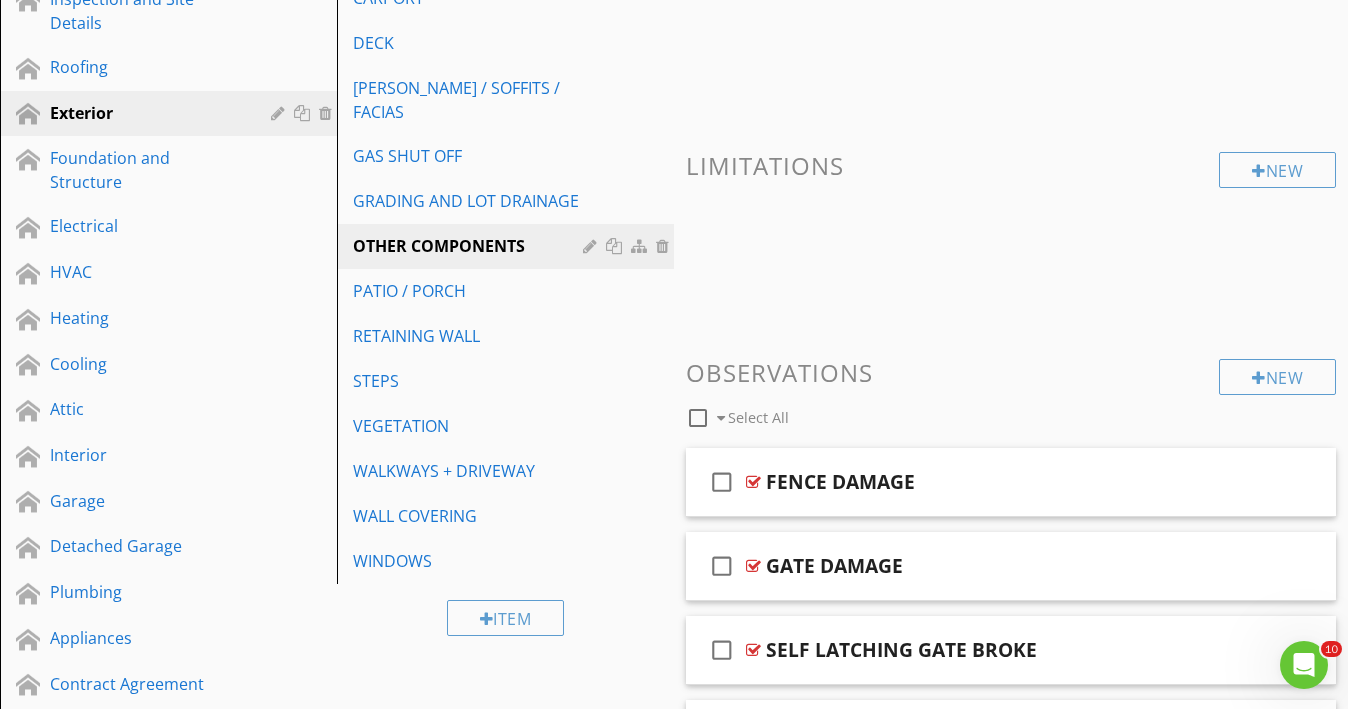 scroll, scrollTop: 309, scrollLeft: 0, axis: vertical 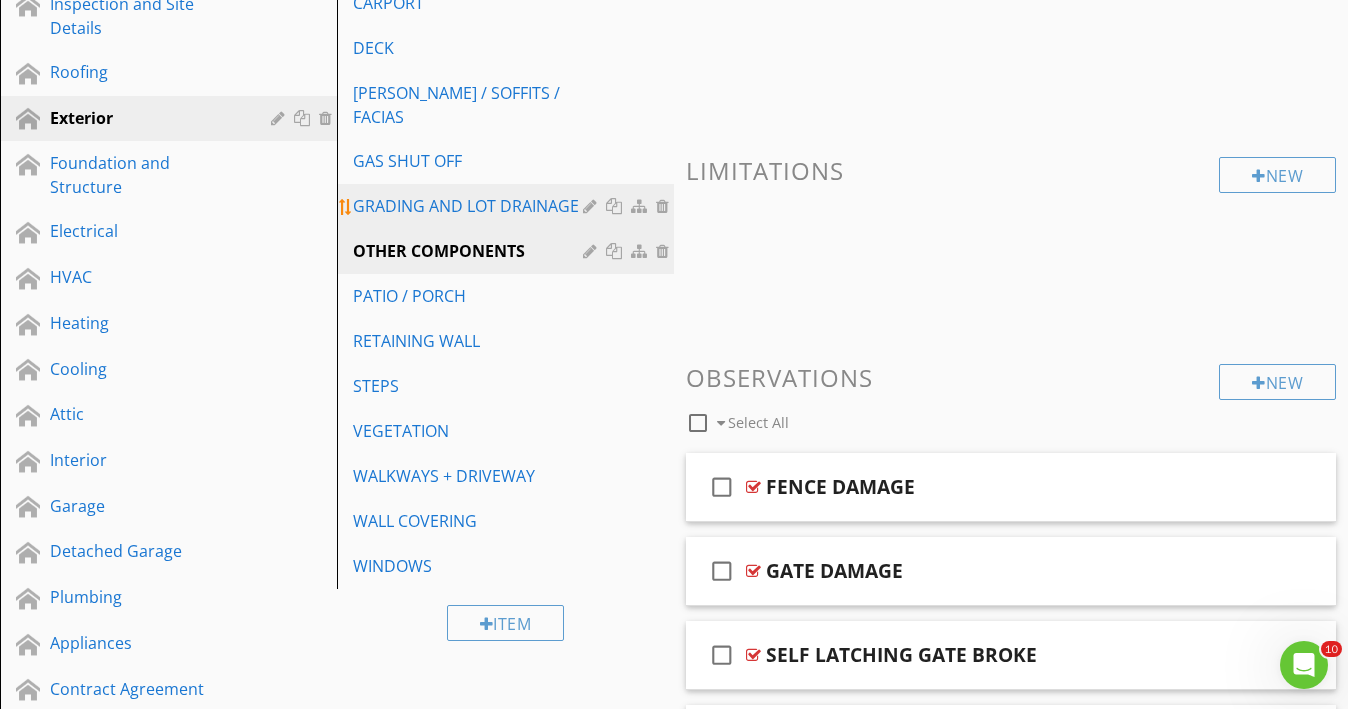 click on "GRADING AND LOT DRAINAGE" at bounding box center [471, 206] 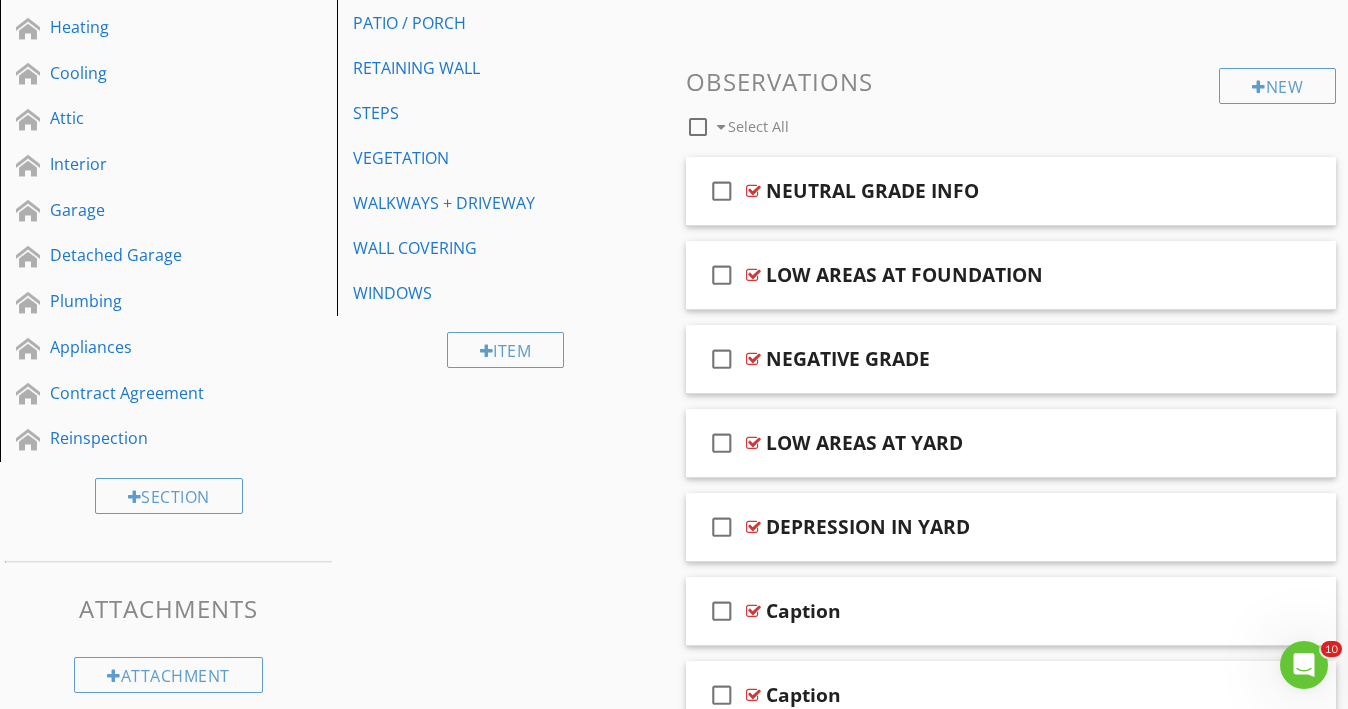 scroll, scrollTop: 619, scrollLeft: 0, axis: vertical 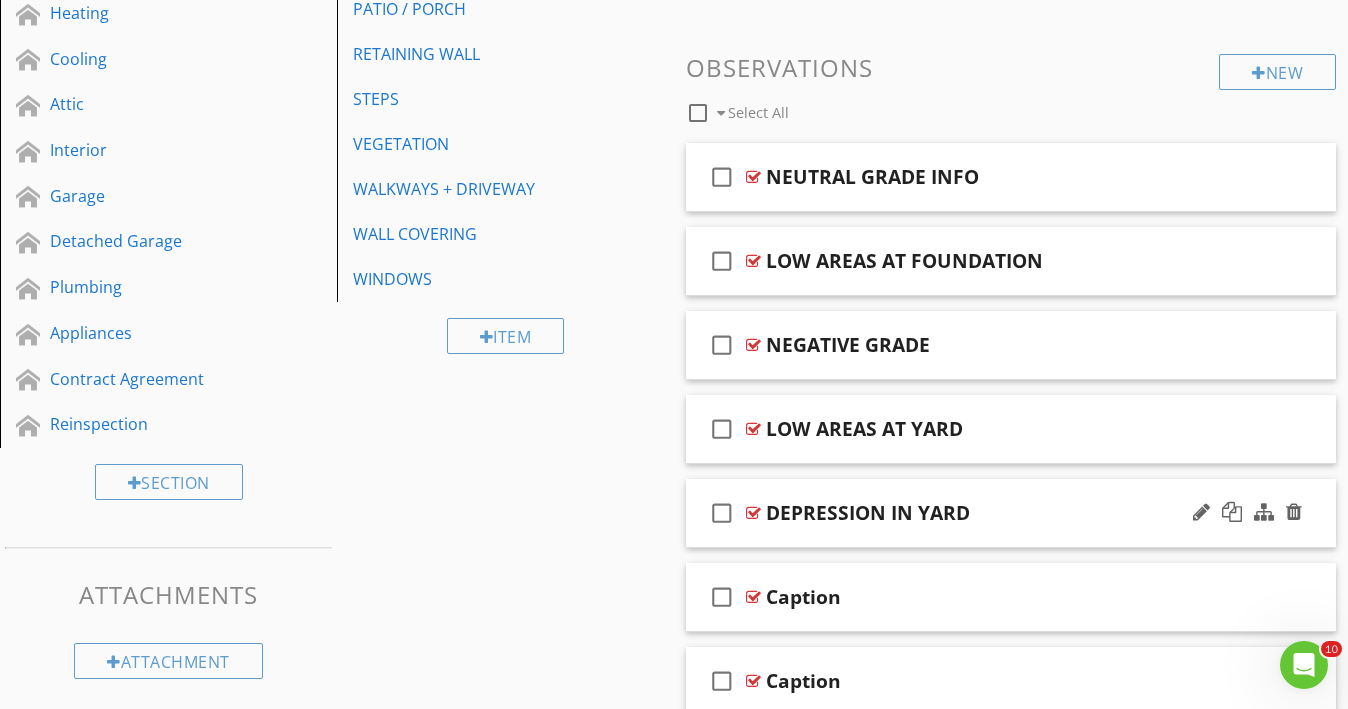click on "check_box_outline_blank
DEPRESSION IN YARD" at bounding box center [1011, 513] 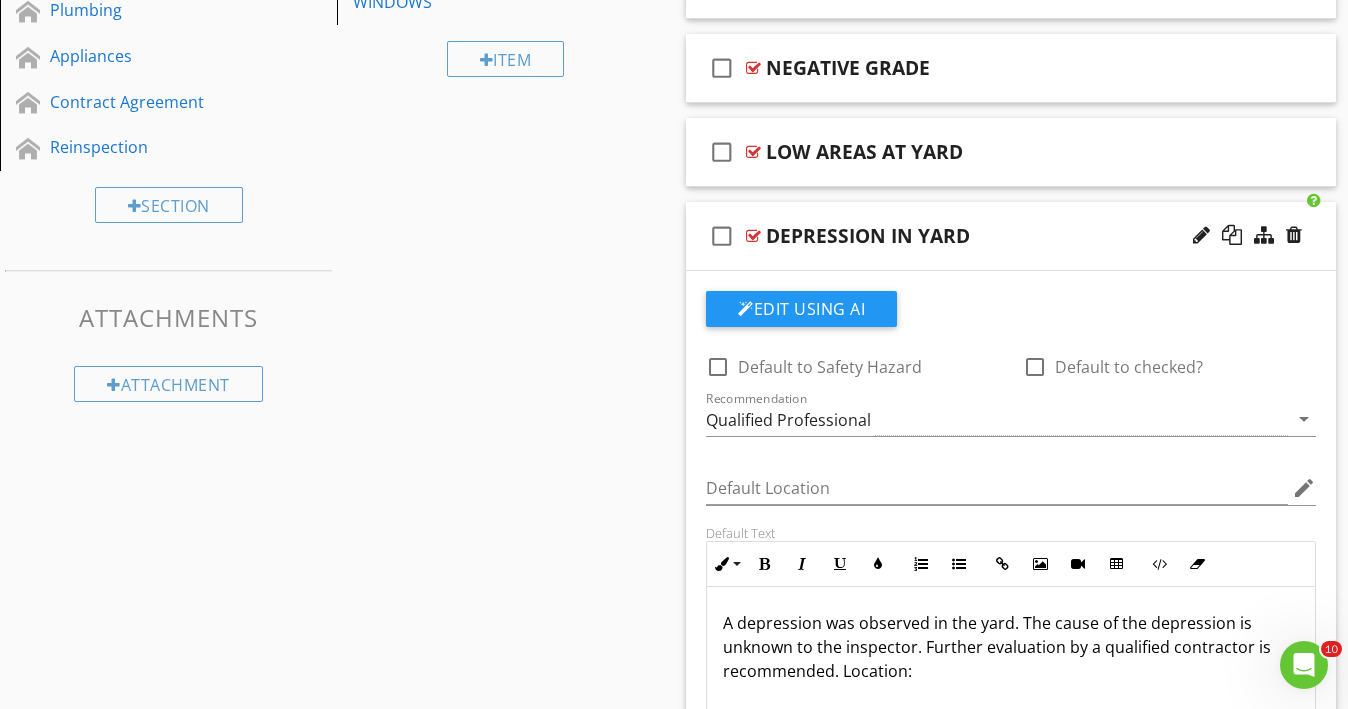 scroll, scrollTop: 903, scrollLeft: 0, axis: vertical 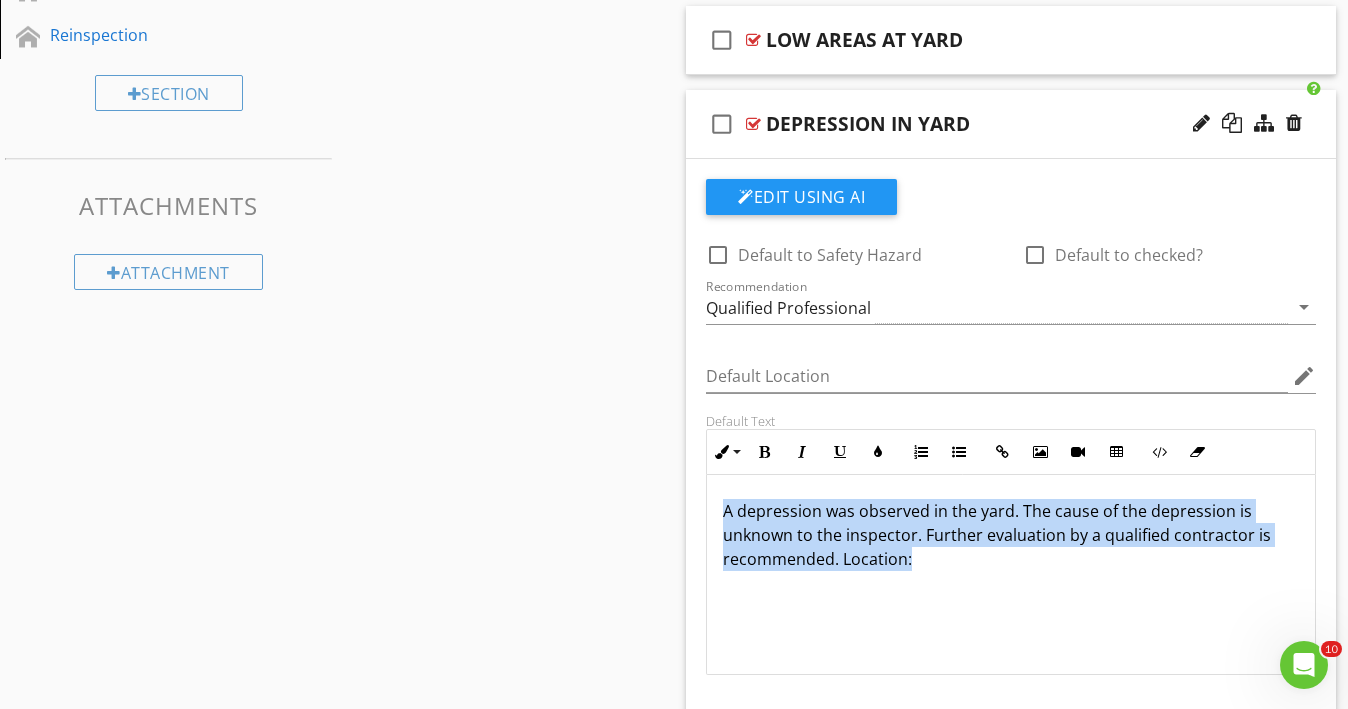 drag, startPoint x: 711, startPoint y: 512, endPoint x: 706, endPoint y: 573, distance: 61.204575 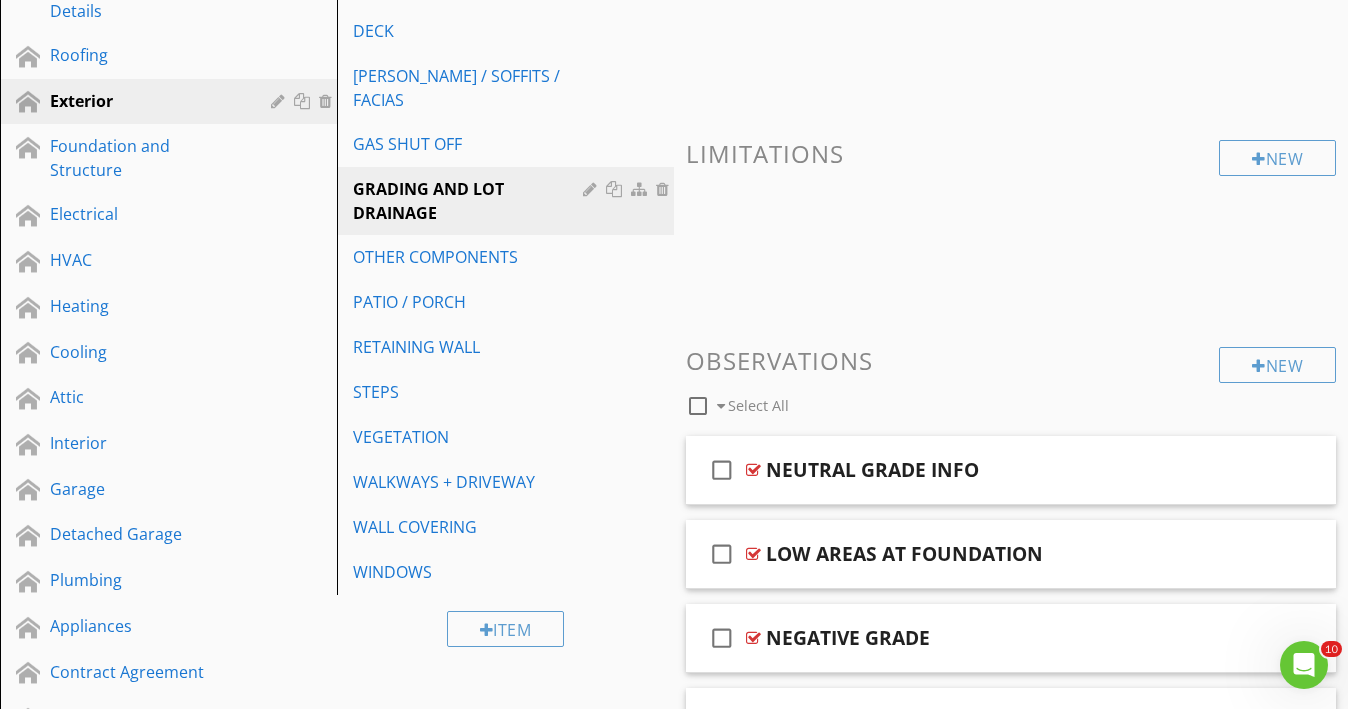 scroll, scrollTop: 320, scrollLeft: 0, axis: vertical 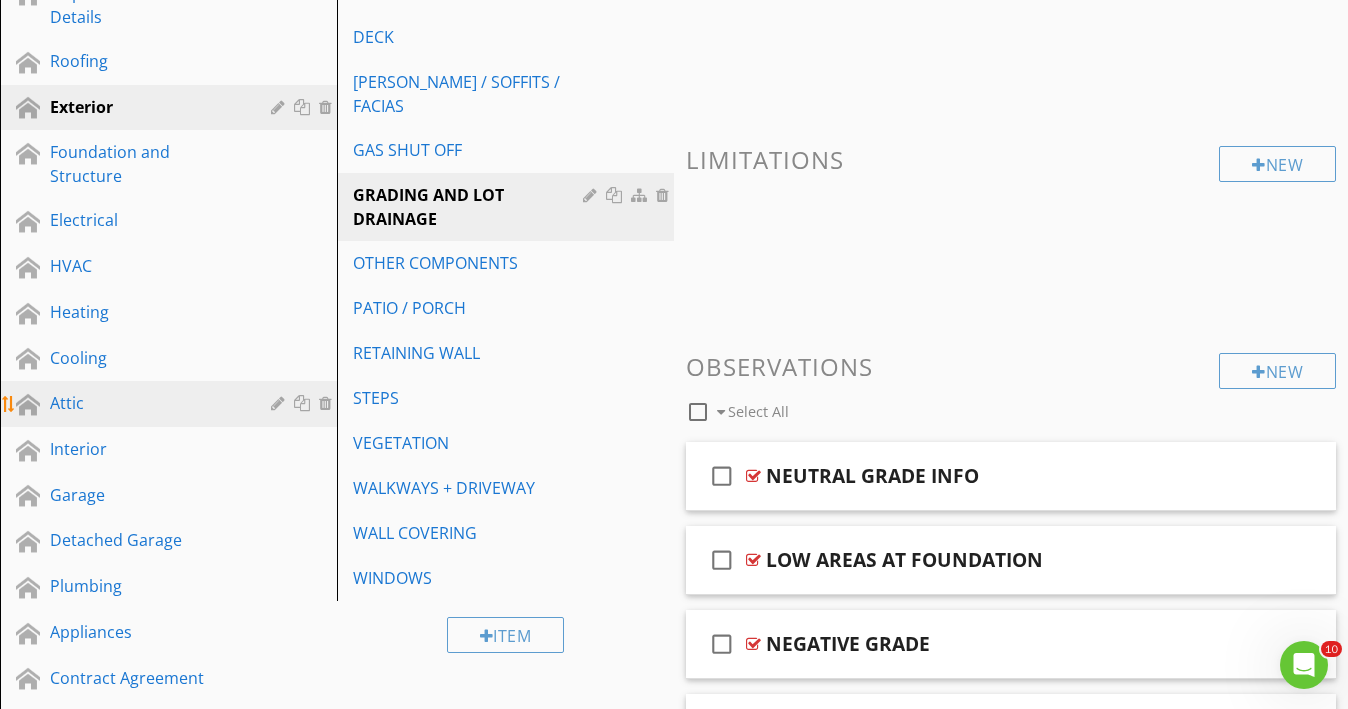 click on "Attic" at bounding box center [171, 404] 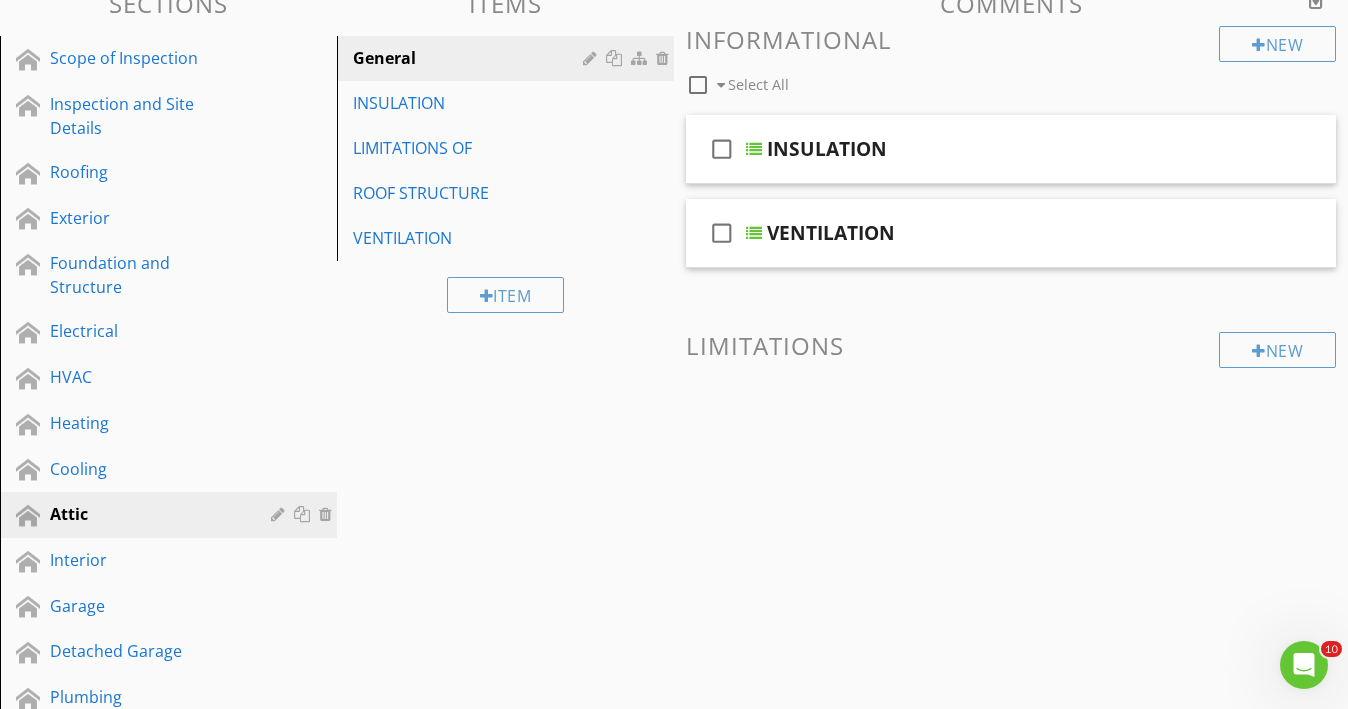scroll, scrollTop: 207, scrollLeft: 0, axis: vertical 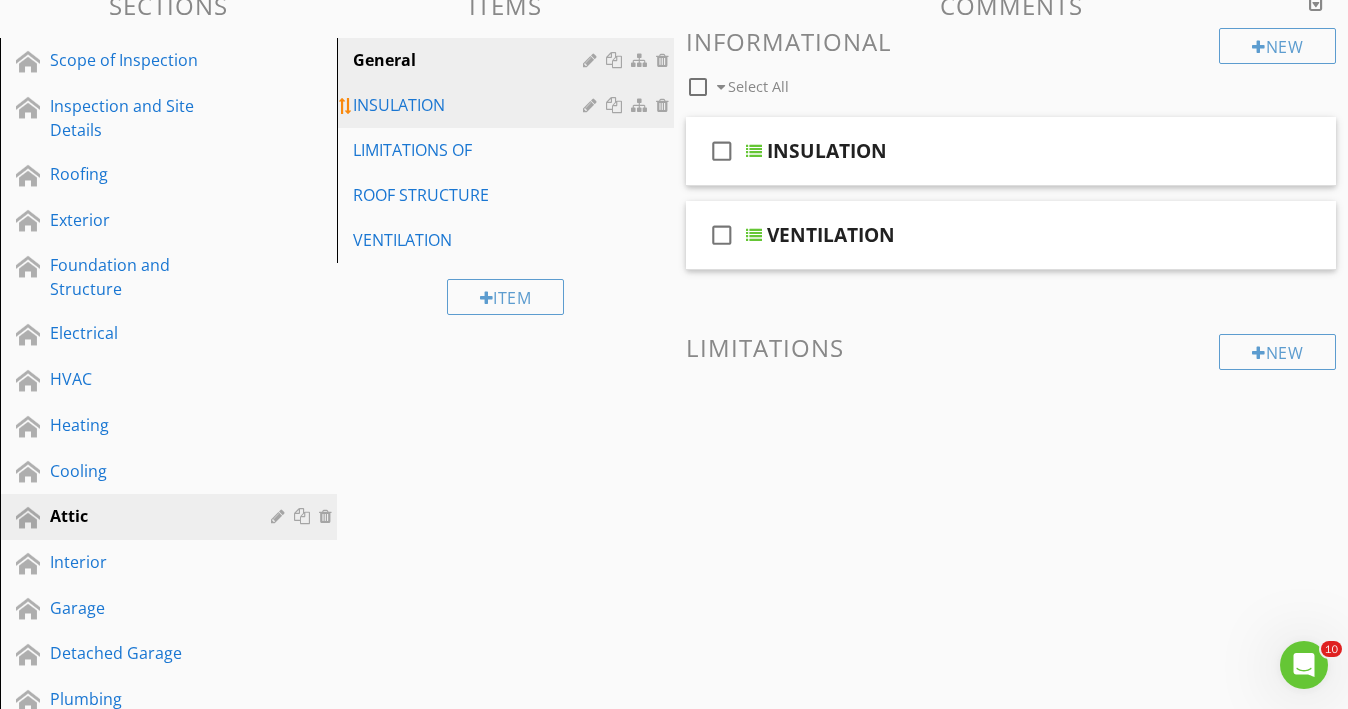 click on "INSULATION" at bounding box center (508, 105) 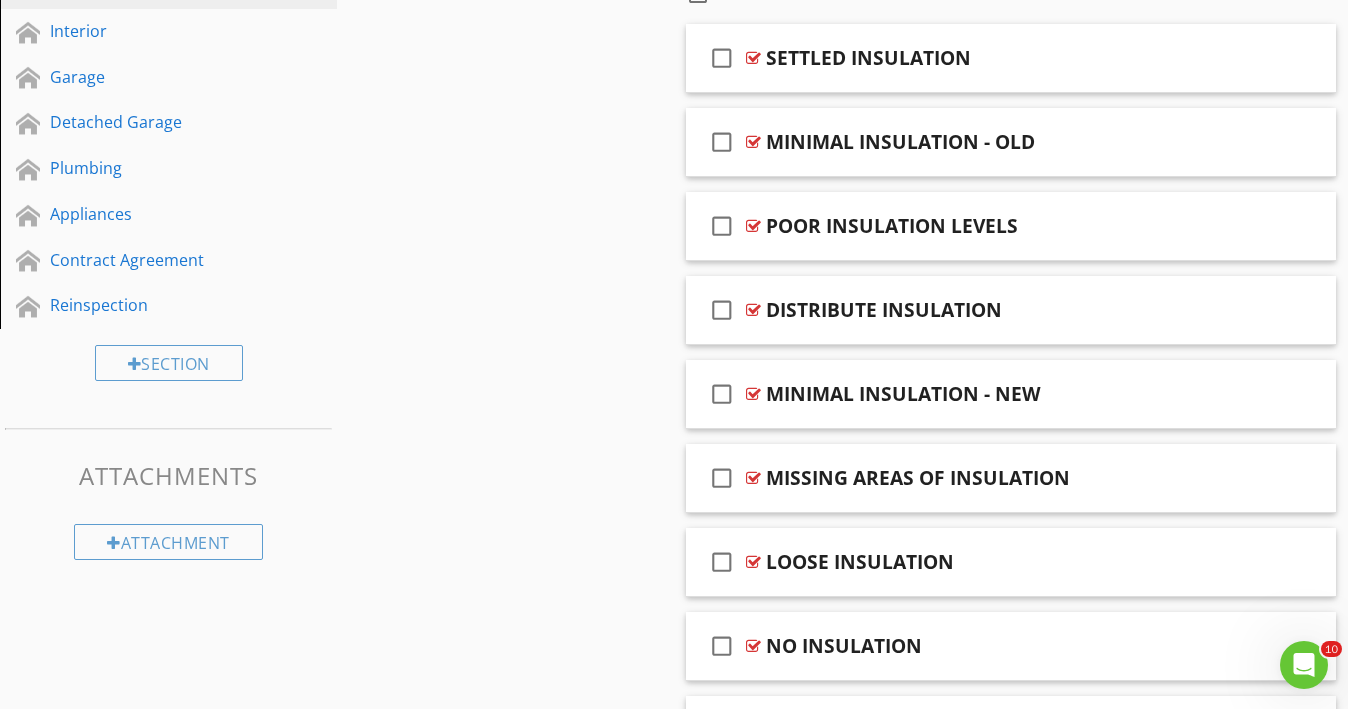 scroll, scrollTop: 759, scrollLeft: 0, axis: vertical 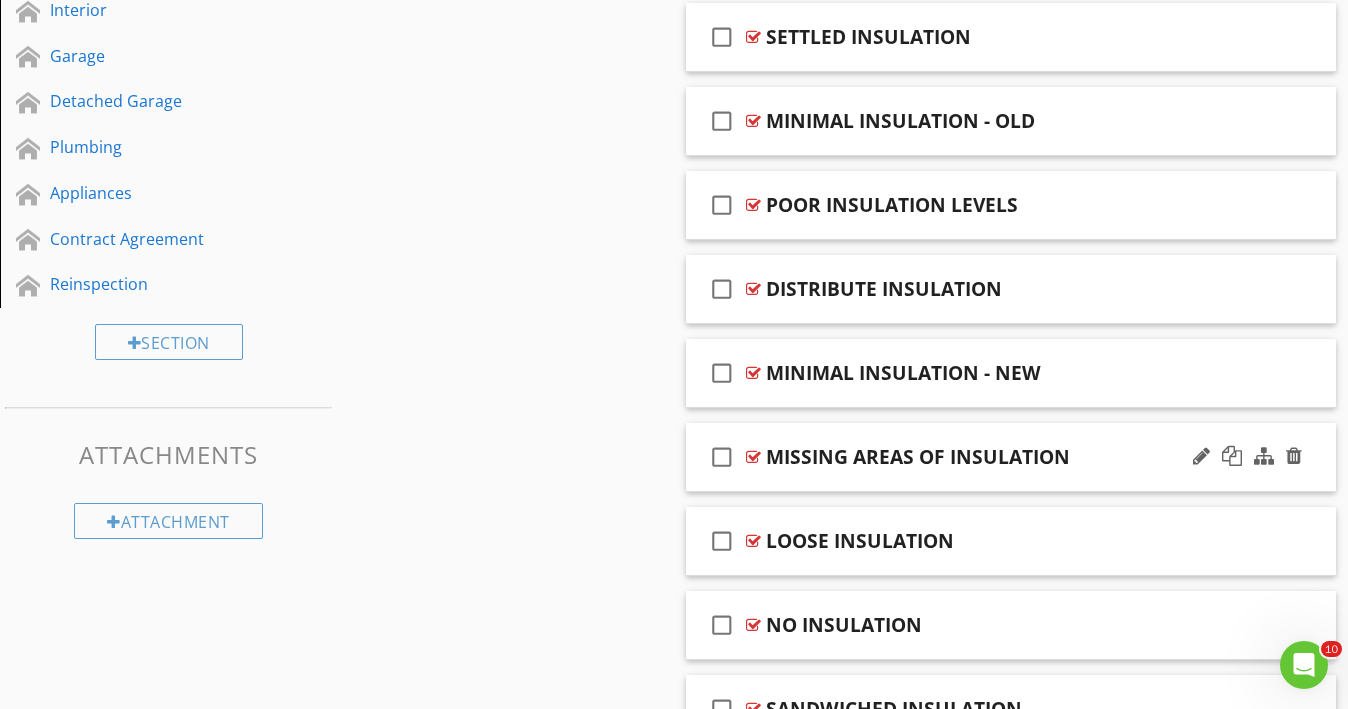 click on "check_box_outline_blank
MISSING AREAS OF INSULATION" at bounding box center [1011, 457] 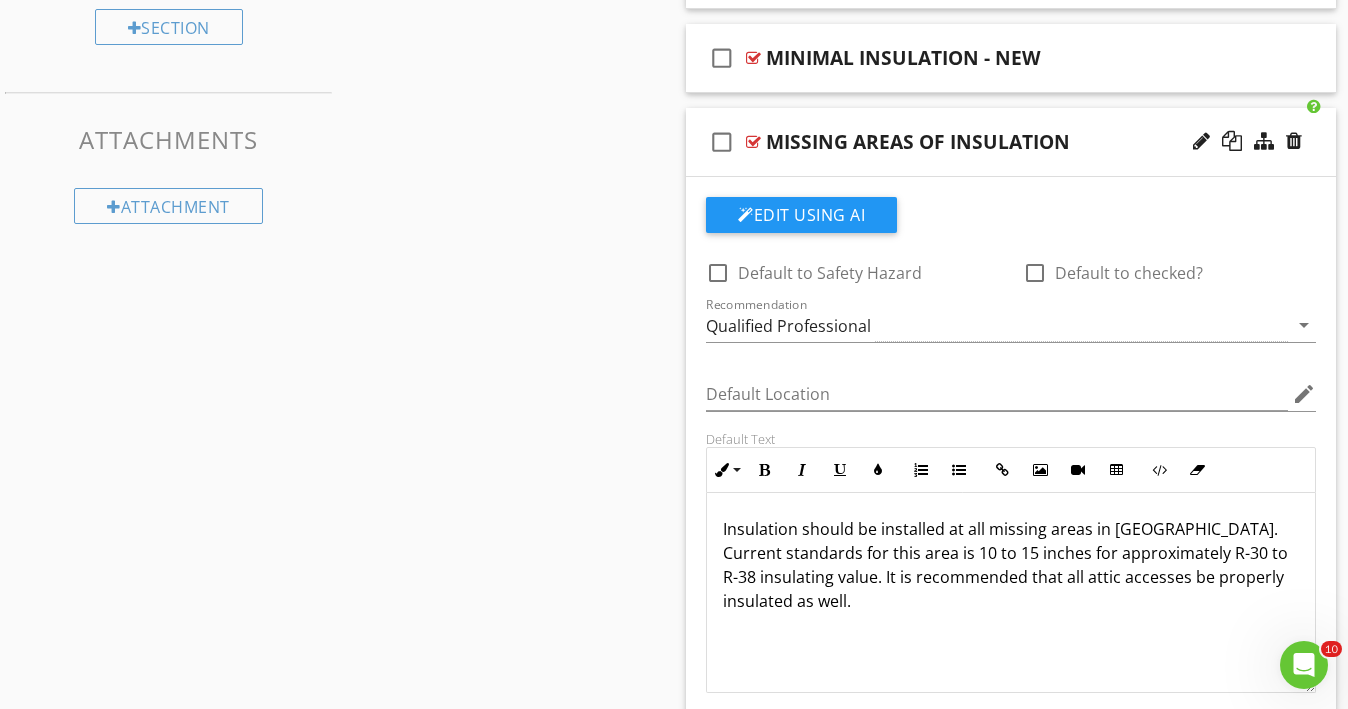 scroll, scrollTop: 1092, scrollLeft: 0, axis: vertical 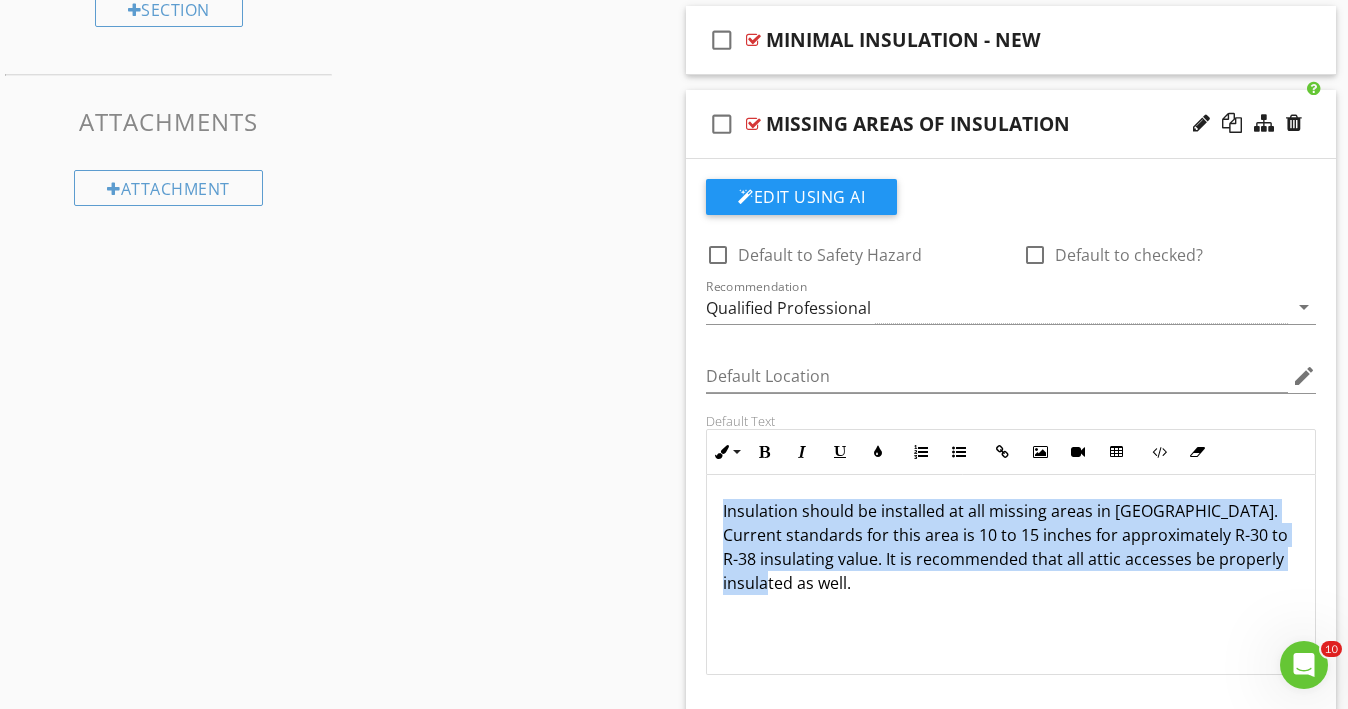 drag, startPoint x: 715, startPoint y: 503, endPoint x: 693, endPoint y: 594, distance: 93.62158 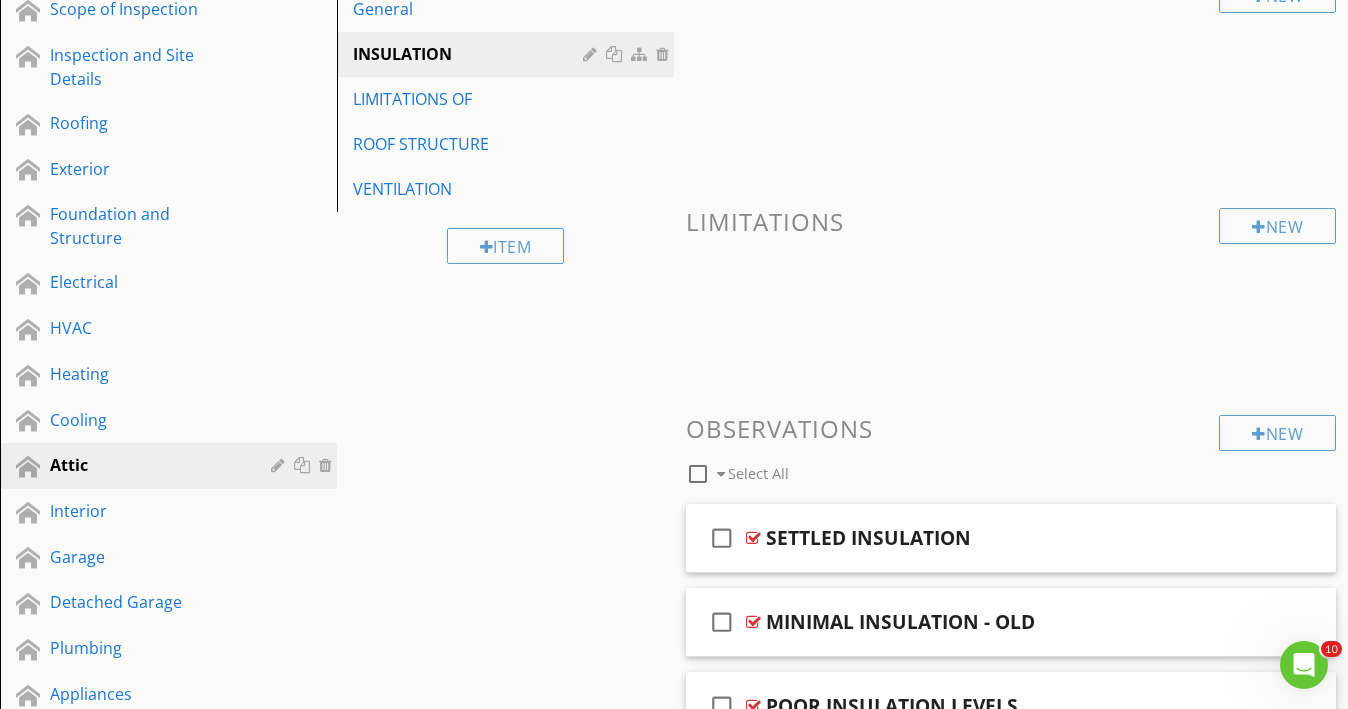 scroll, scrollTop: 0, scrollLeft: 0, axis: both 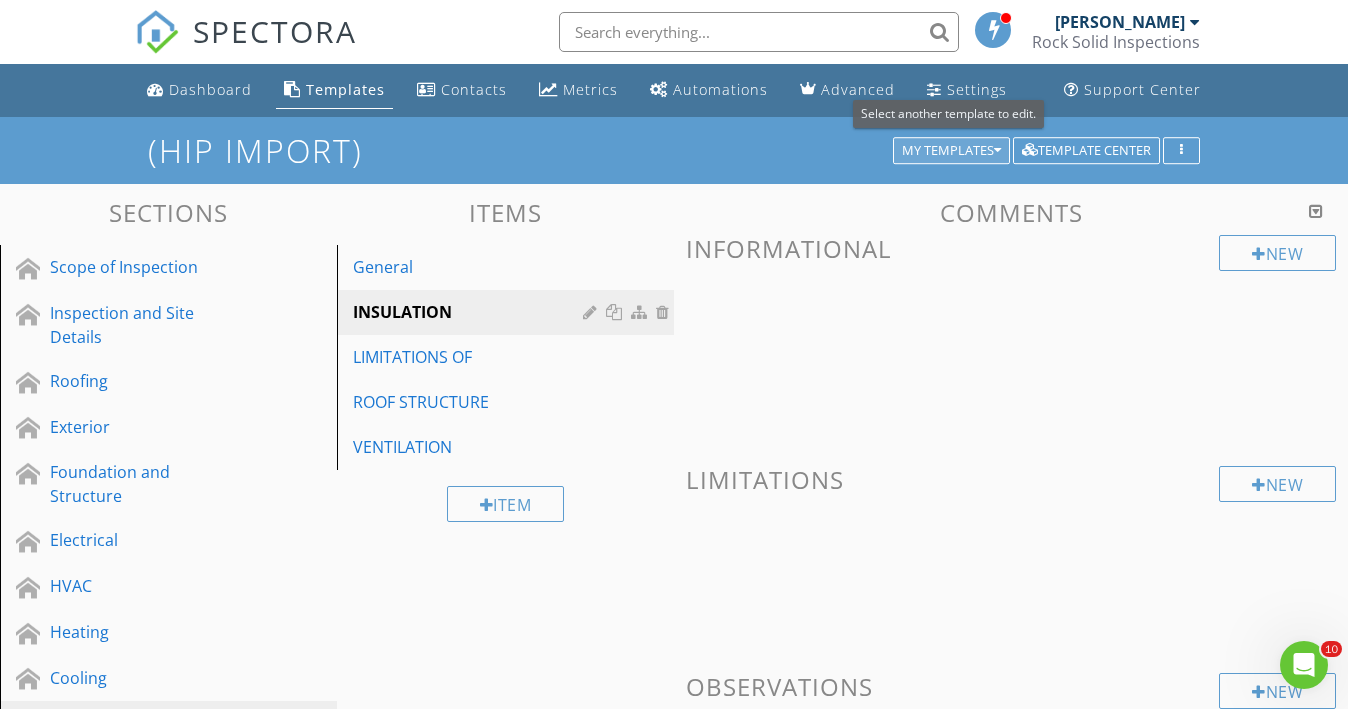 click at bounding box center [997, 151] 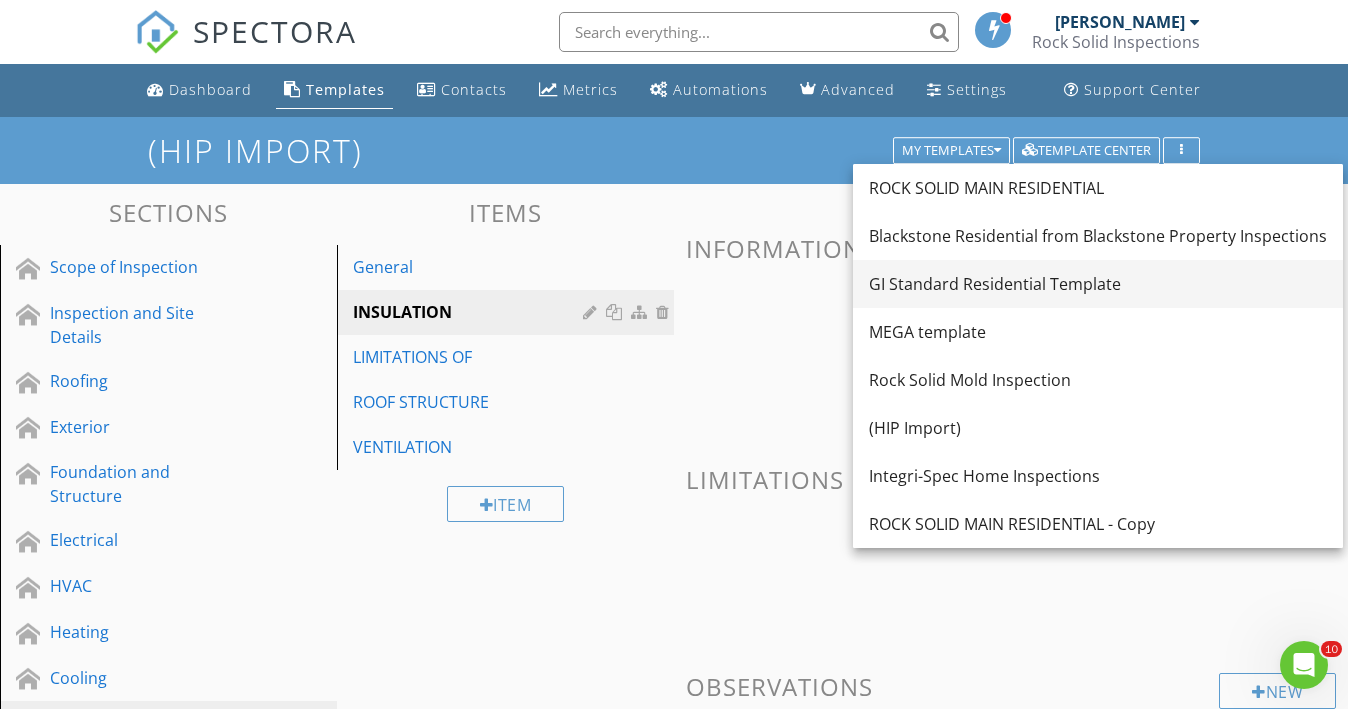 click on "GI Standard Residential Template" at bounding box center [1098, 284] 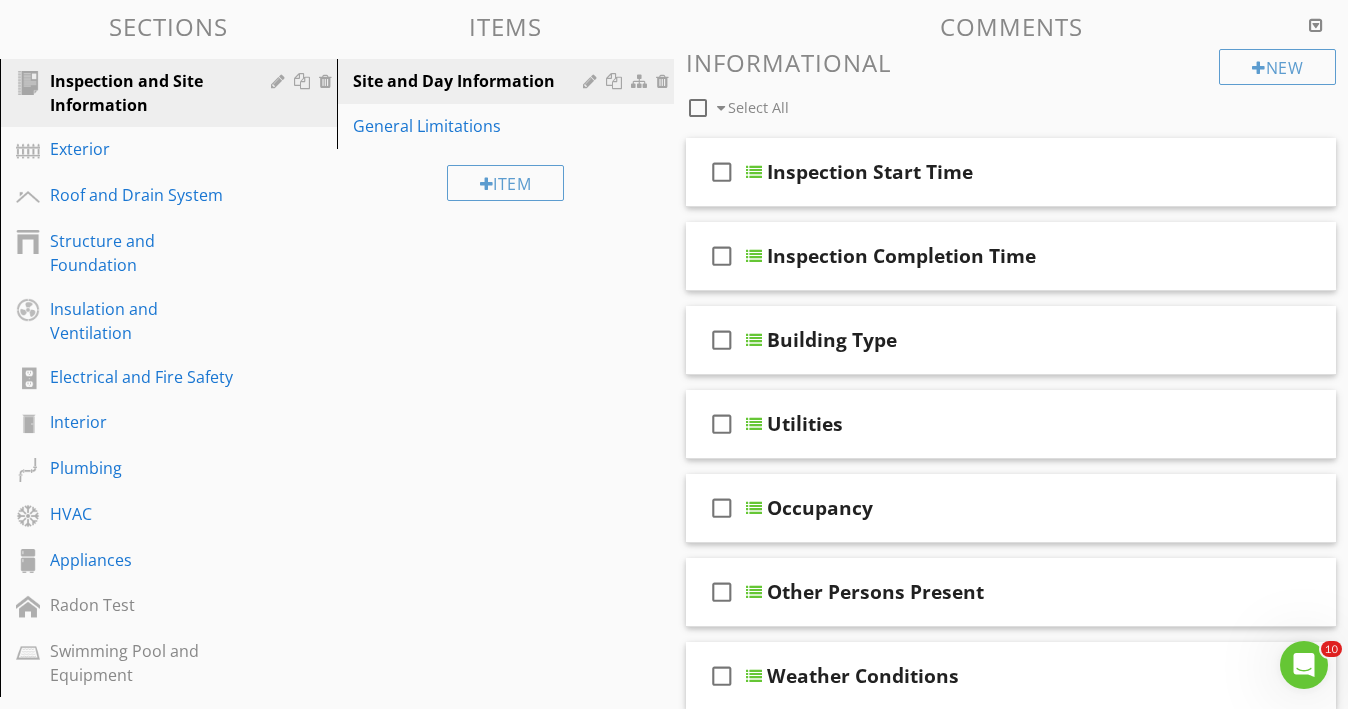 scroll, scrollTop: 183, scrollLeft: 0, axis: vertical 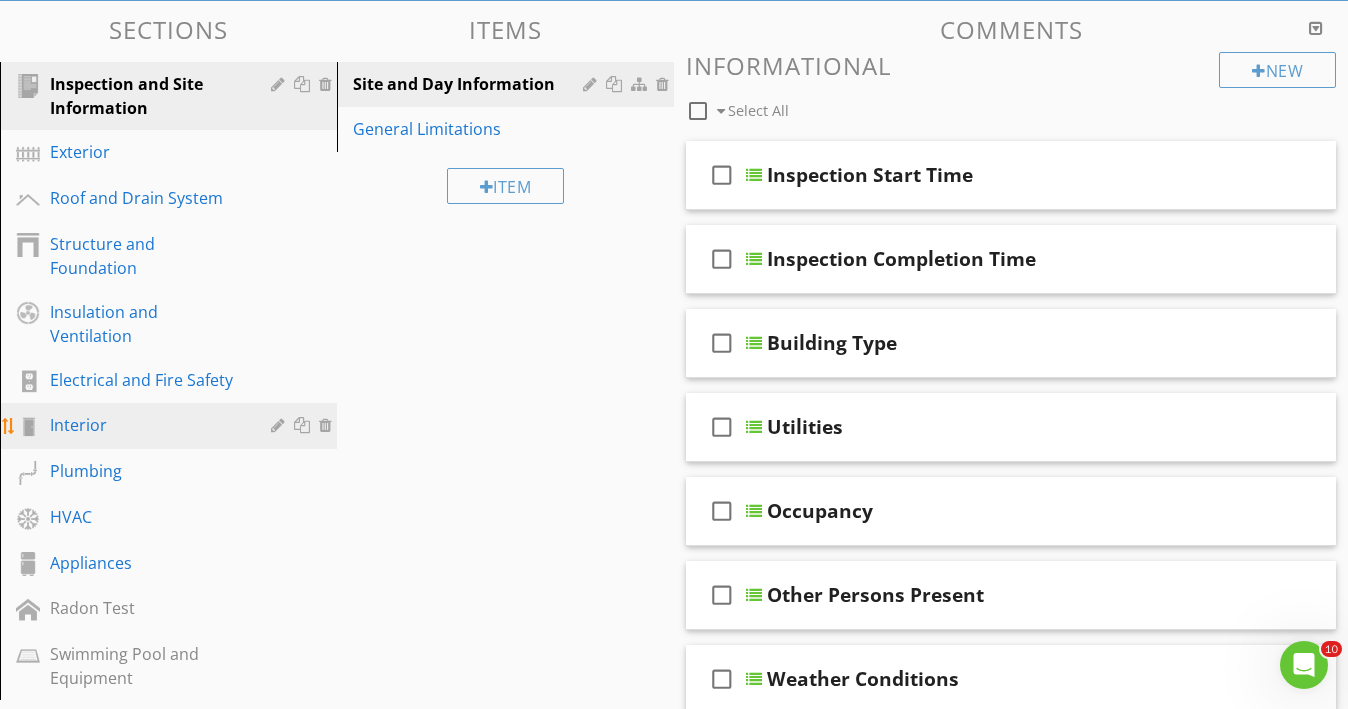 click on "Interior" at bounding box center [171, 426] 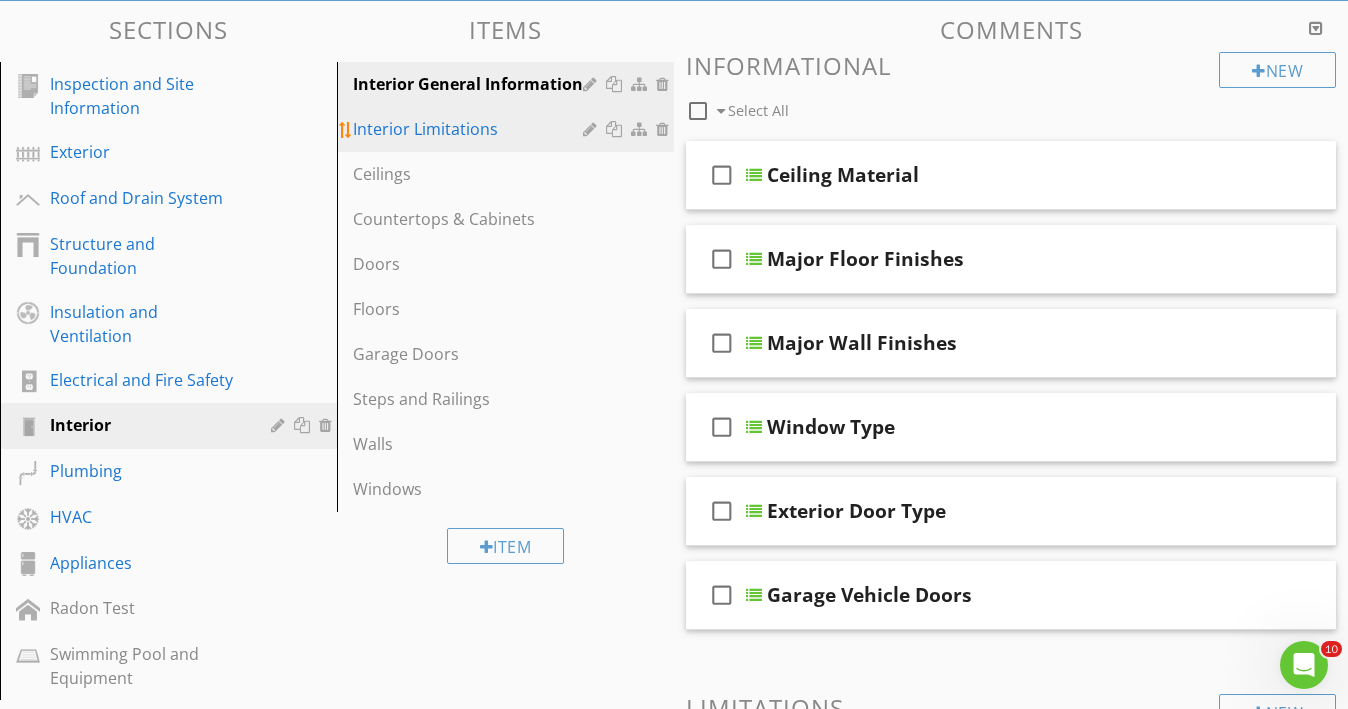 click on "Interior Limitations" at bounding box center [471, 129] 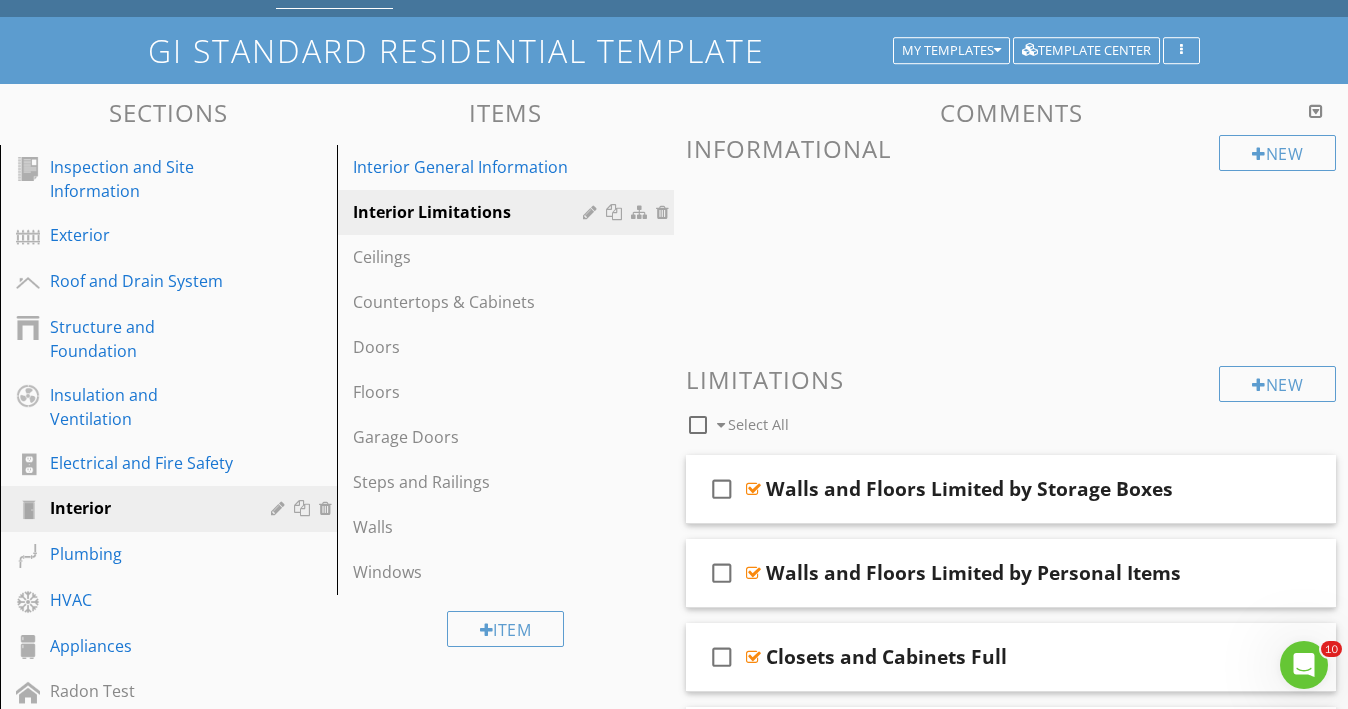 scroll, scrollTop: 97, scrollLeft: 0, axis: vertical 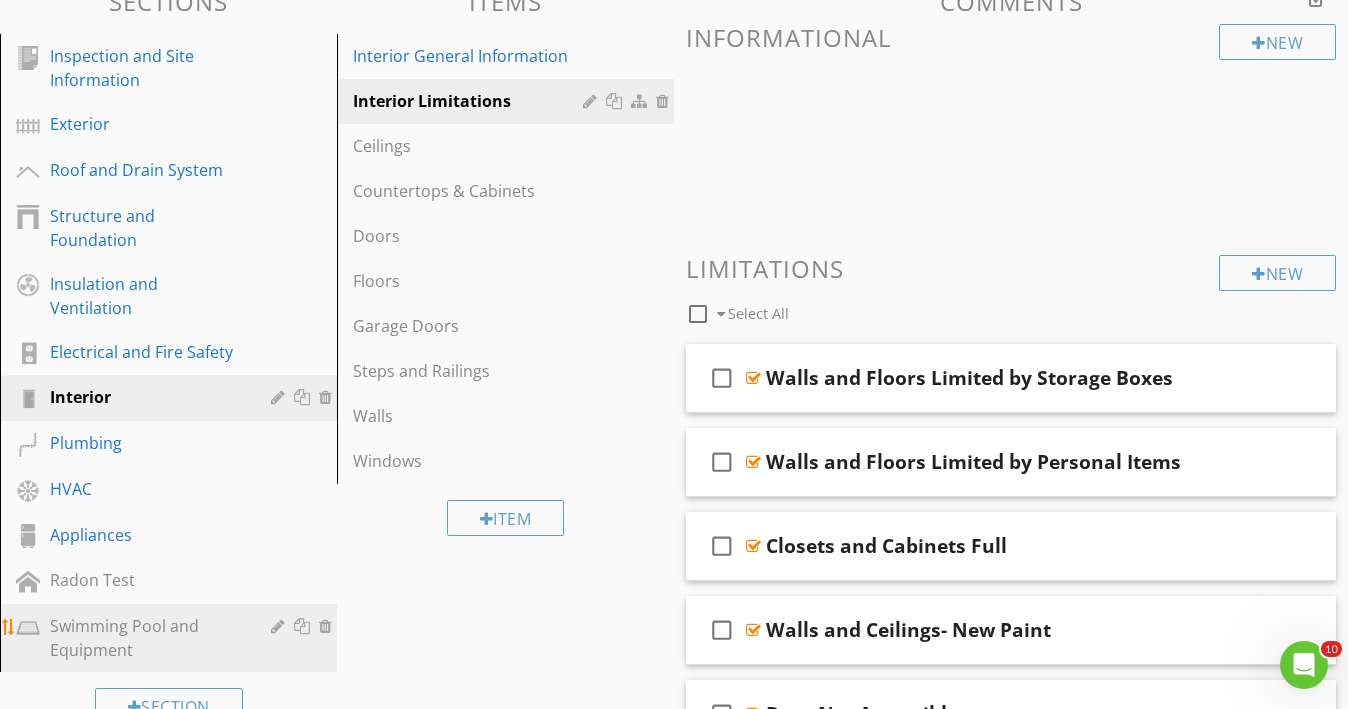 click on "Swimming Pool and Equipment" at bounding box center (171, 638) 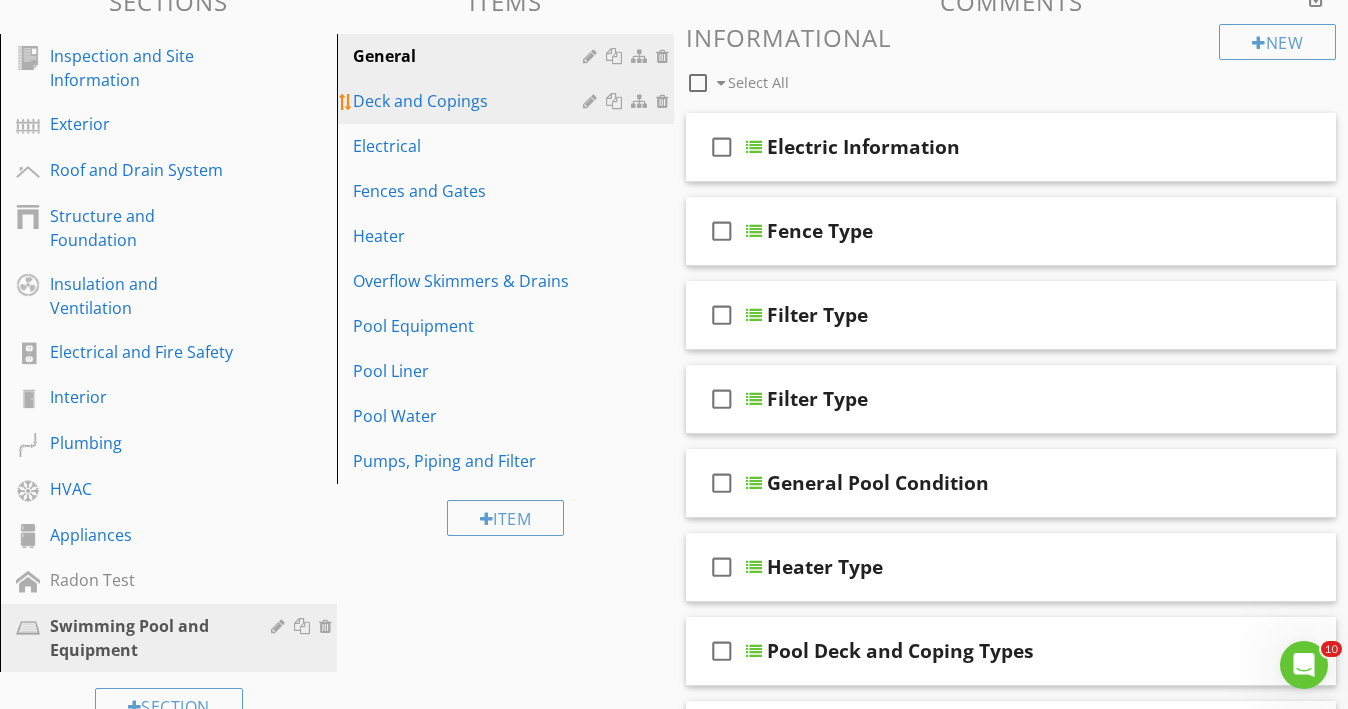 click on "Deck and Copings" at bounding box center (508, 101) 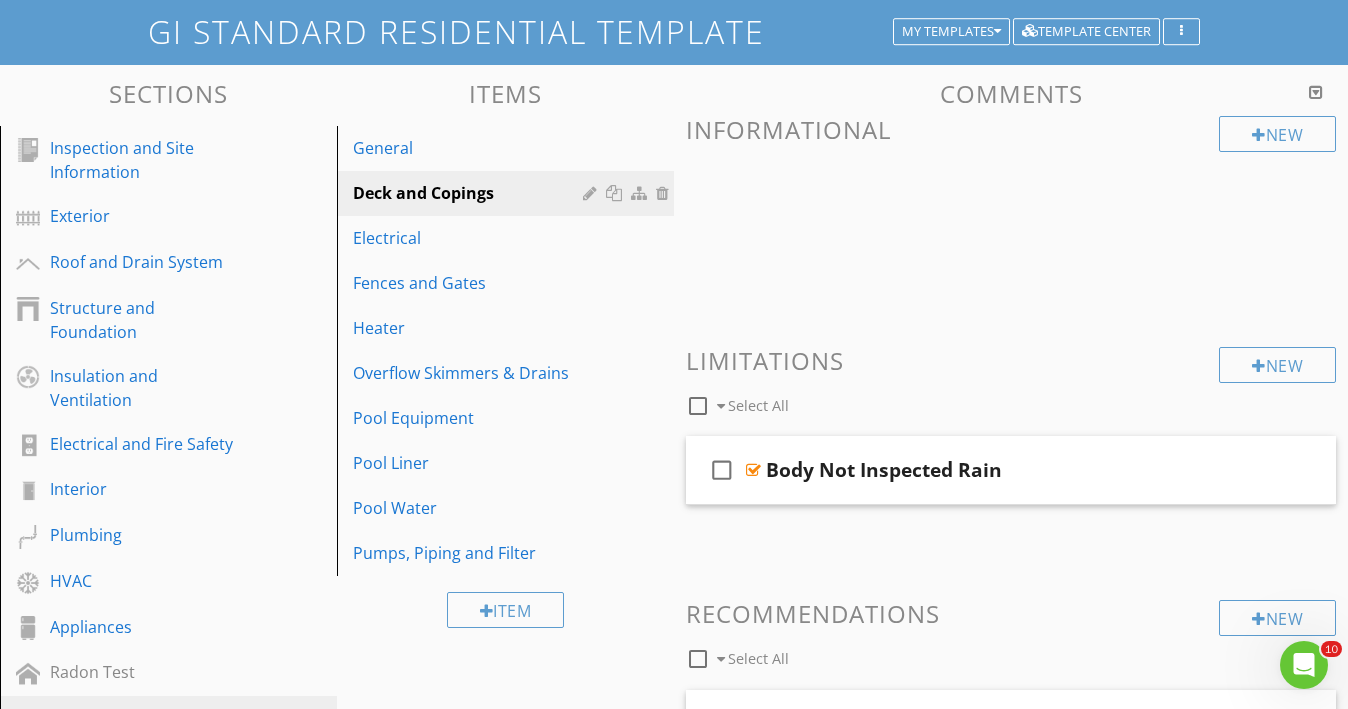 scroll, scrollTop: 41, scrollLeft: 0, axis: vertical 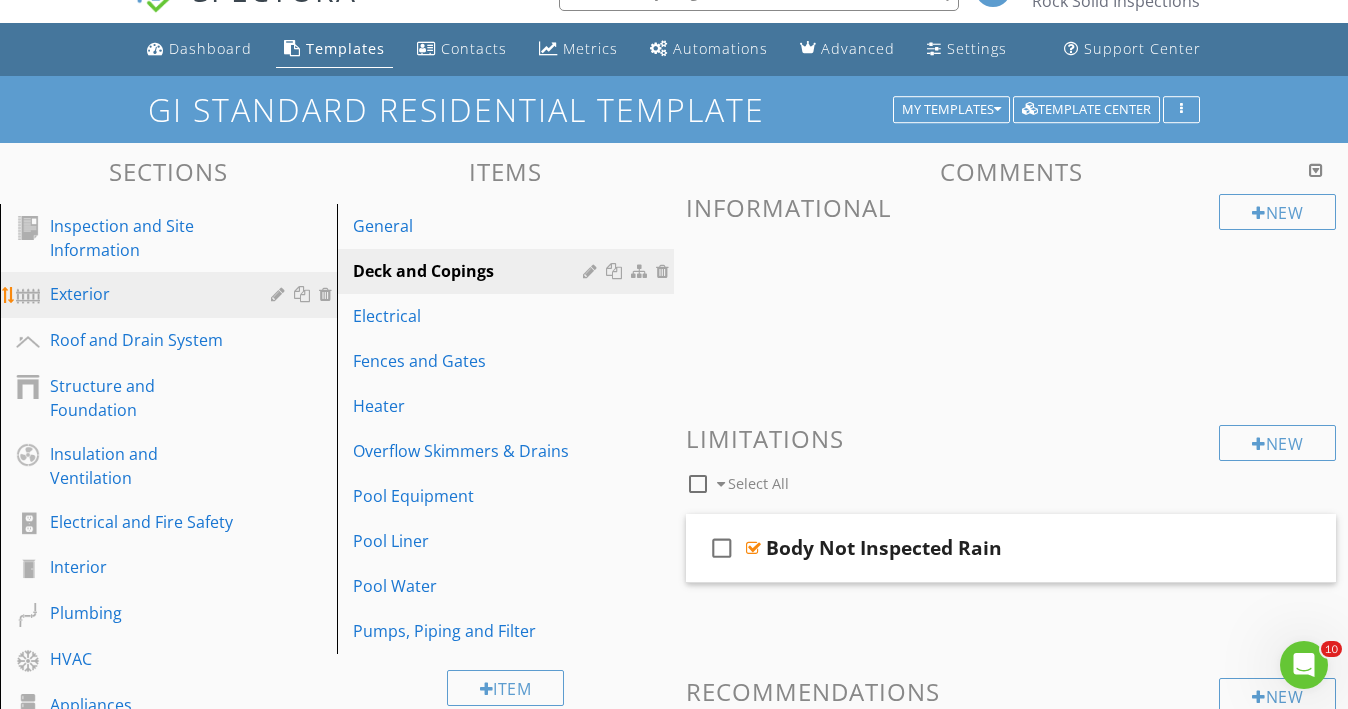 click on "Exterior" at bounding box center (171, 295) 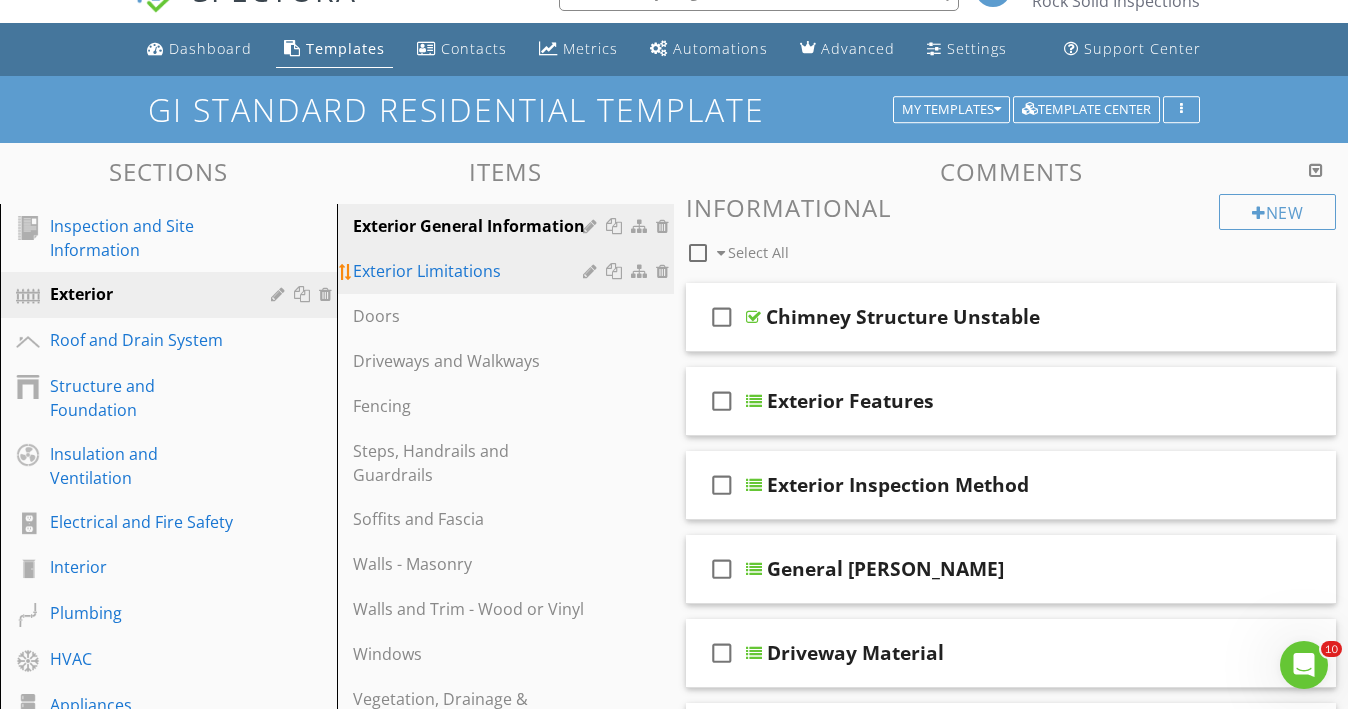click on "Exterior Limitations" at bounding box center [471, 271] 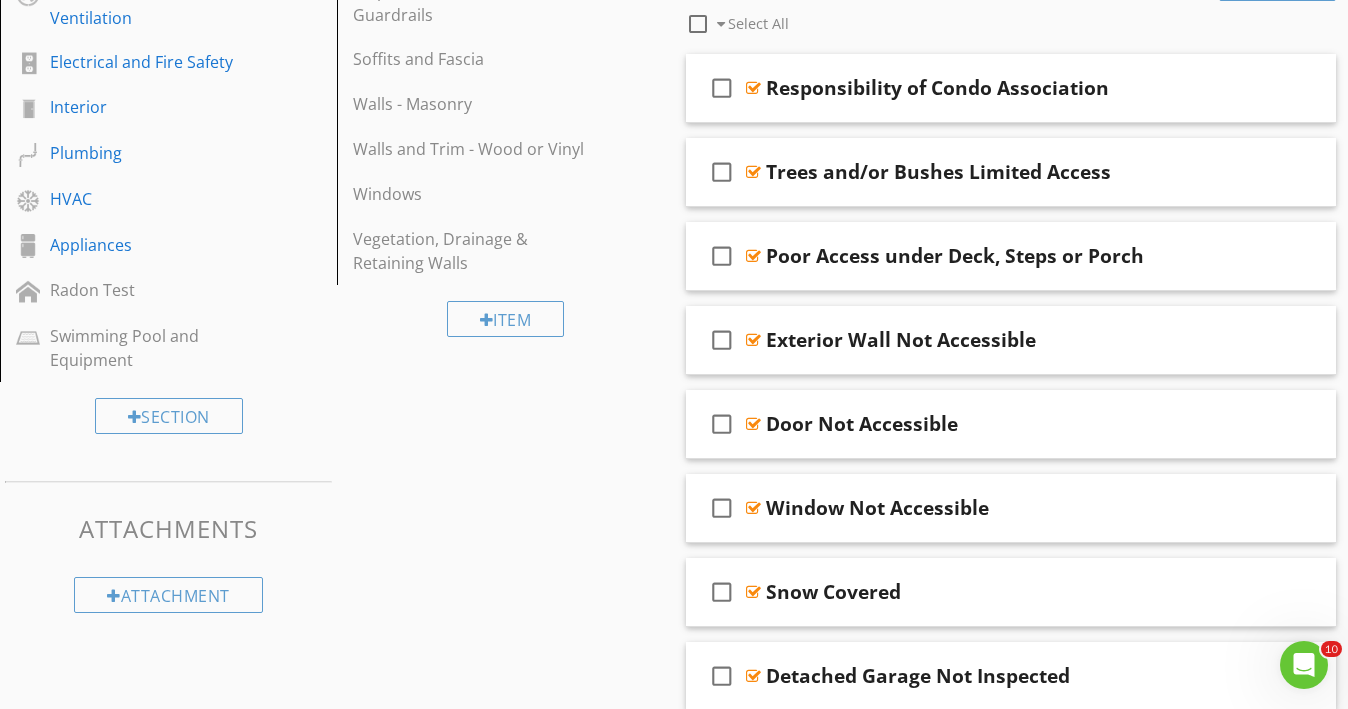 scroll, scrollTop: 510, scrollLeft: 0, axis: vertical 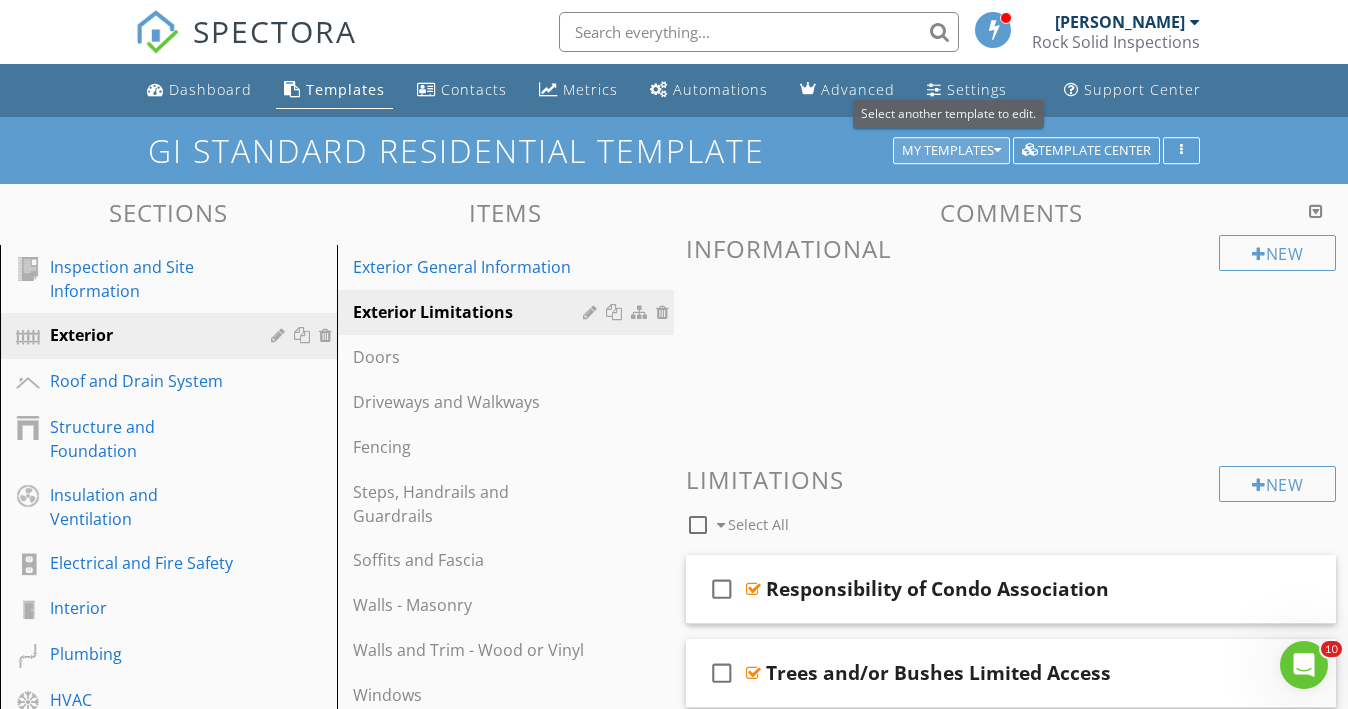 click at bounding box center (997, 151) 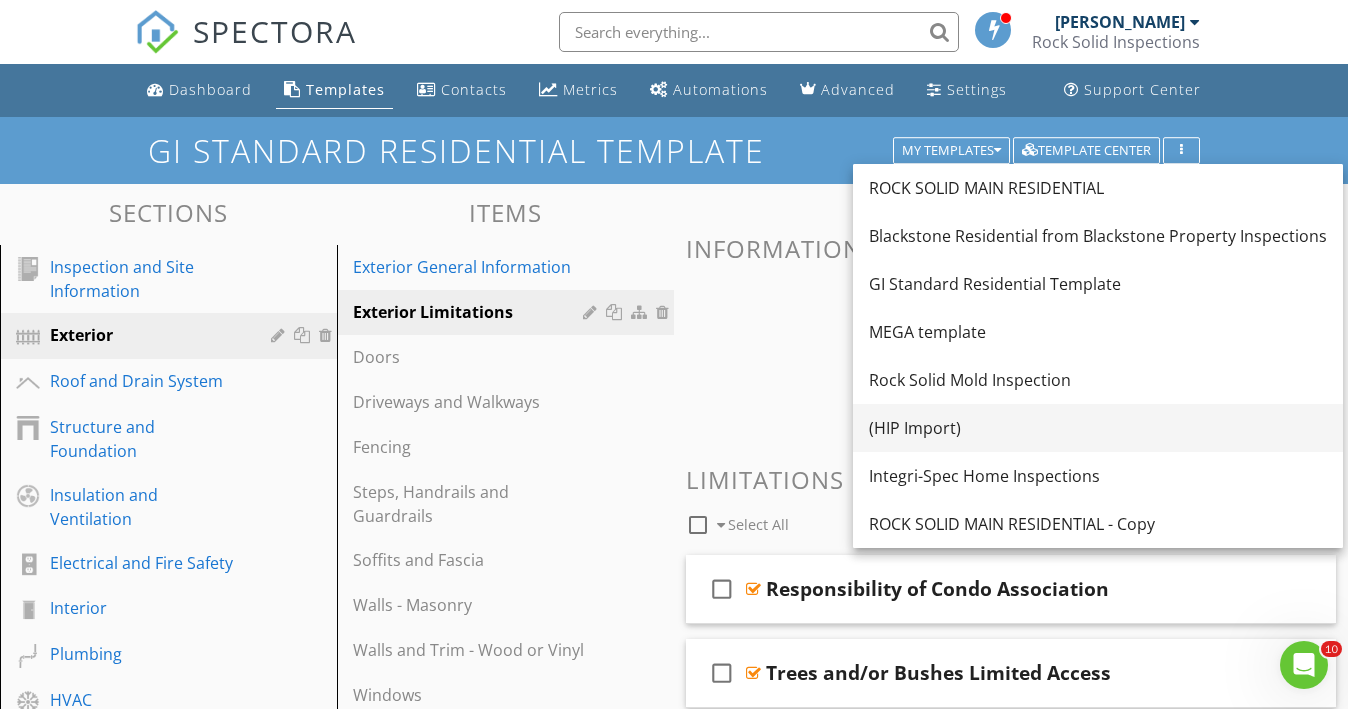 click on "(HIP Import)" at bounding box center (1098, 428) 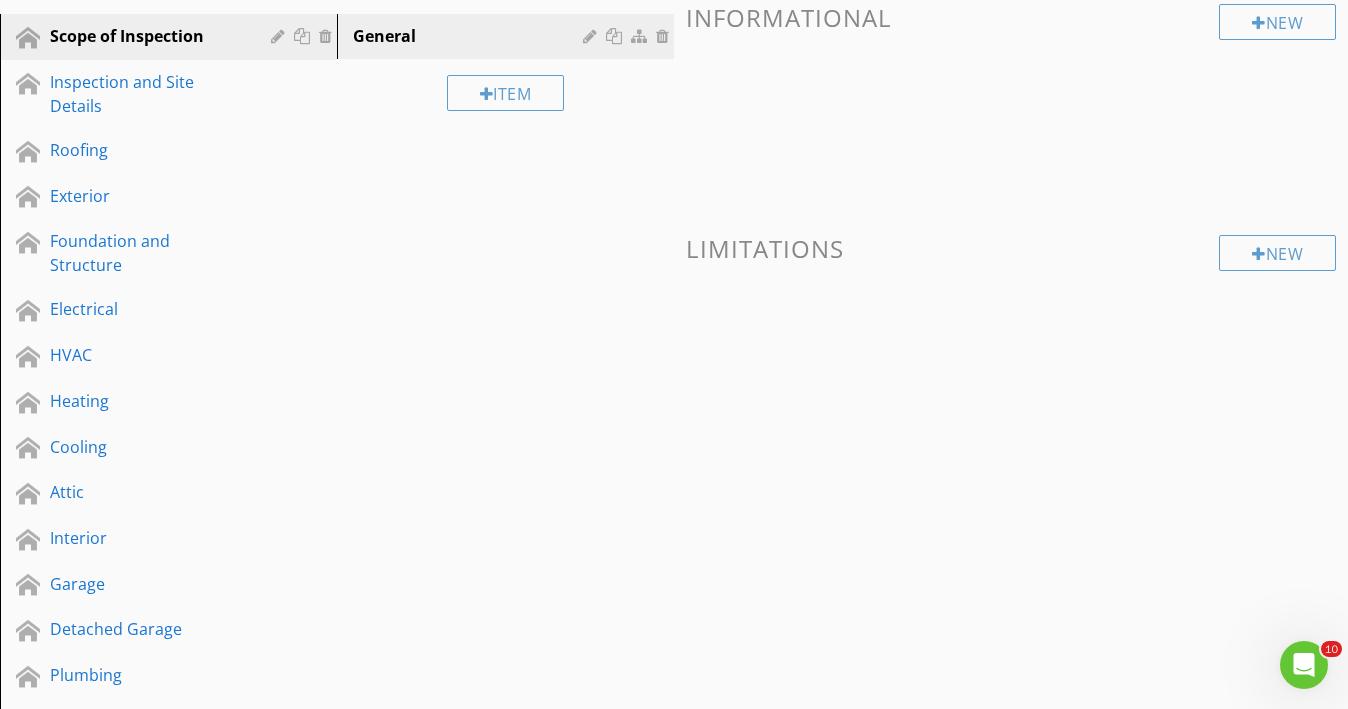 scroll, scrollTop: 224, scrollLeft: 0, axis: vertical 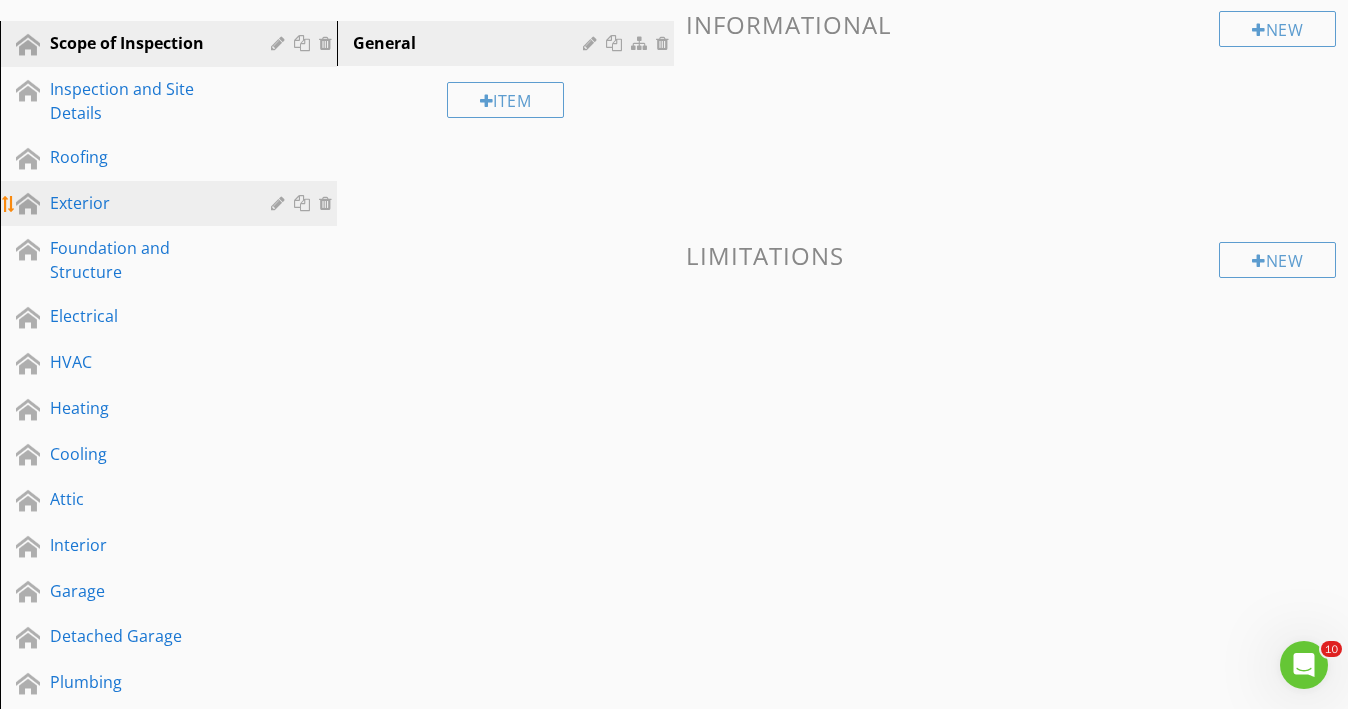 click on "Exterior" at bounding box center [171, 204] 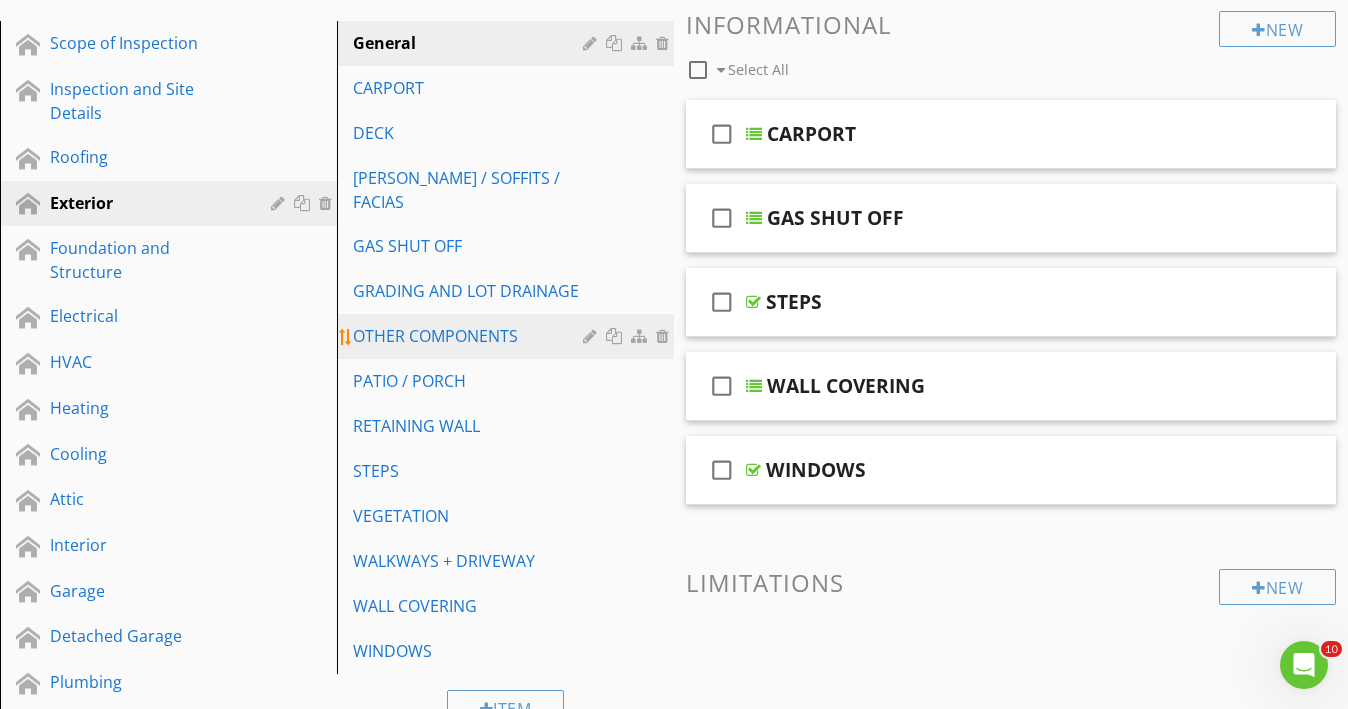 click on "OTHER COMPONENTS" at bounding box center [471, 336] 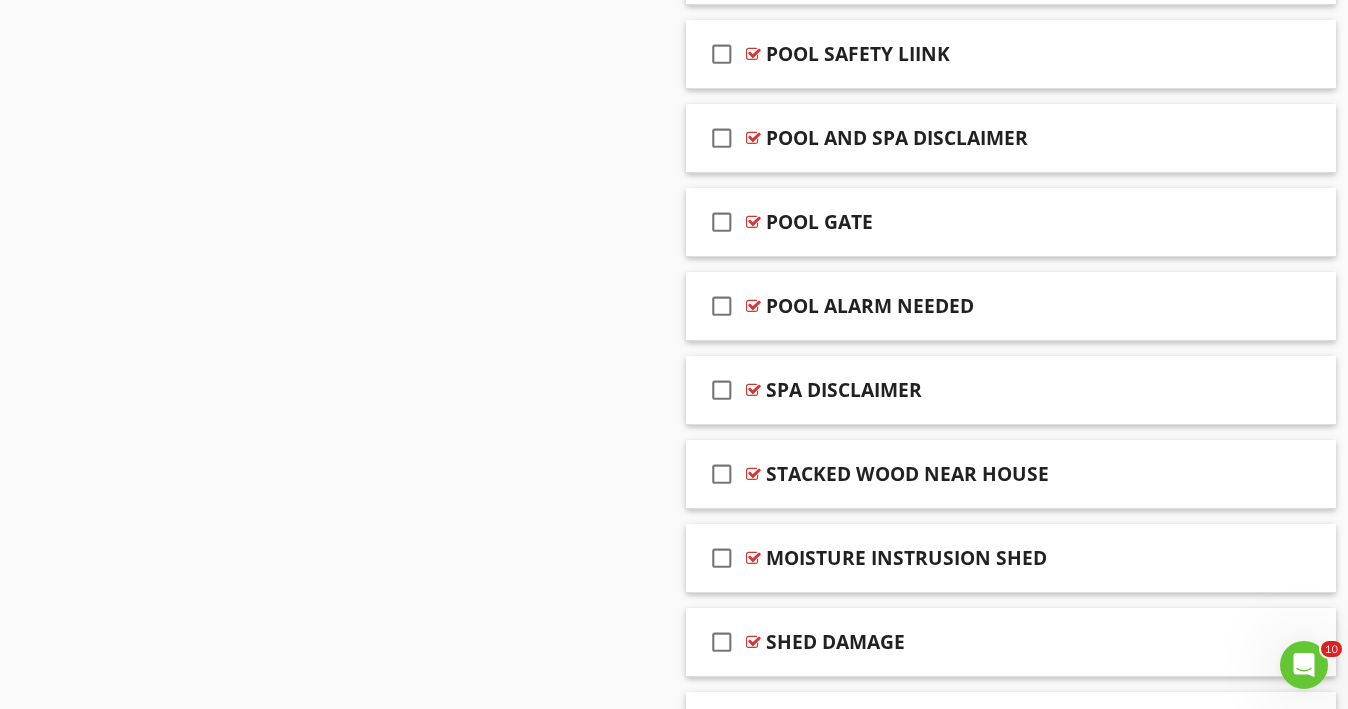 scroll, scrollTop: 1337, scrollLeft: 0, axis: vertical 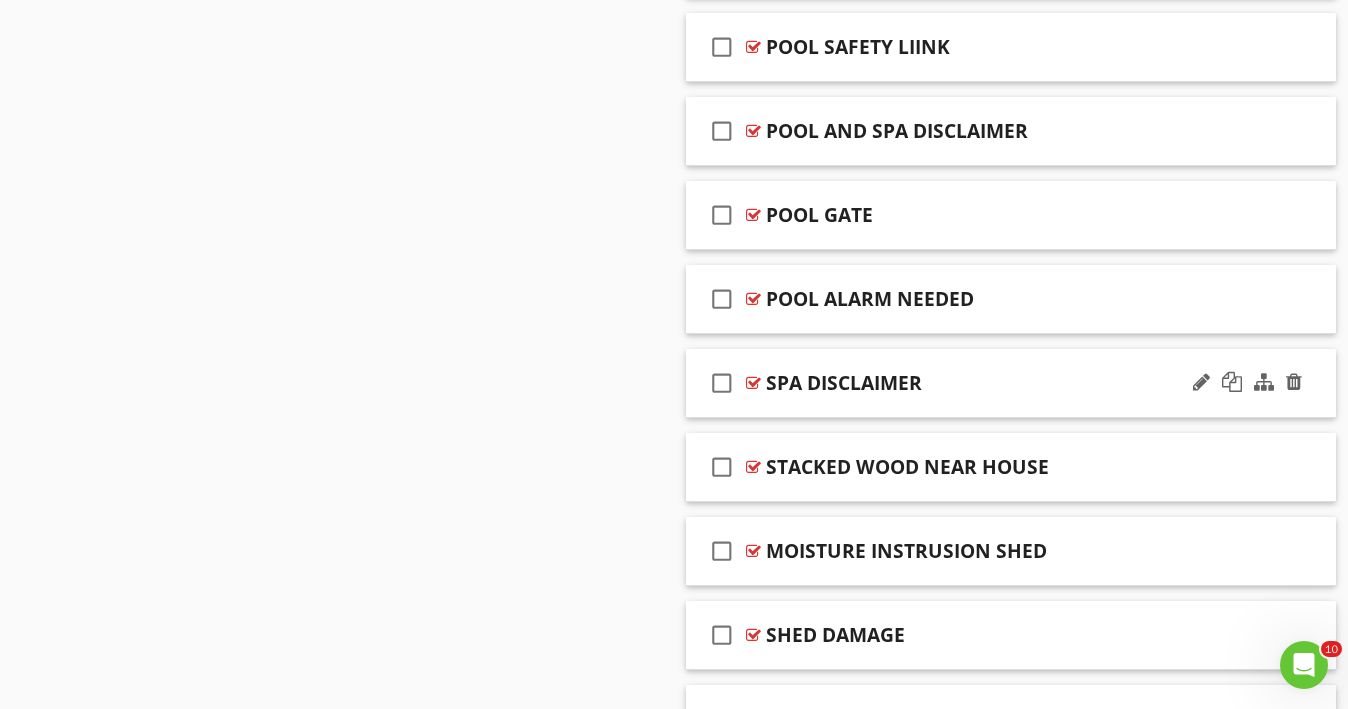 click on "SPA DISCLAIMER" at bounding box center (995, 383) 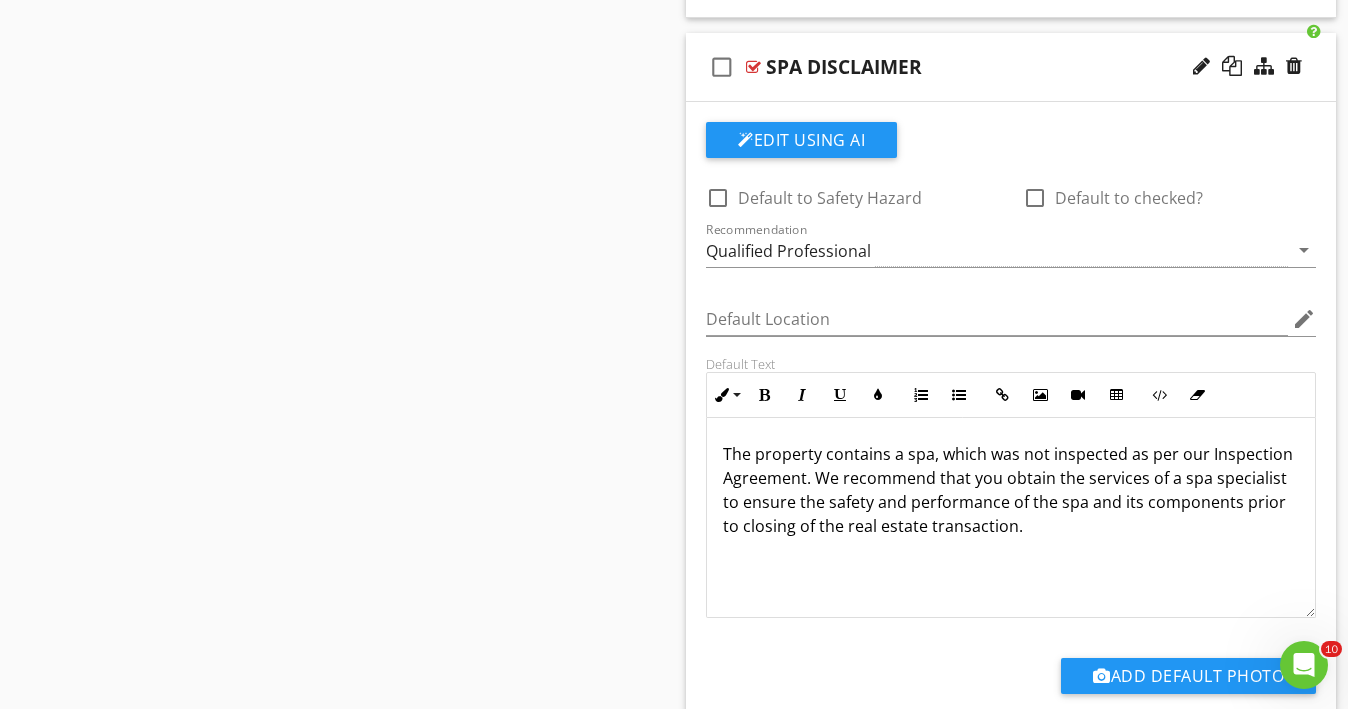 scroll, scrollTop: 1666, scrollLeft: 0, axis: vertical 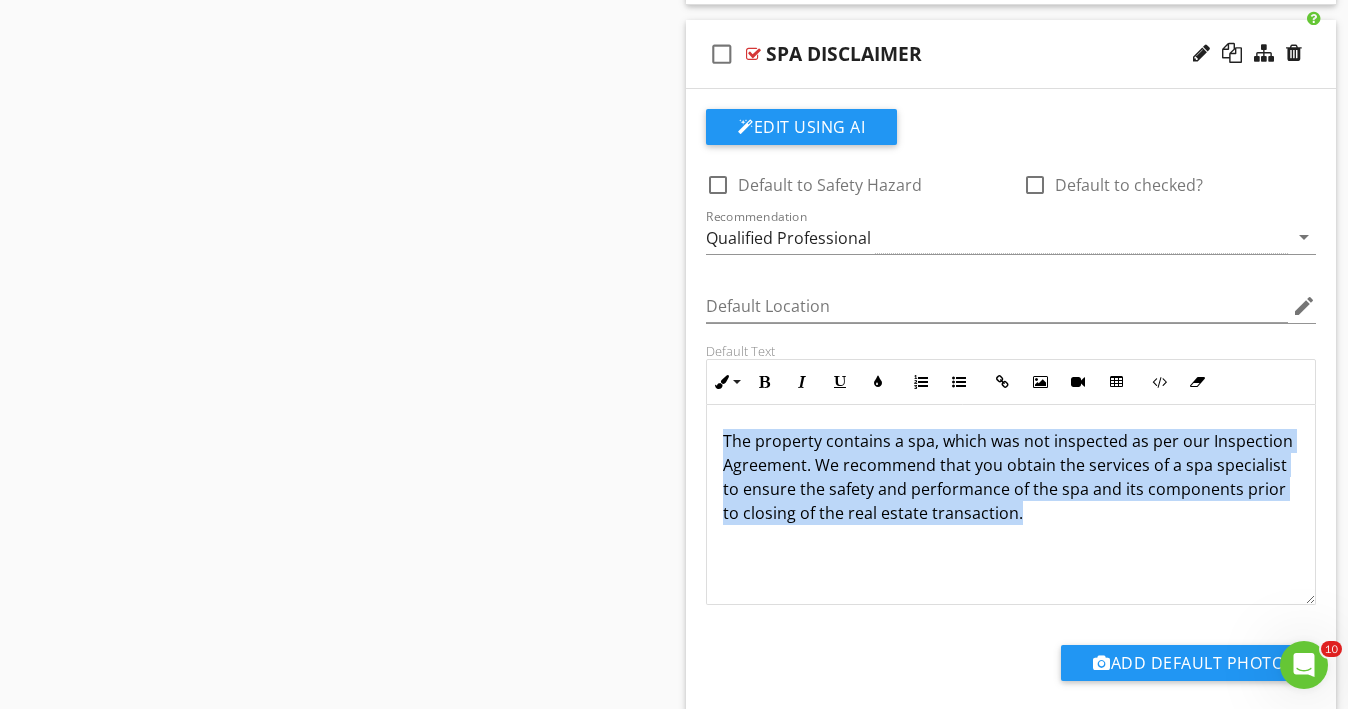 drag, startPoint x: 720, startPoint y: 434, endPoint x: 687, endPoint y: 530, distance: 101.51354 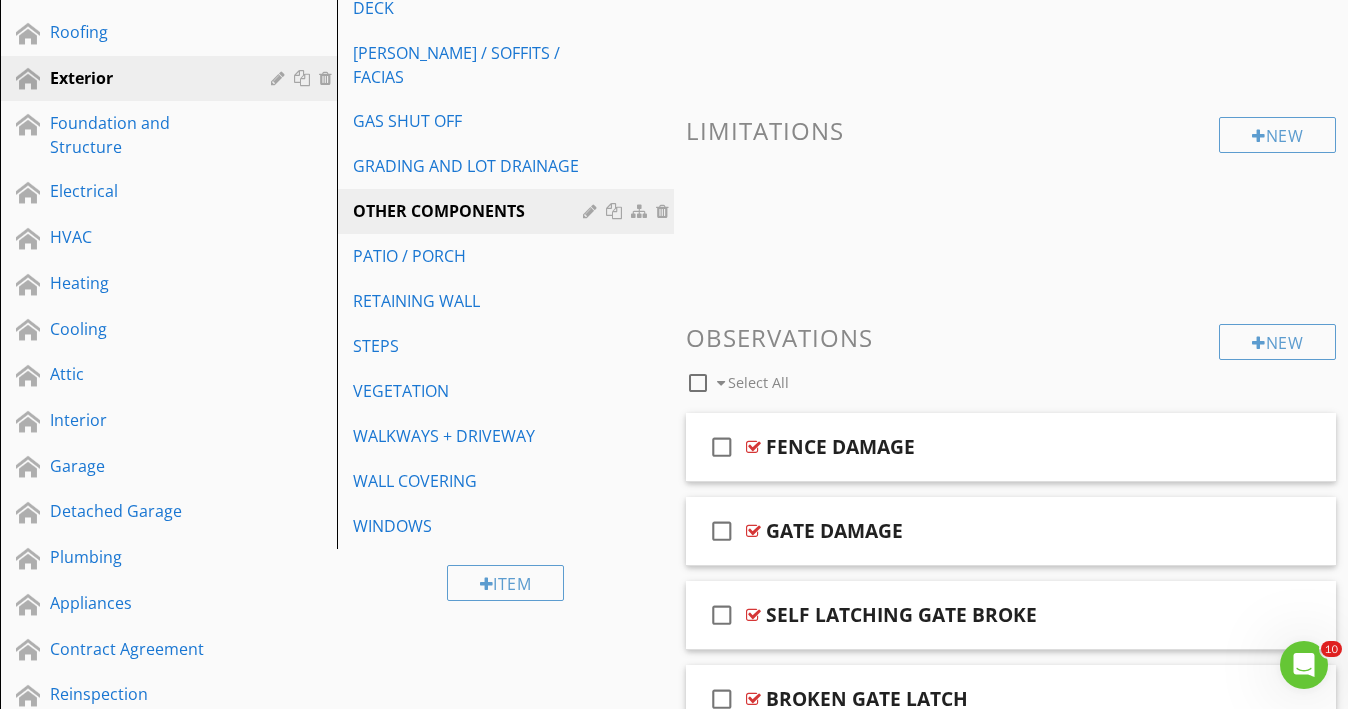 scroll, scrollTop: 85, scrollLeft: 0, axis: vertical 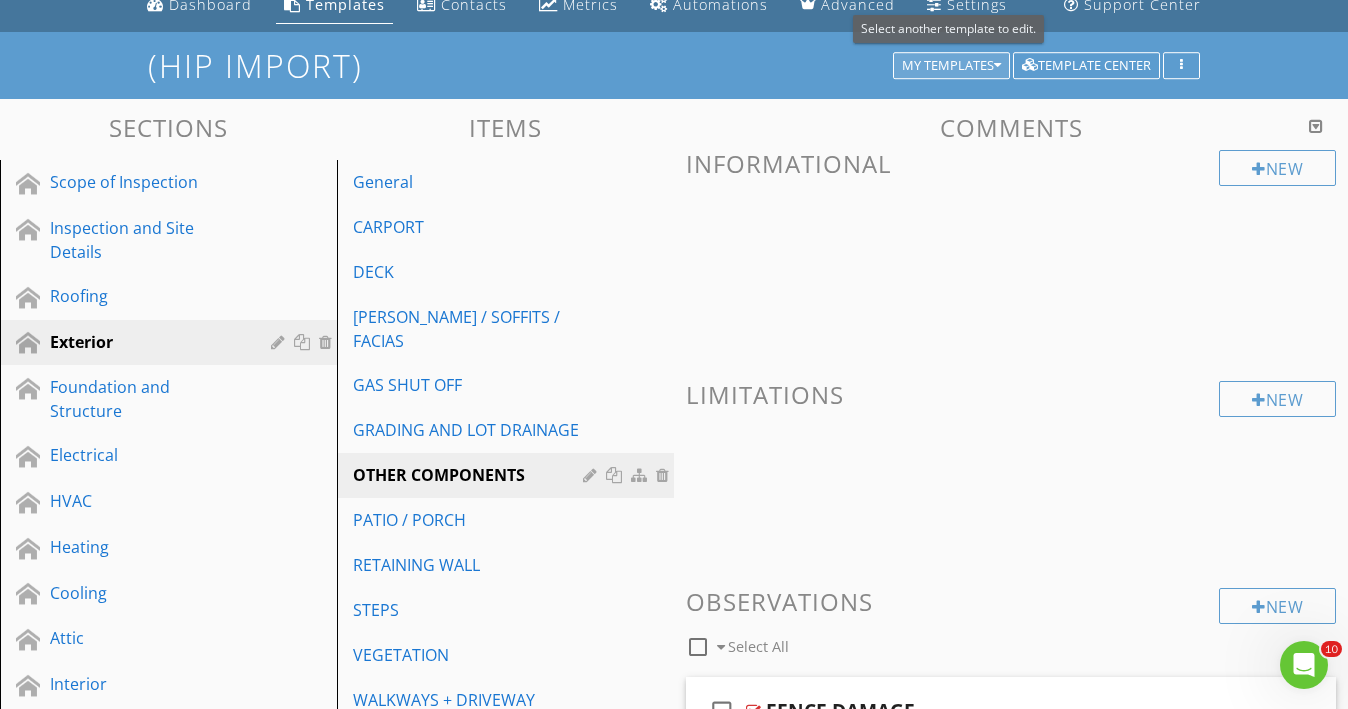 click at bounding box center (997, 66) 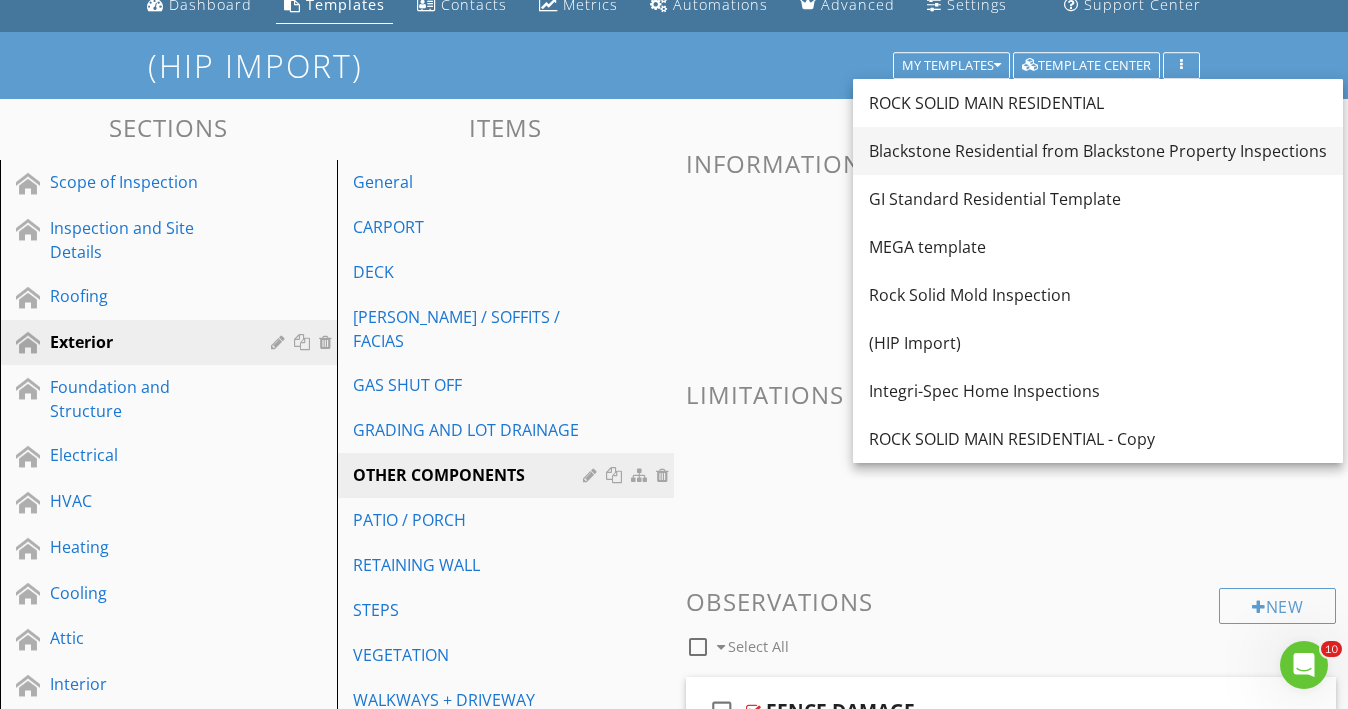 click on "Blackstone Residential  from Blackstone Property Inspections" at bounding box center [1098, 151] 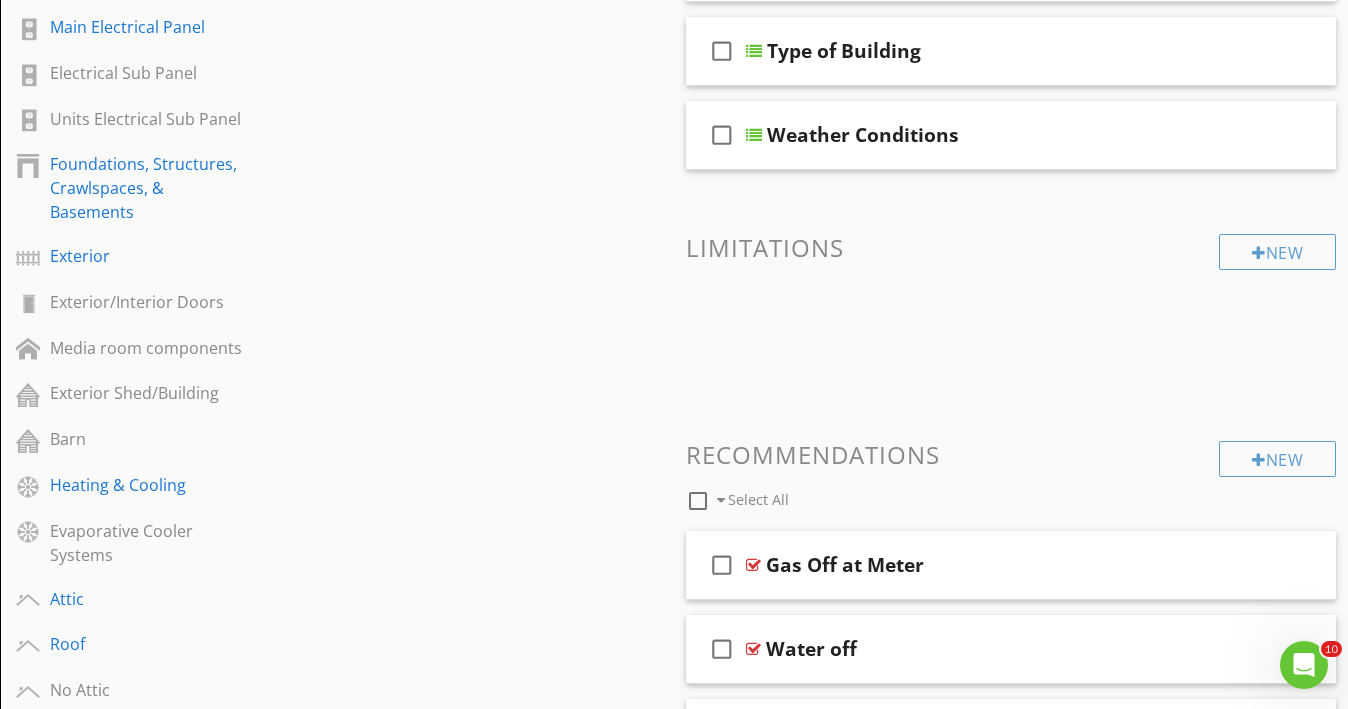 scroll, scrollTop: 832, scrollLeft: 0, axis: vertical 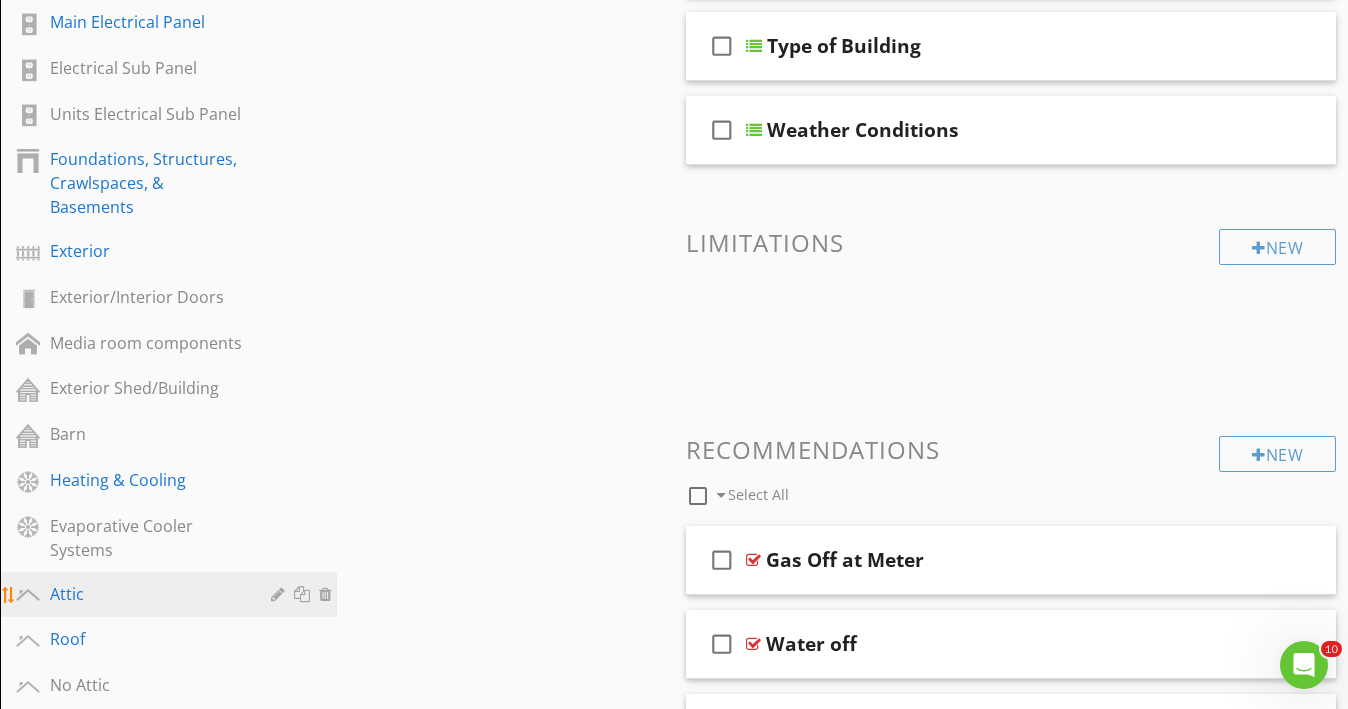 click on "Attic" at bounding box center [146, 594] 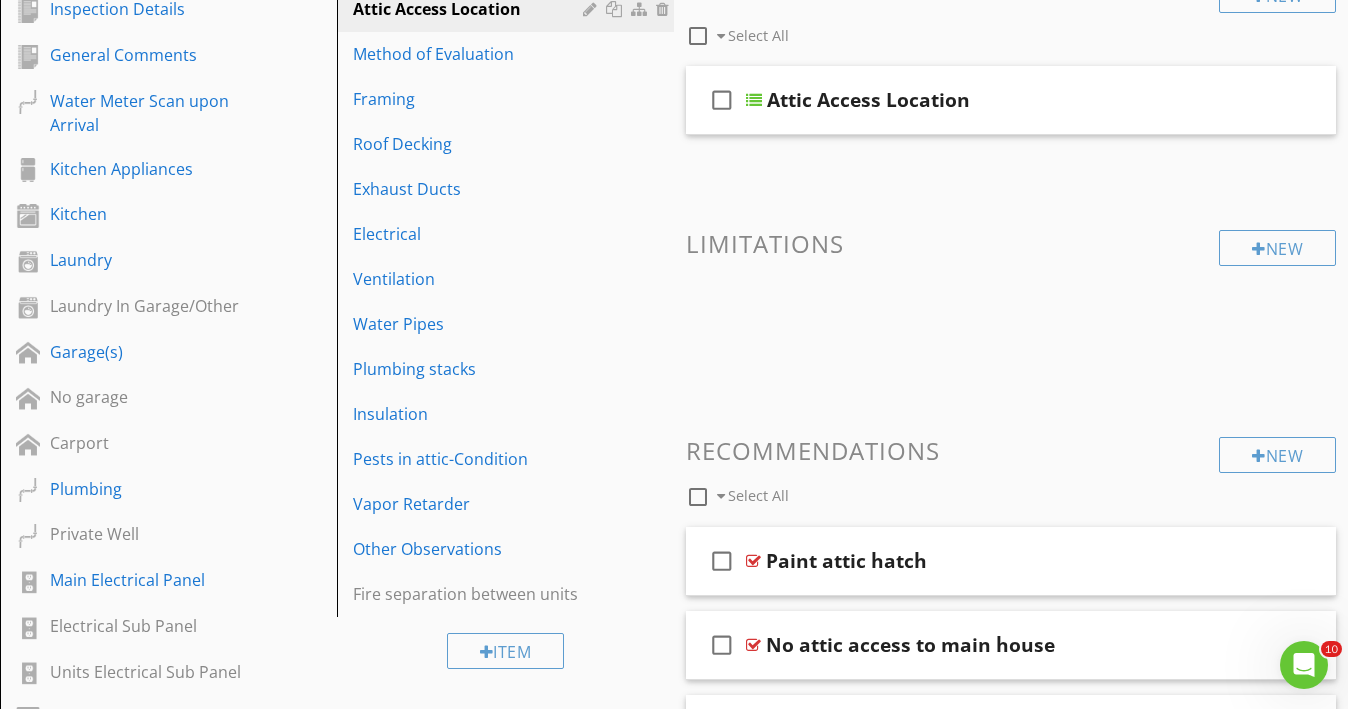 scroll, scrollTop: 258, scrollLeft: 0, axis: vertical 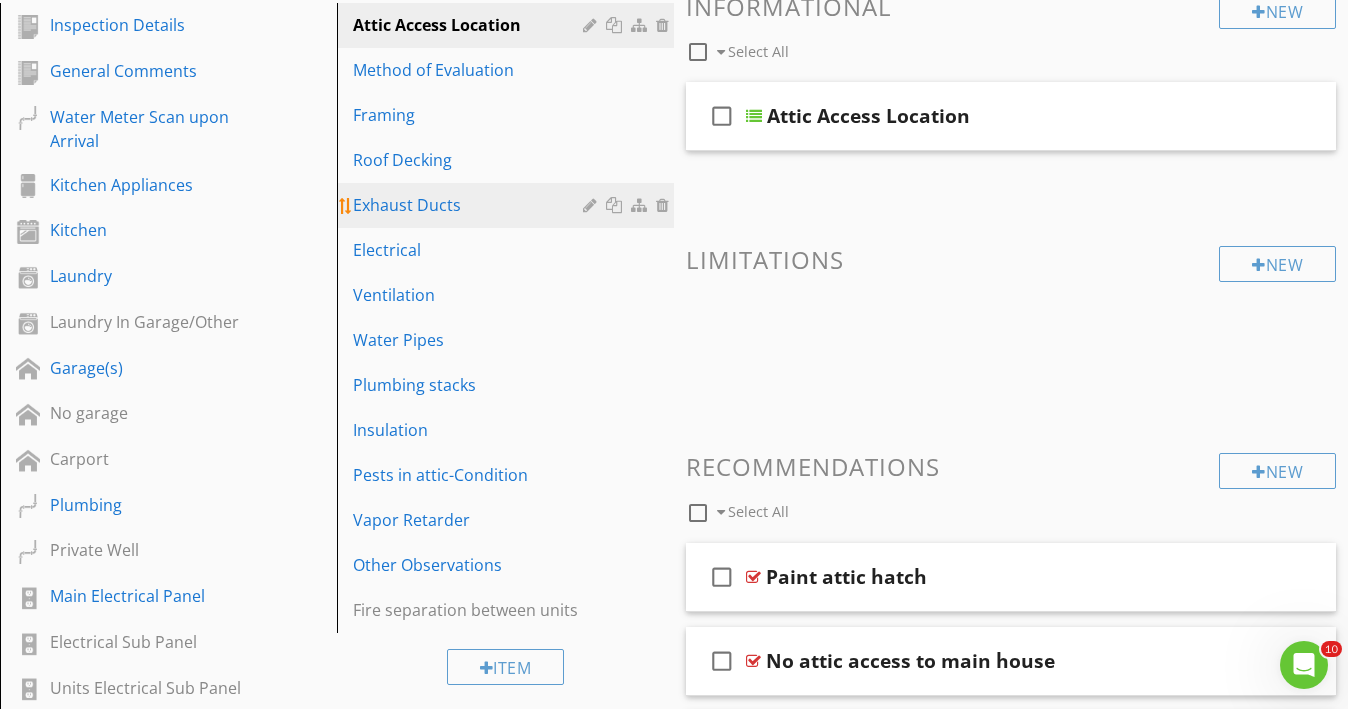 click on "Exhaust Ducts" at bounding box center [471, 205] 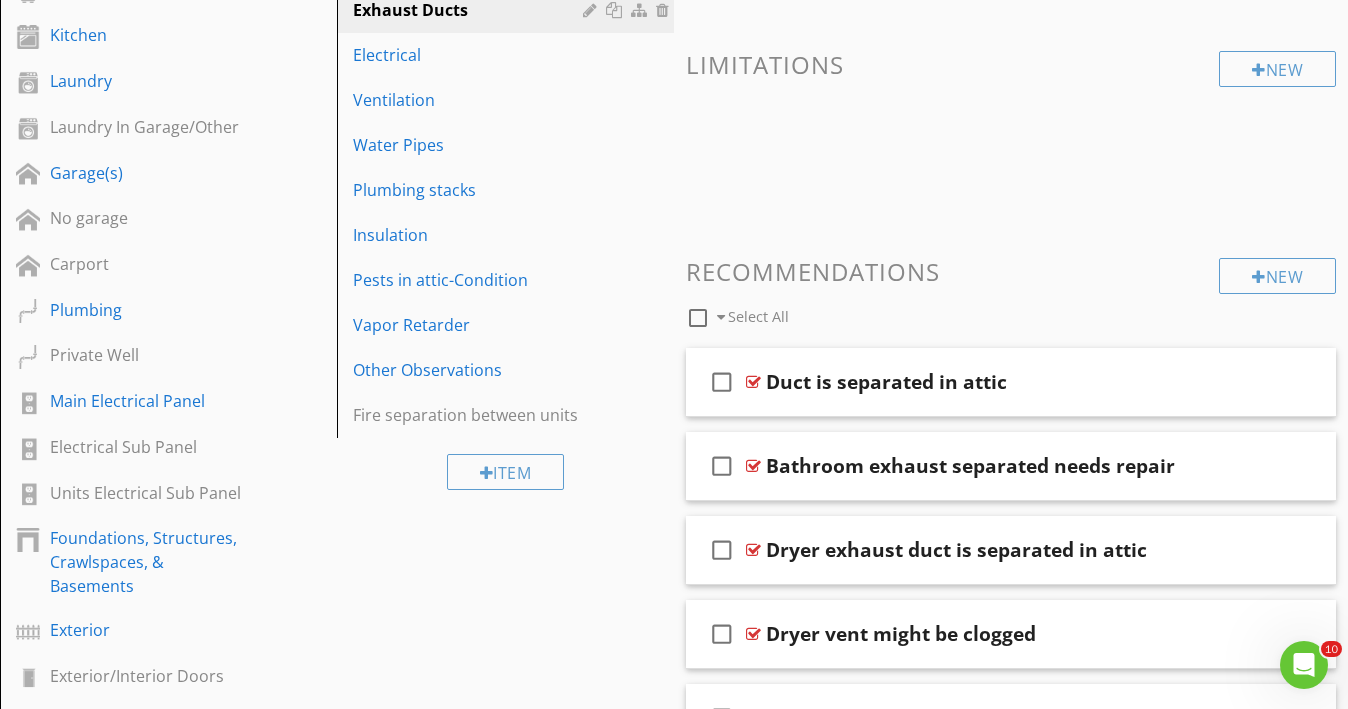 scroll, scrollTop: 482, scrollLeft: 0, axis: vertical 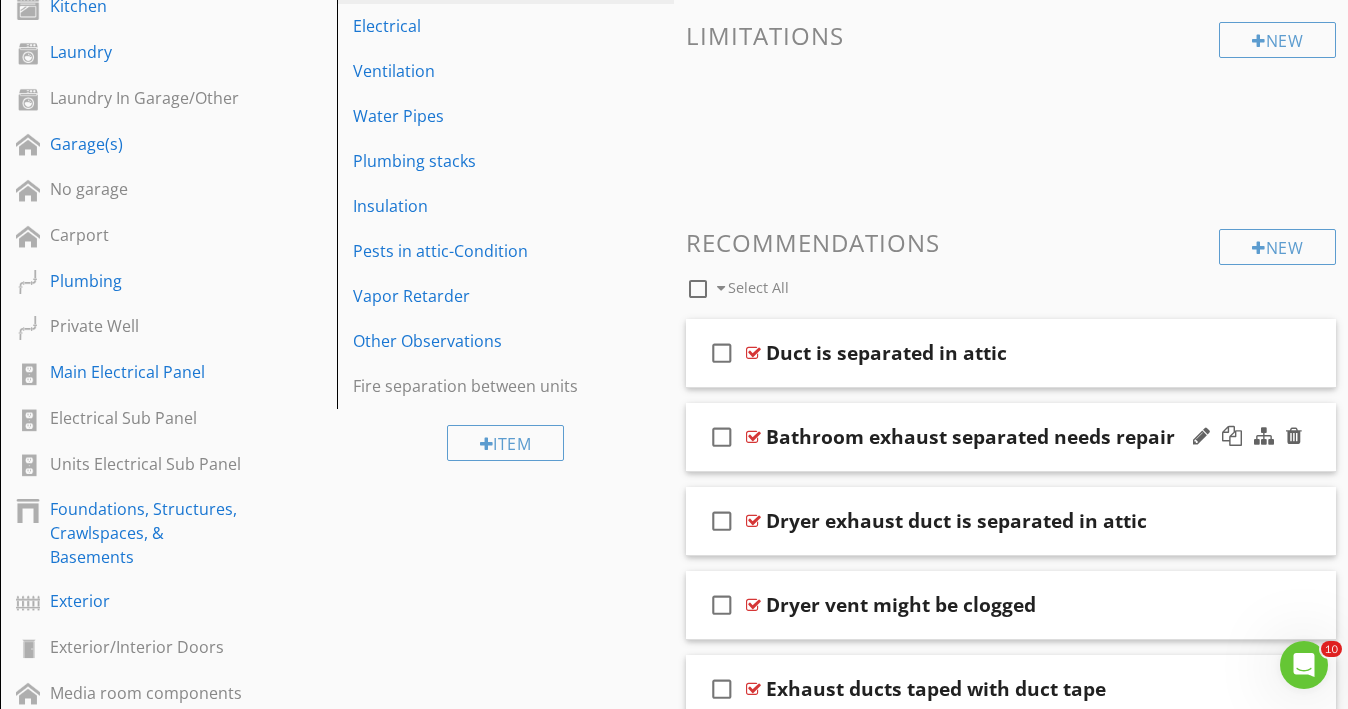 click on "check_box_outline_blank
Bathroom exhaust  separated needs repair" at bounding box center (1011, 437) 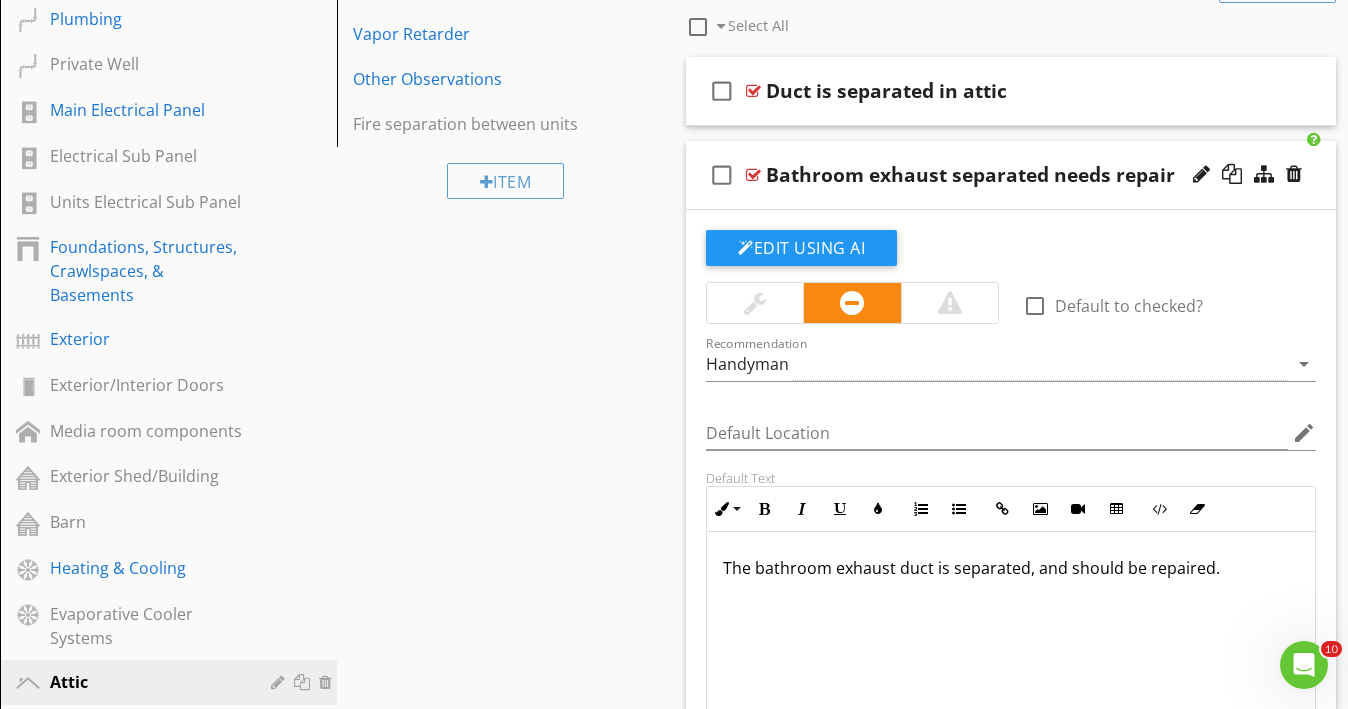 scroll, scrollTop: 753, scrollLeft: 0, axis: vertical 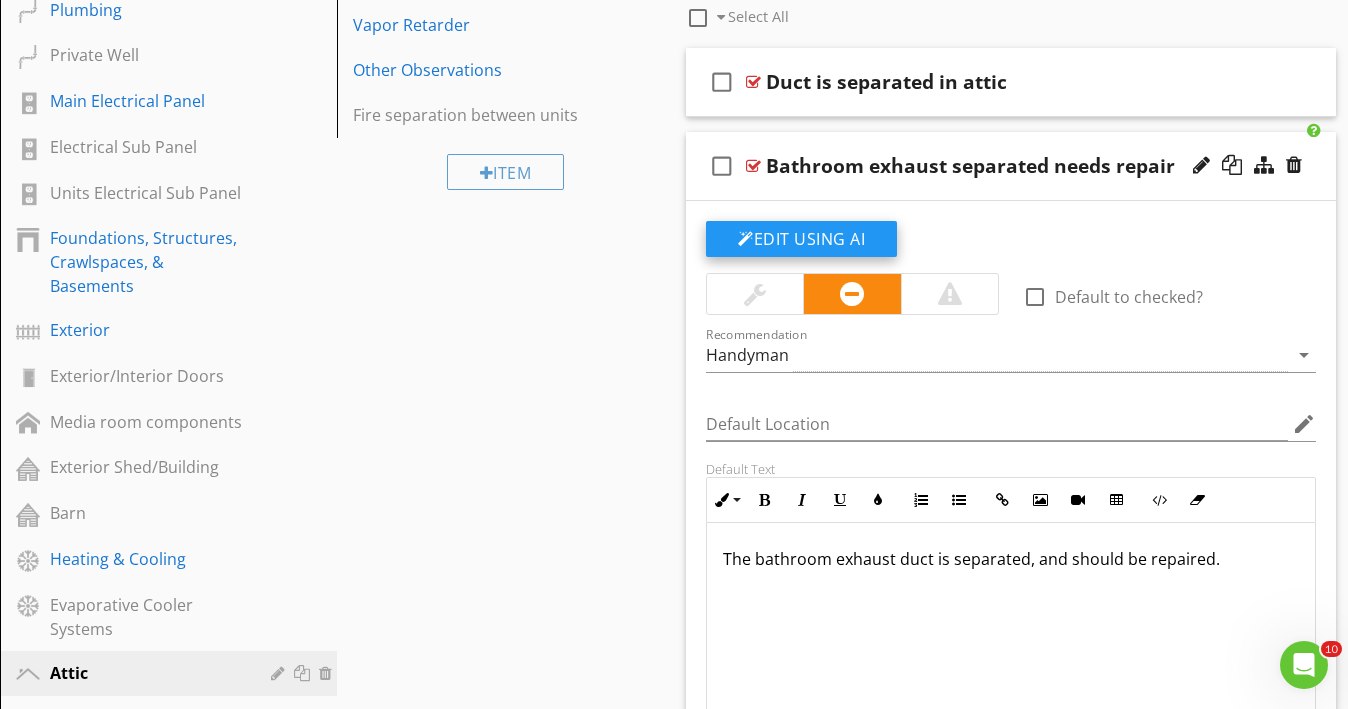 click on "Edit Using AI" at bounding box center (801, 239) 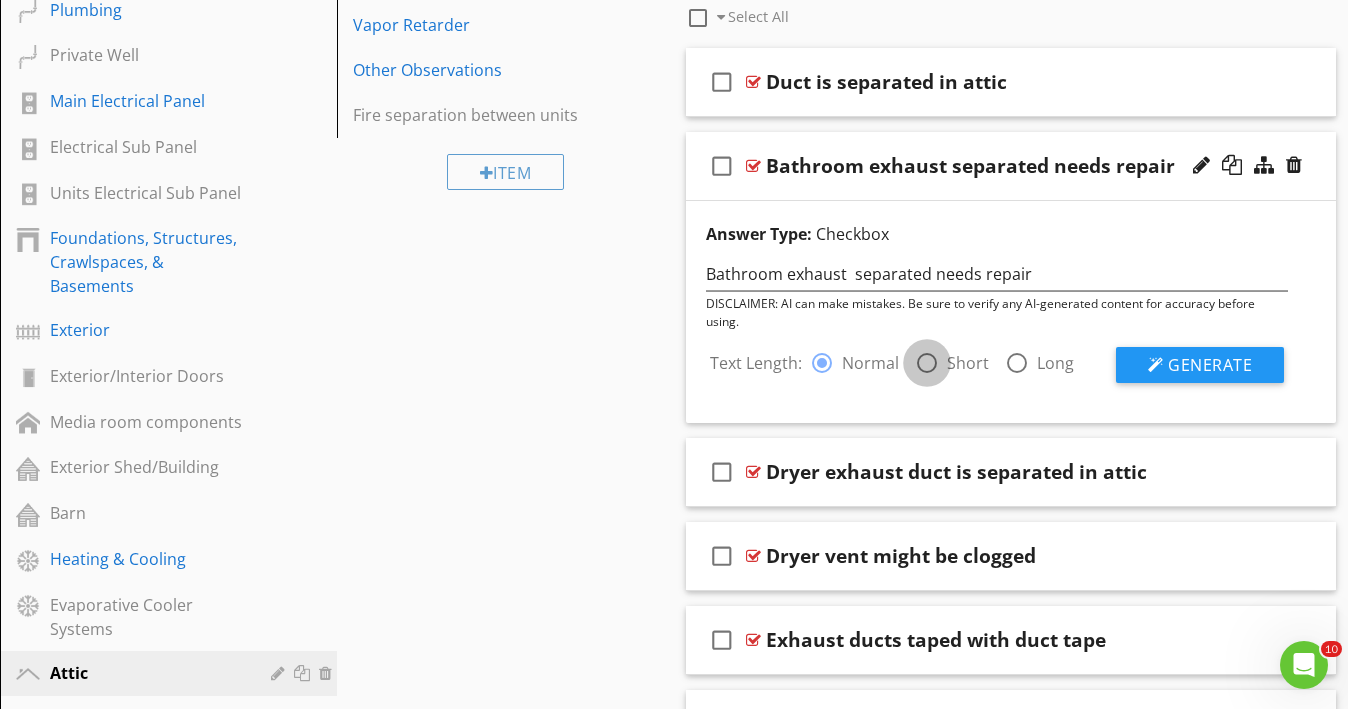 click at bounding box center (927, 363) 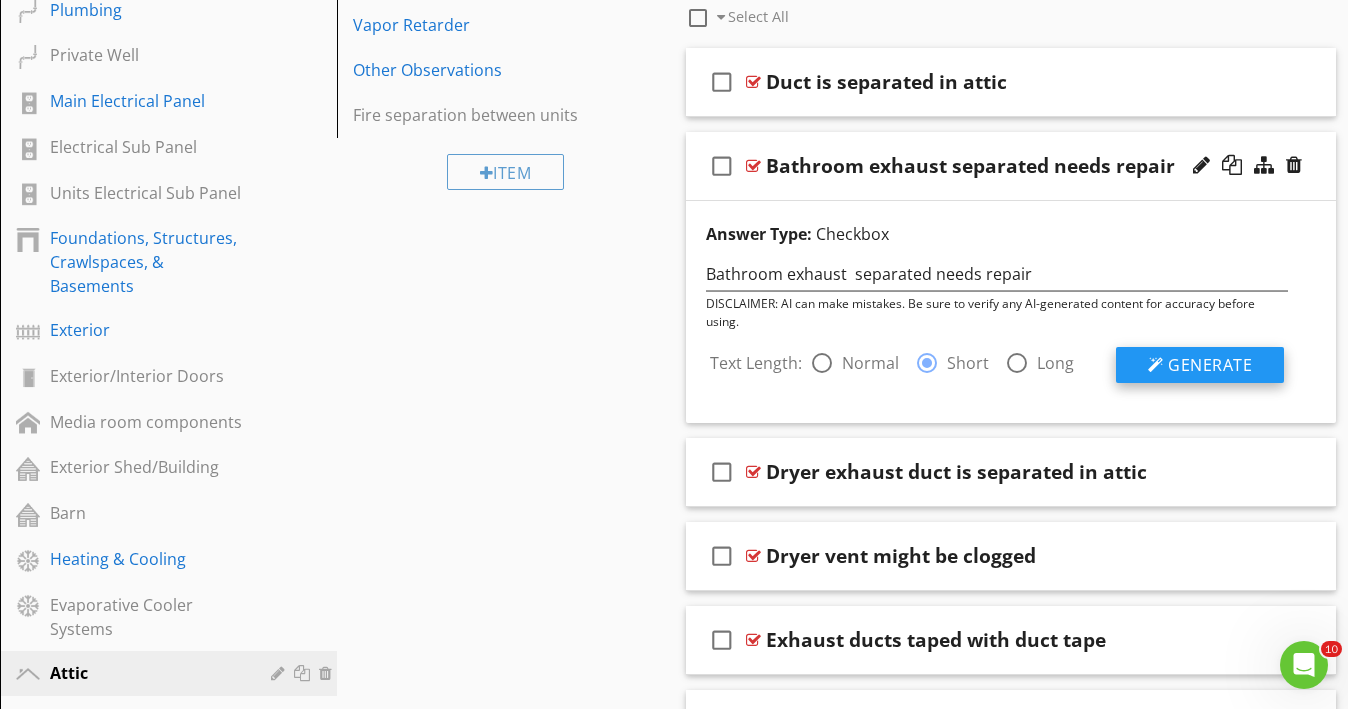 click on "Generate" at bounding box center (1200, 365) 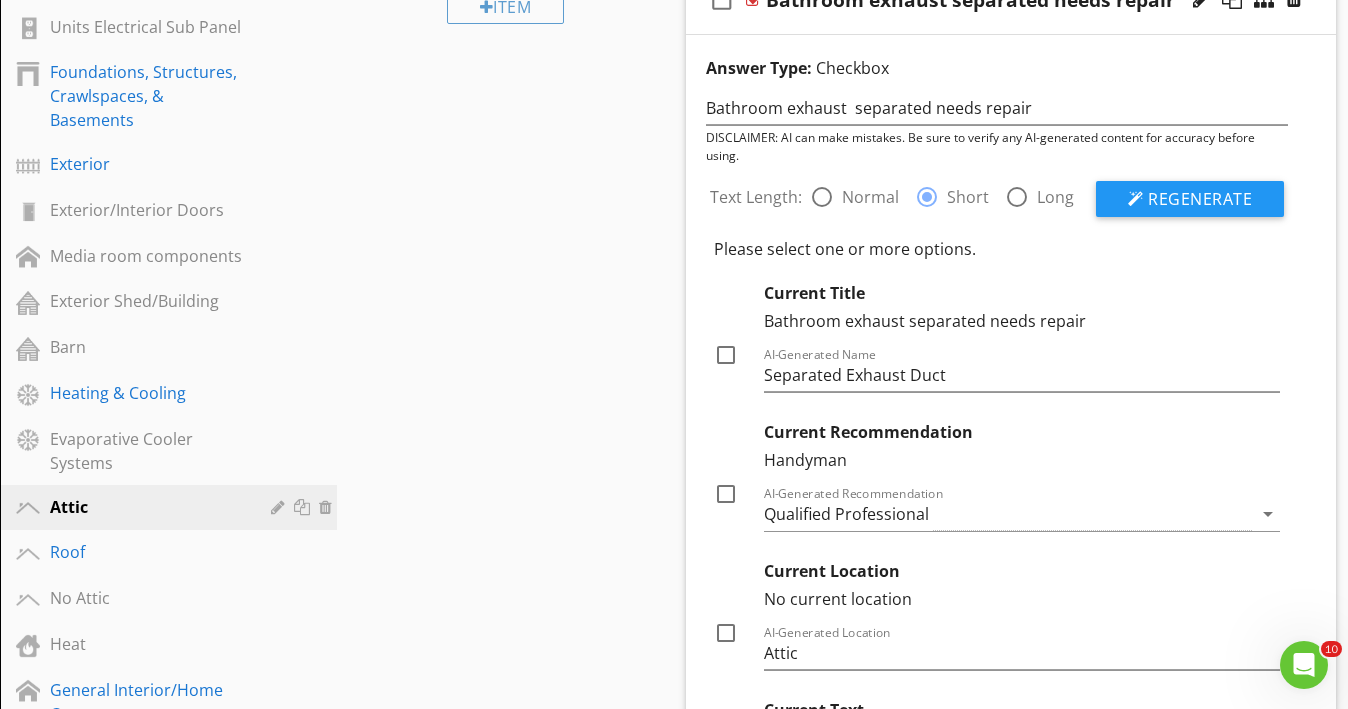 scroll, scrollTop: 906, scrollLeft: 0, axis: vertical 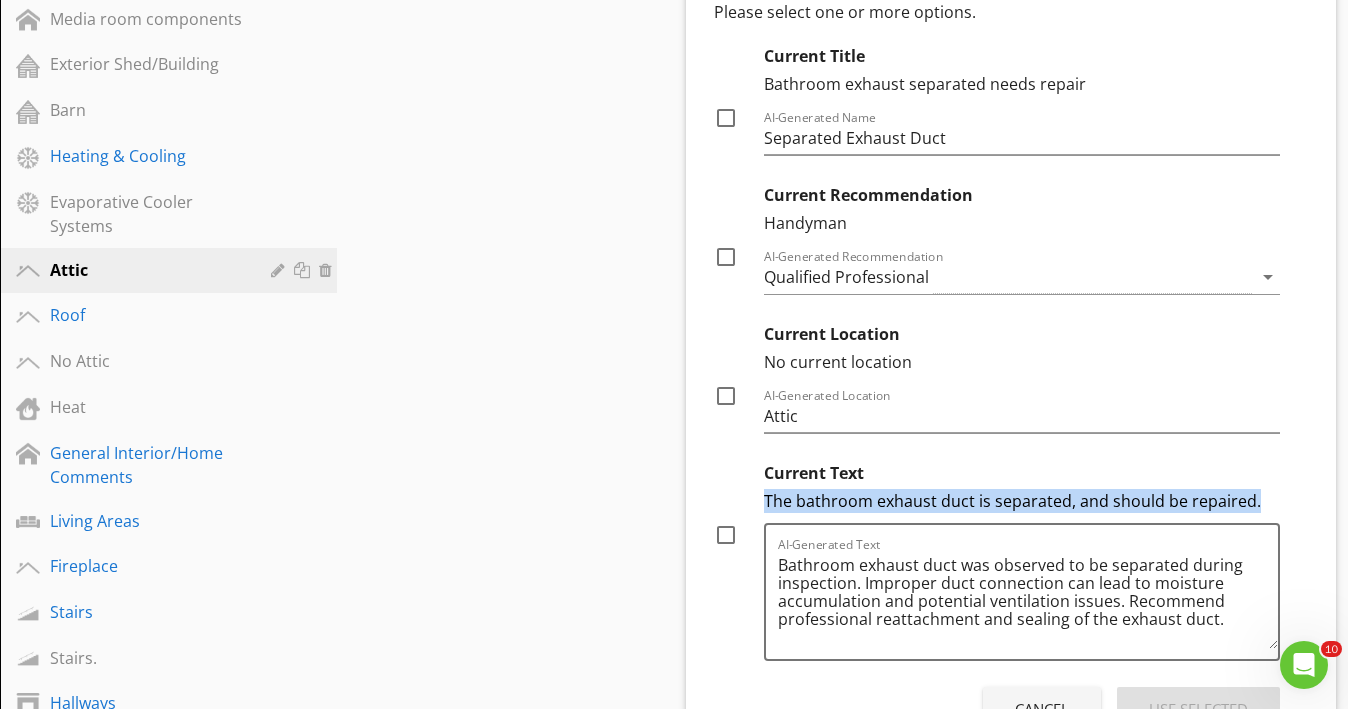 drag, startPoint x: 762, startPoint y: 495, endPoint x: 1263, endPoint y: 495, distance: 501 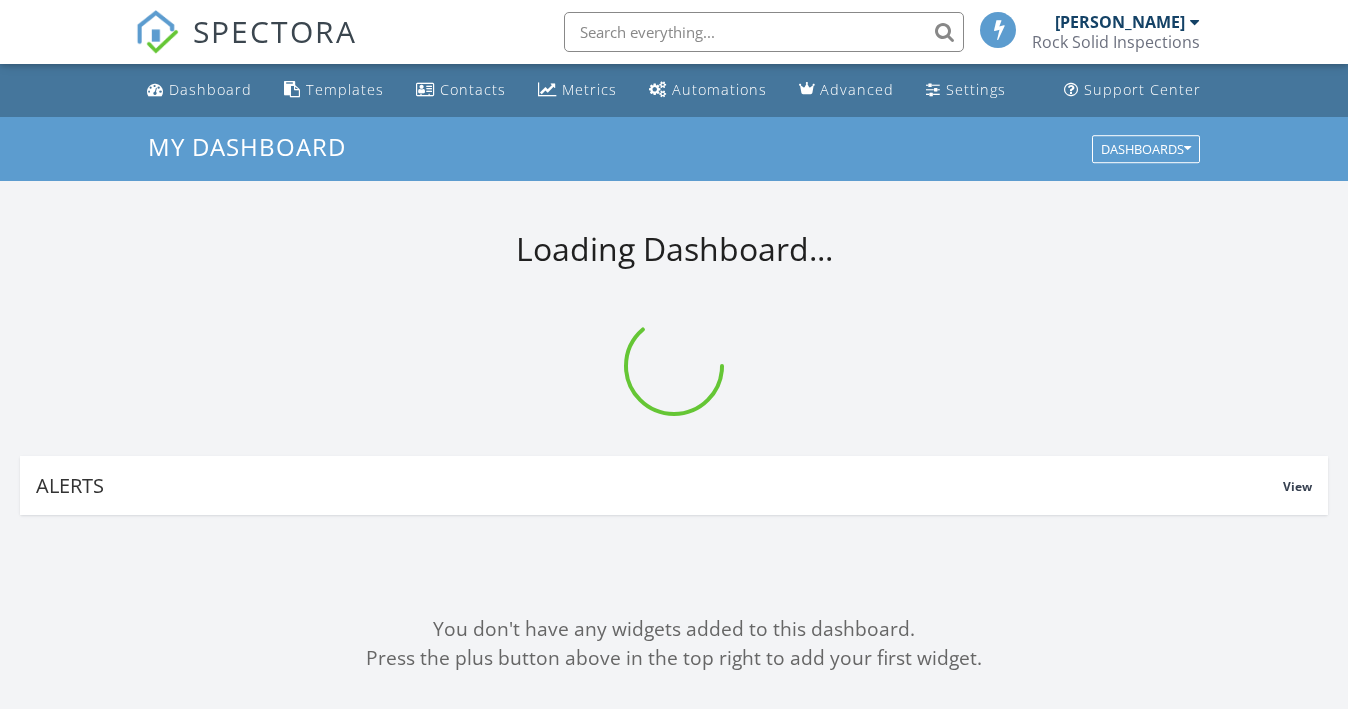 scroll, scrollTop: 0, scrollLeft: 0, axis: both 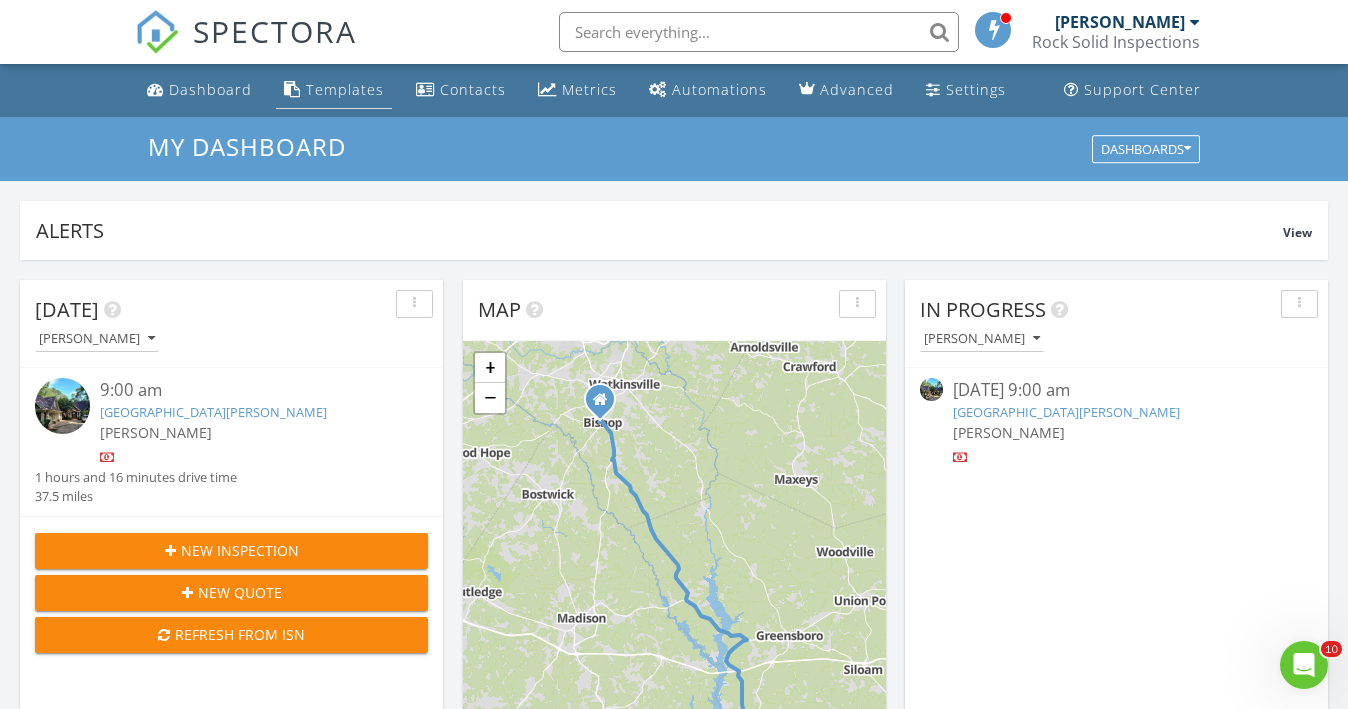 click on "Templates" at bounding box center [345, 89] 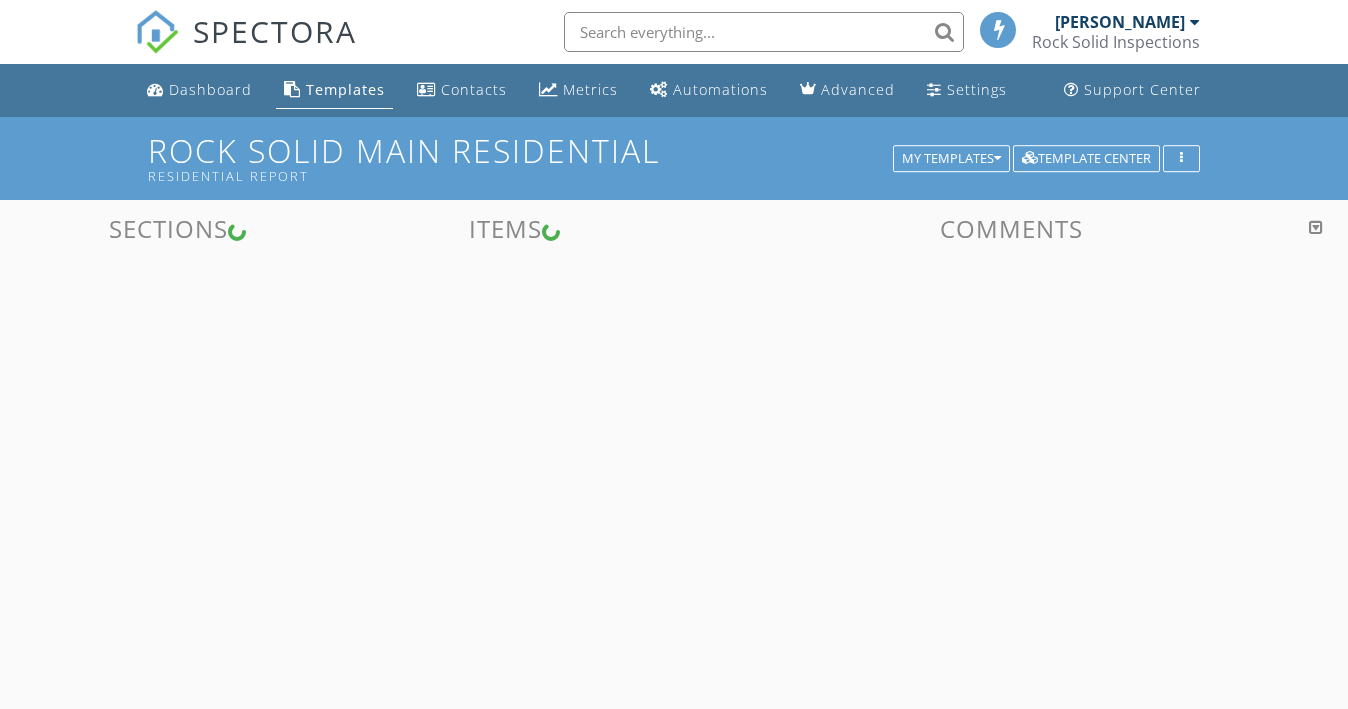 scroll, scrollTop: 0, scrollLeft: 0, axis: both 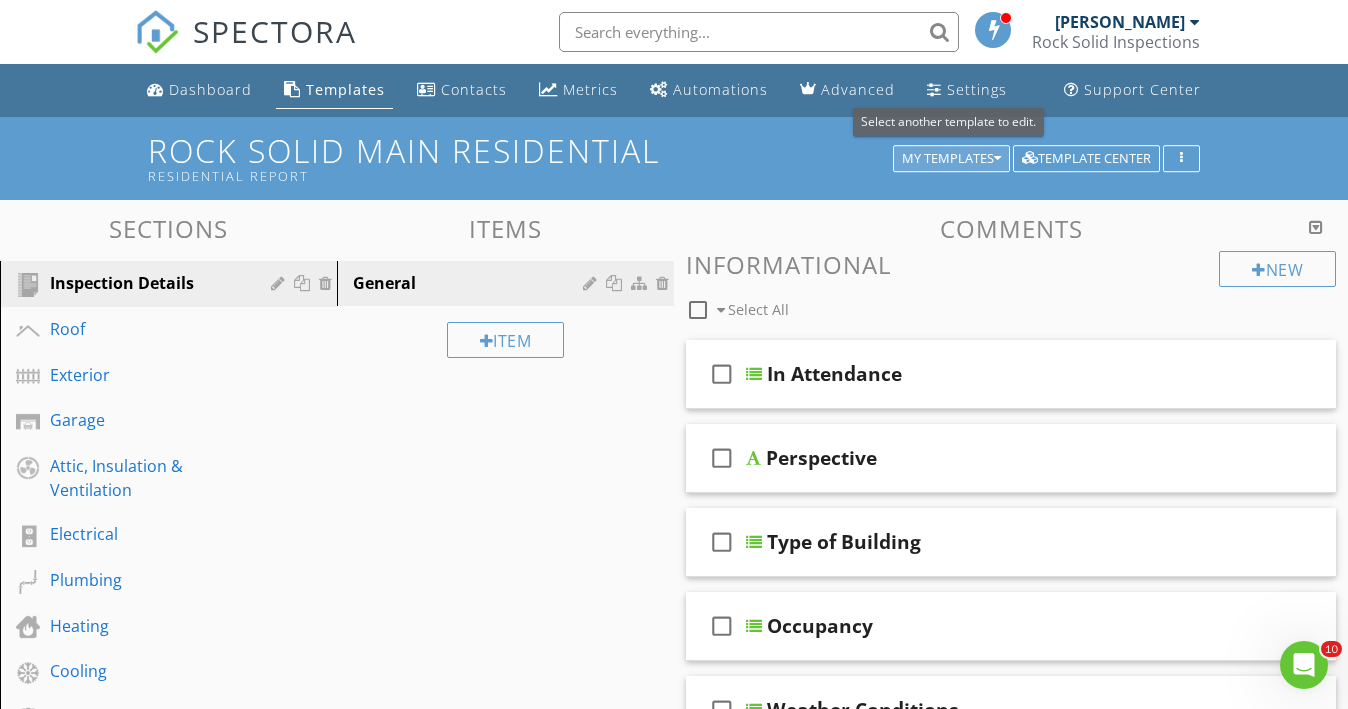 click at bounding box center [997, 159] 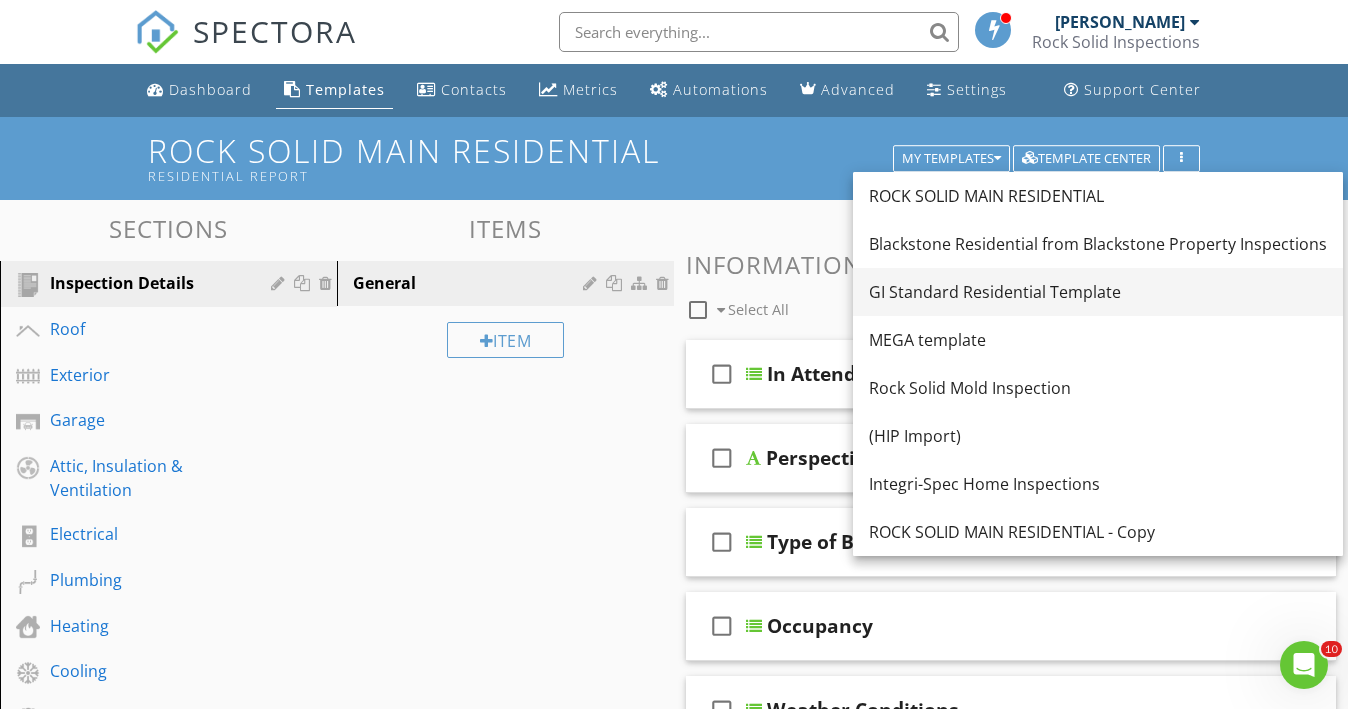 click on "GI Standard Residential Template" at bounding box center (1098, 292) 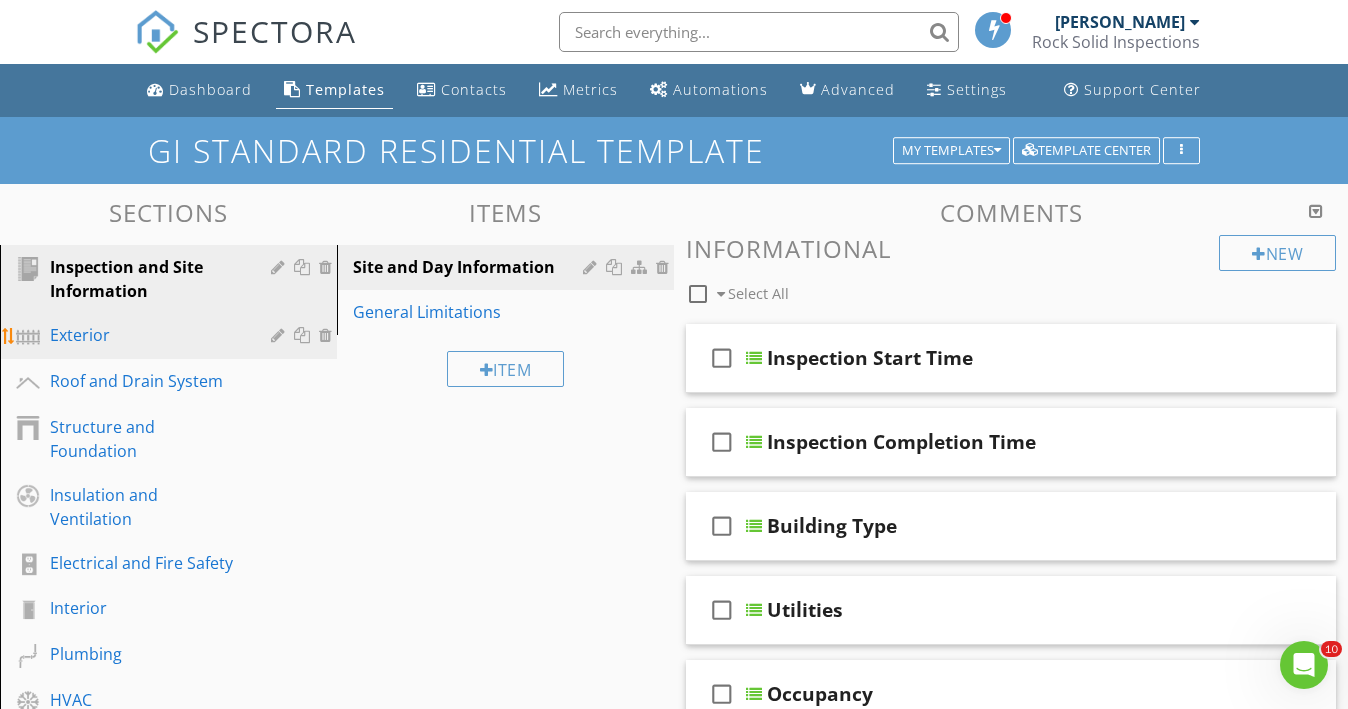 click on "Exterior" at bounding box center [146, 335] 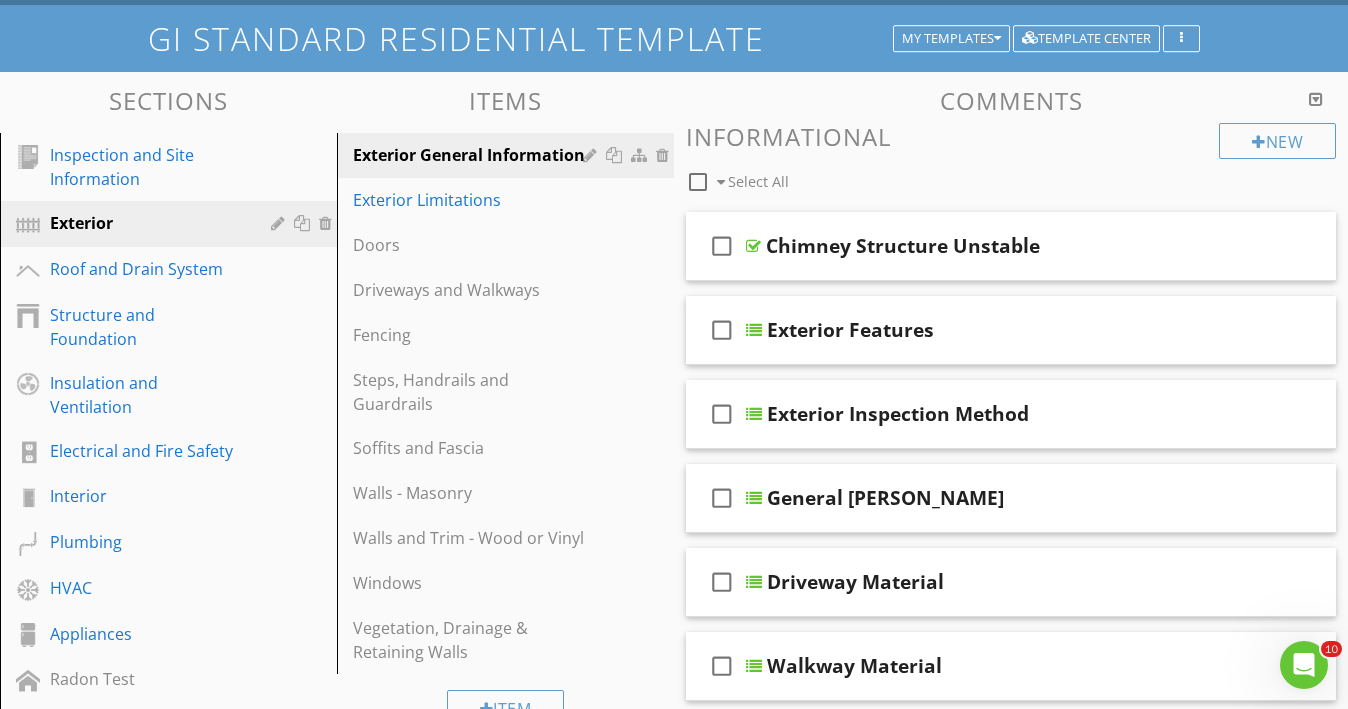 scroll, scrollTop: 131, scrollLeft: 0, axis: vertical 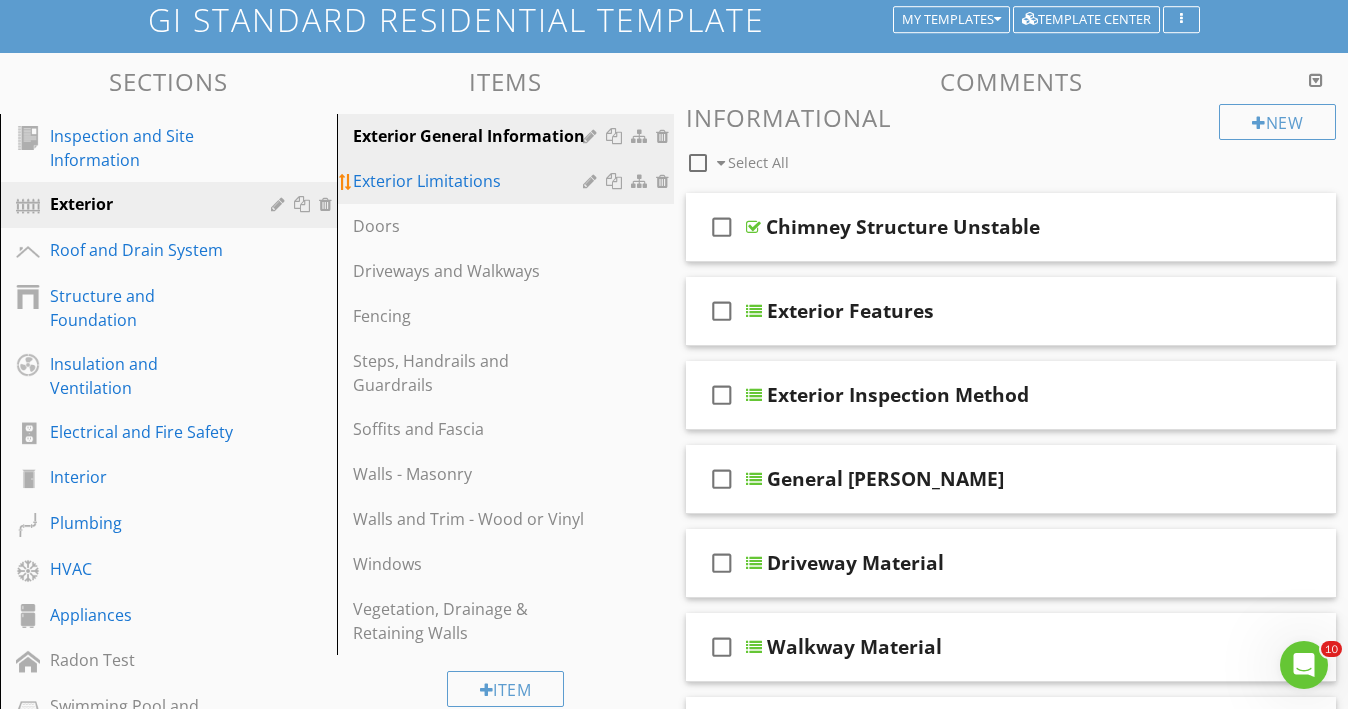 click on "Exterior Limitations" at bounding box center [471, 181] 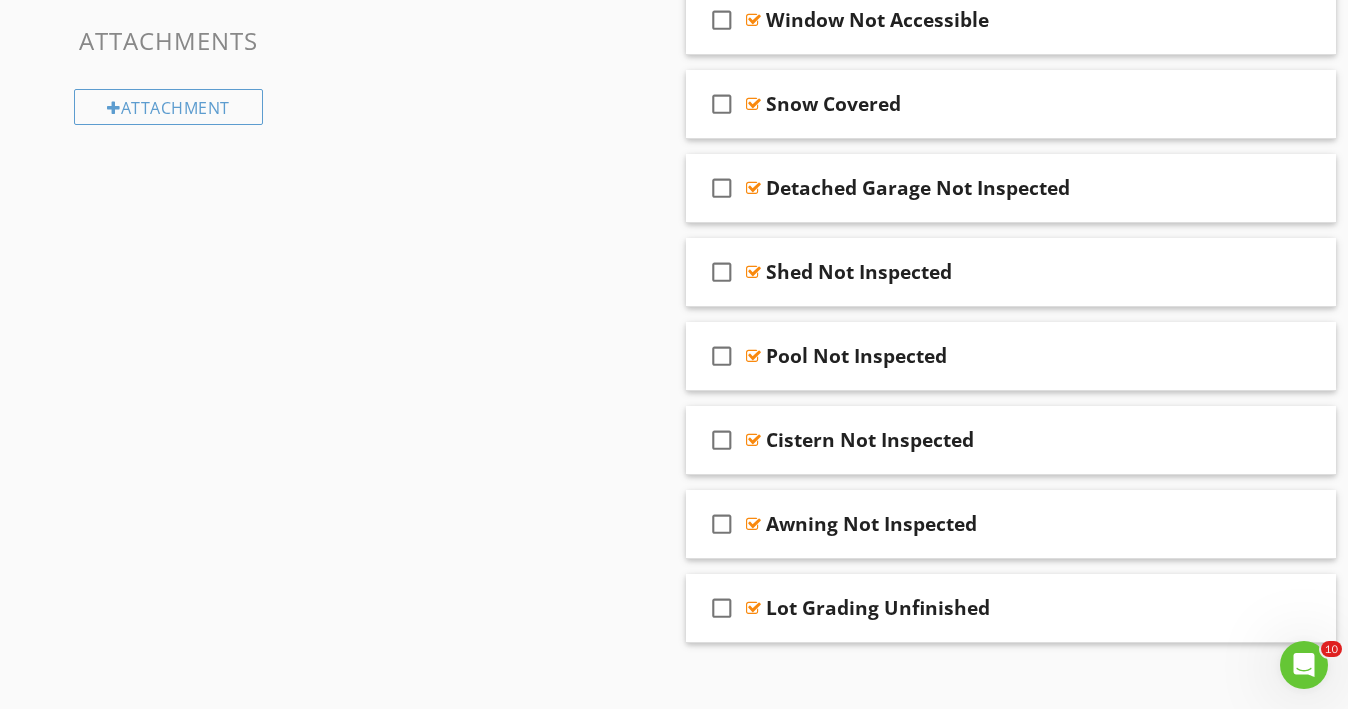 scroll, scrollTop: 1006, scrollLeft: 0, axis: vertical 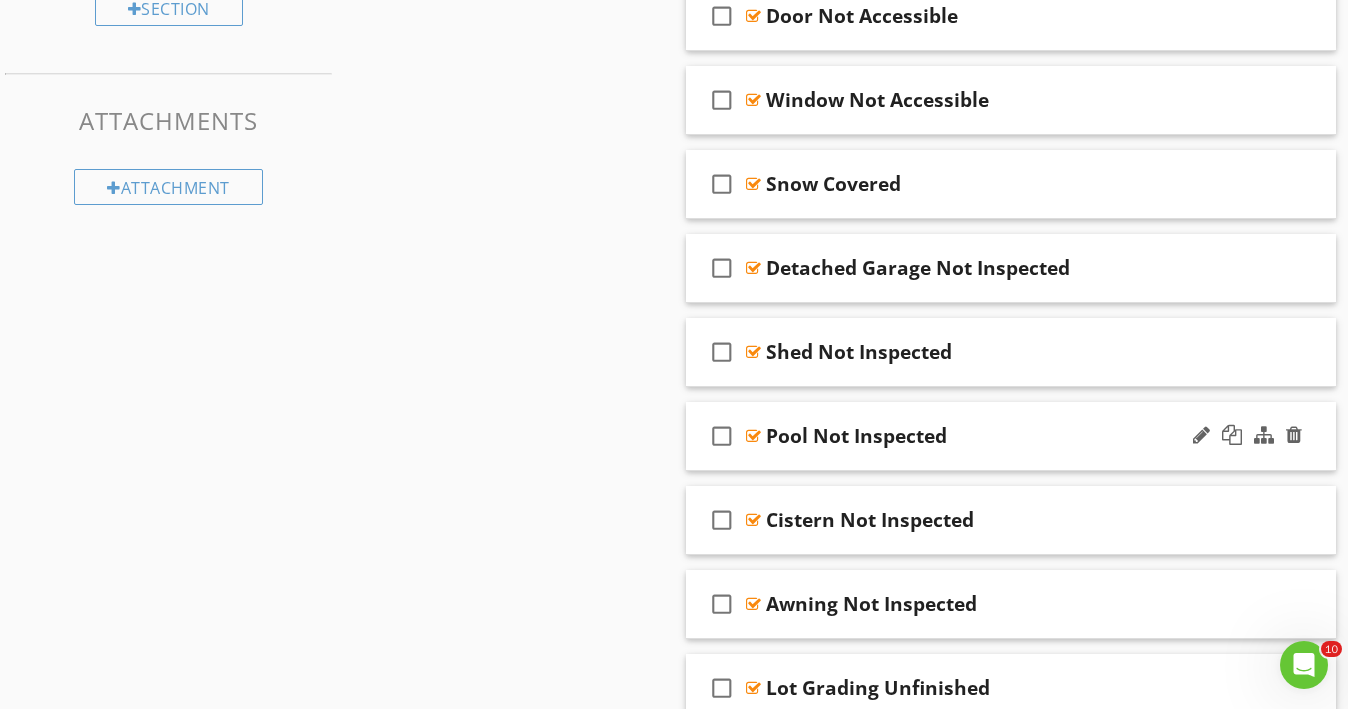 click on "check_box_outline_blank
Pool Not Inspected" at bounding box center (1011, 436) 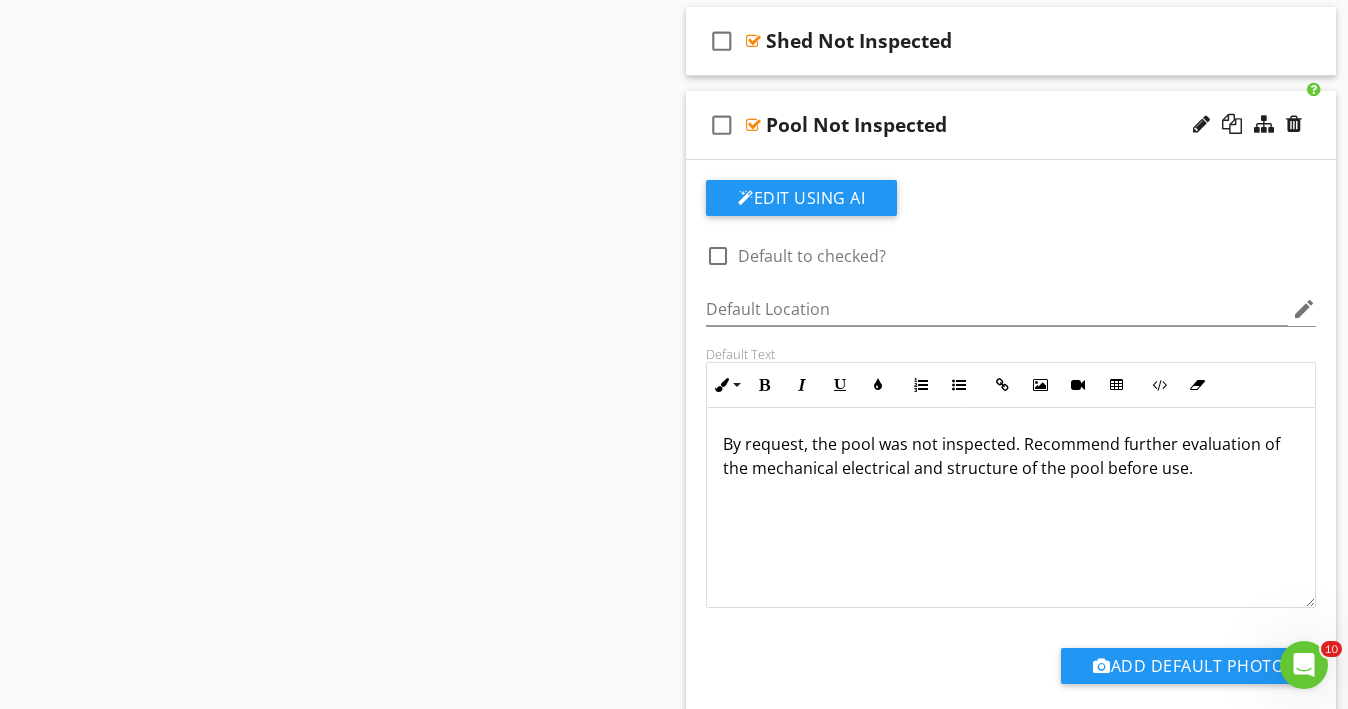 scroll, scrollTop: 1200, scrollLeft: 0, axis: vertical 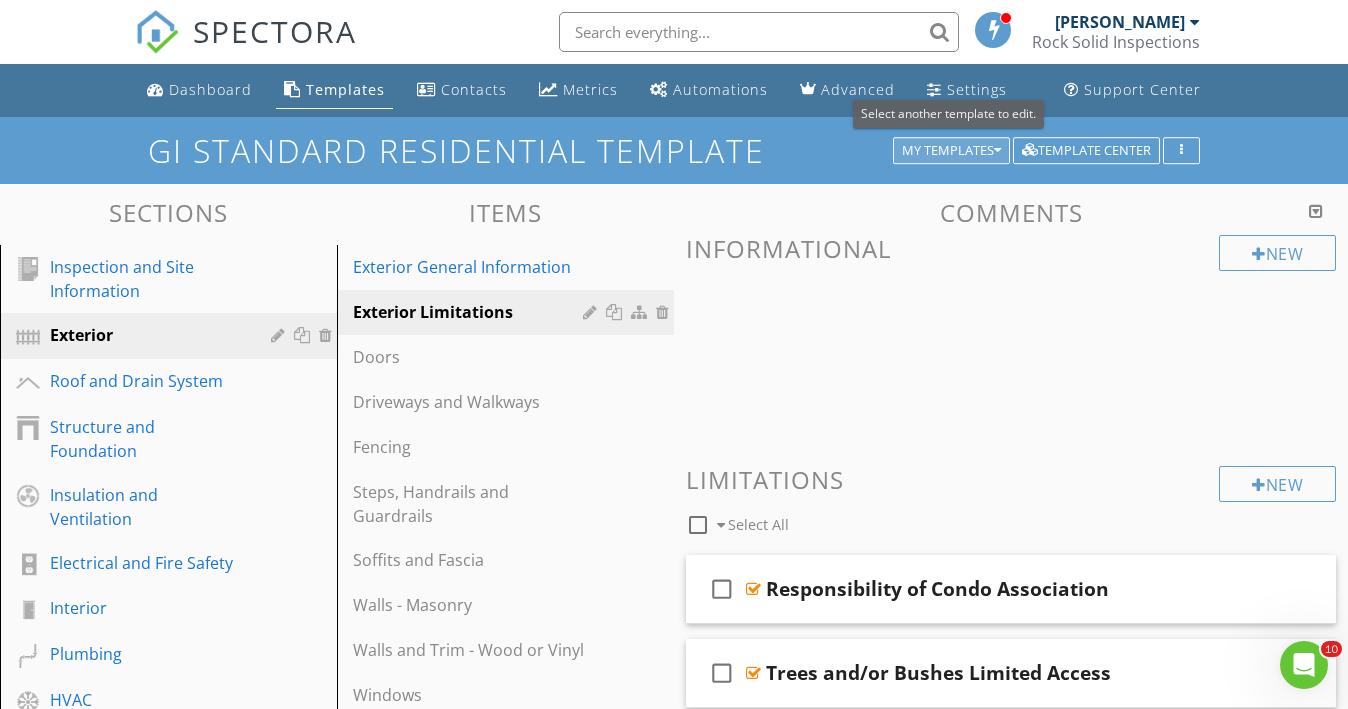 click at bounding box center (997, 151) 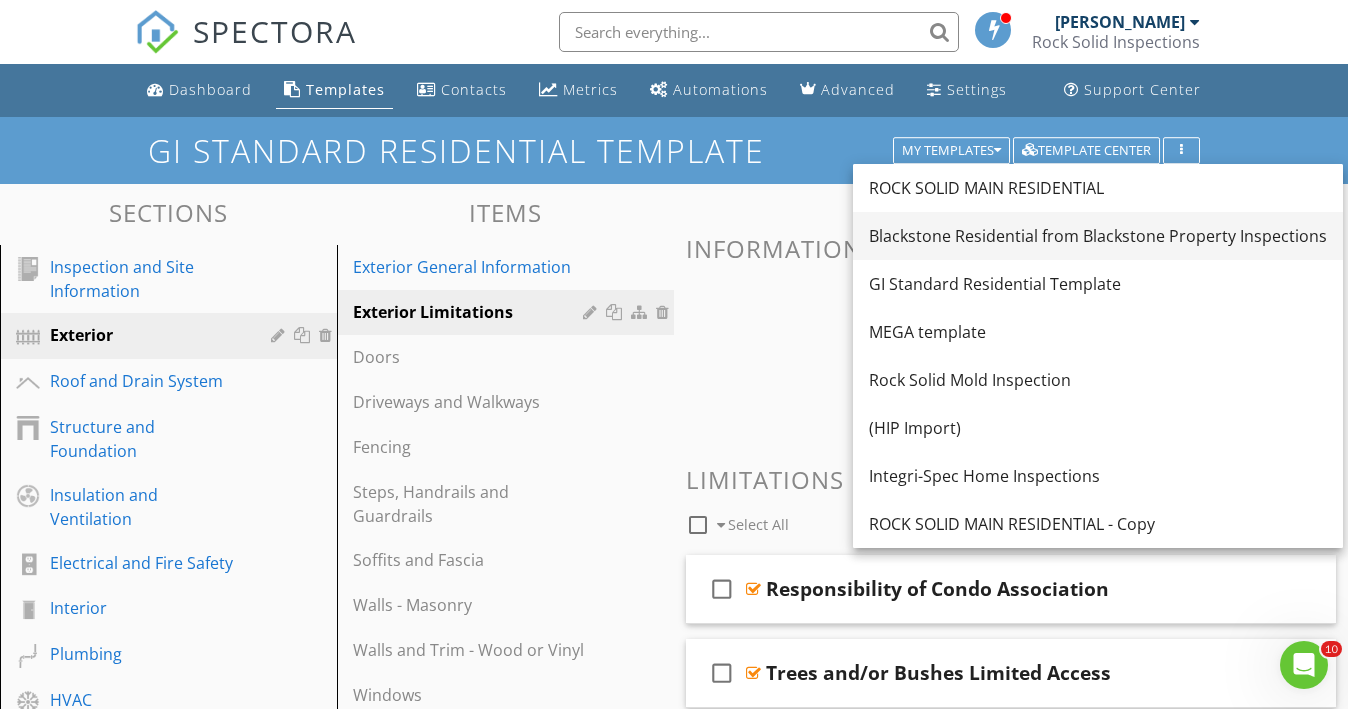 click on "Blackstone Residential  from Blackstone Property Inspections" at bounding box center [1098, 236] 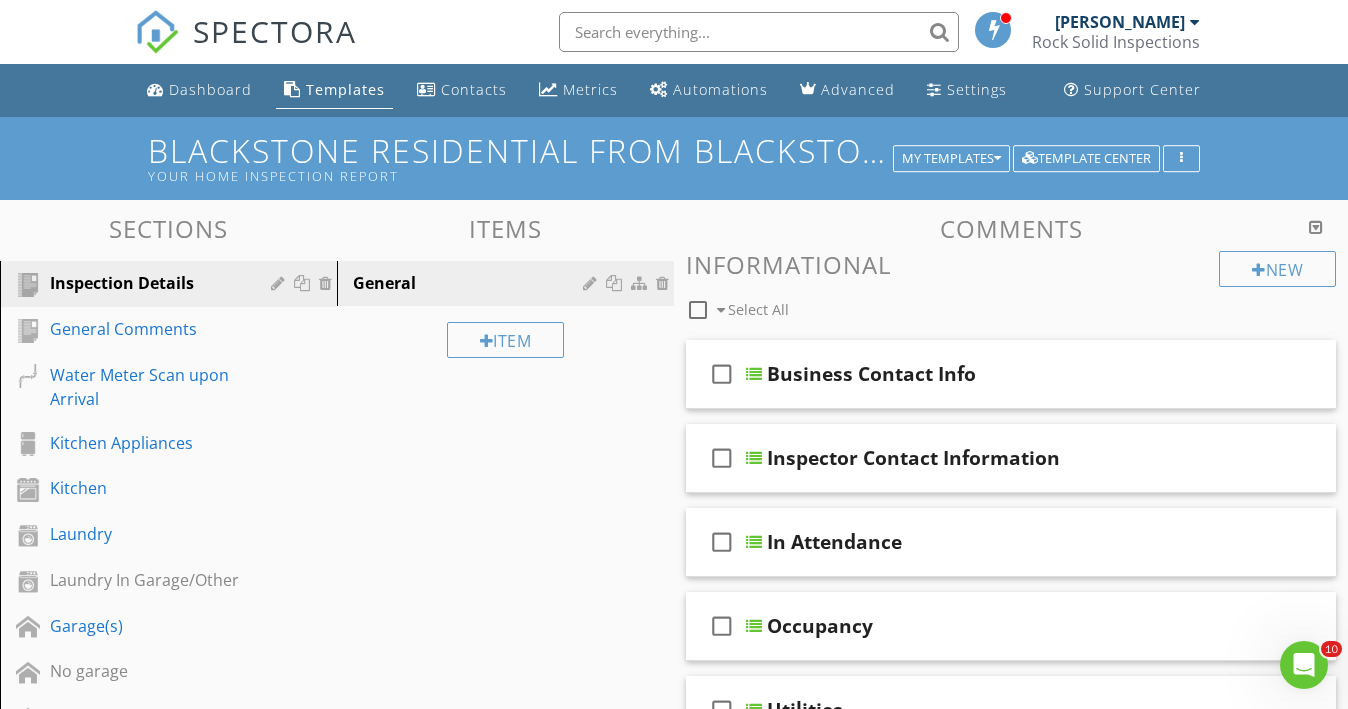 scroll, scrollTop: 179, scrollLeft: 0, axis: vertical 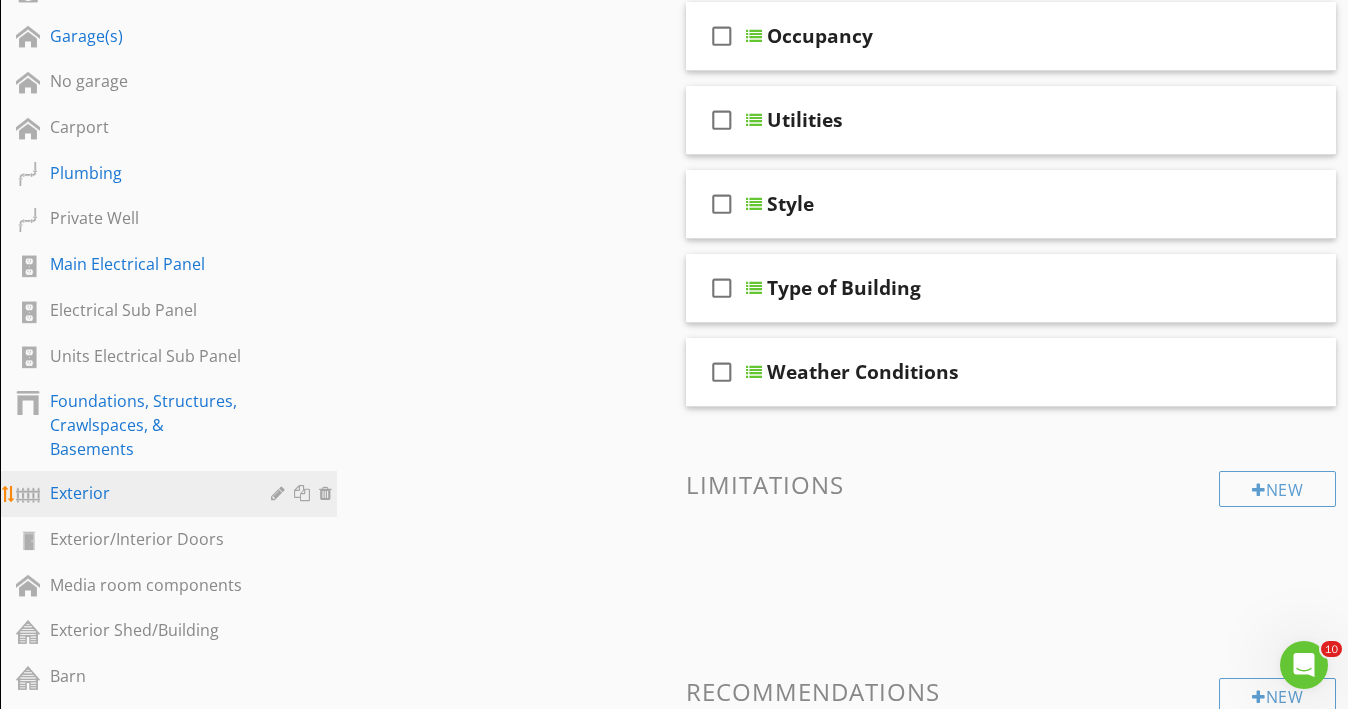 click on "Exterior" at bounding box center [146, 493] 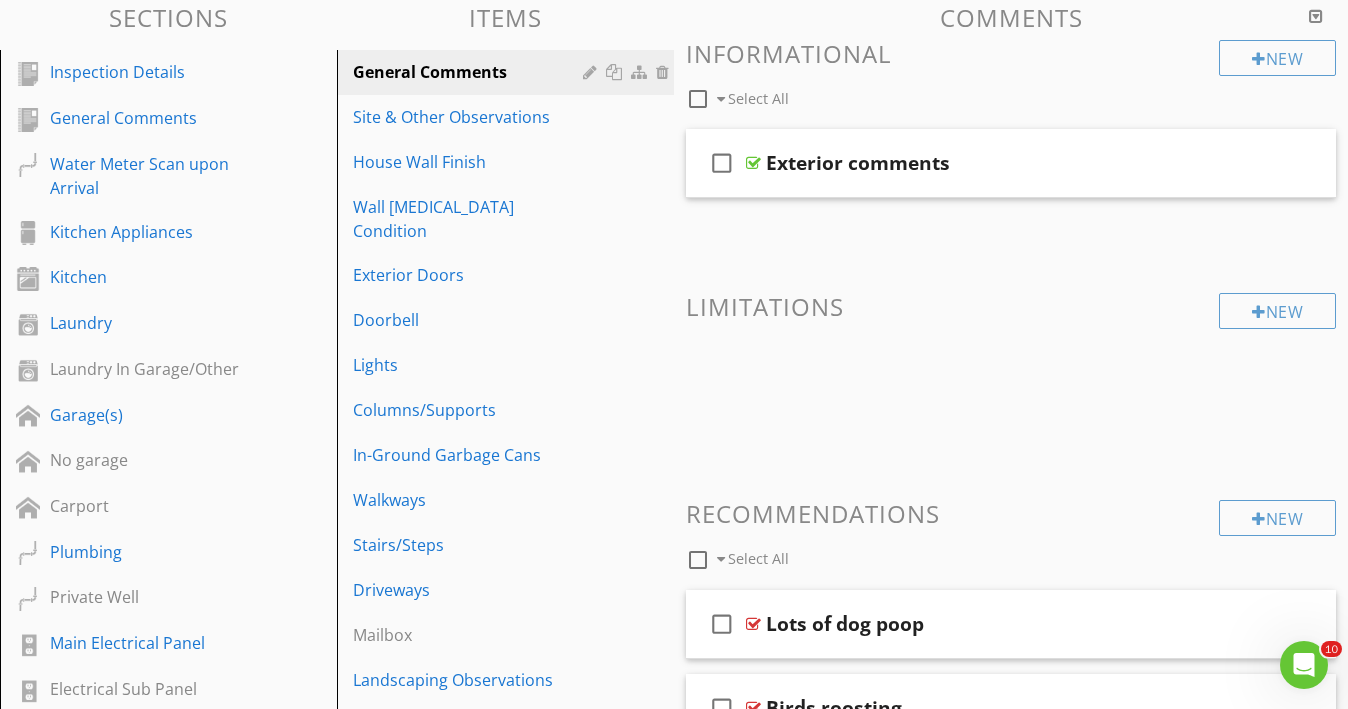 scroll, scrollTop: 206, scrollLeft: 0, axis: vertical 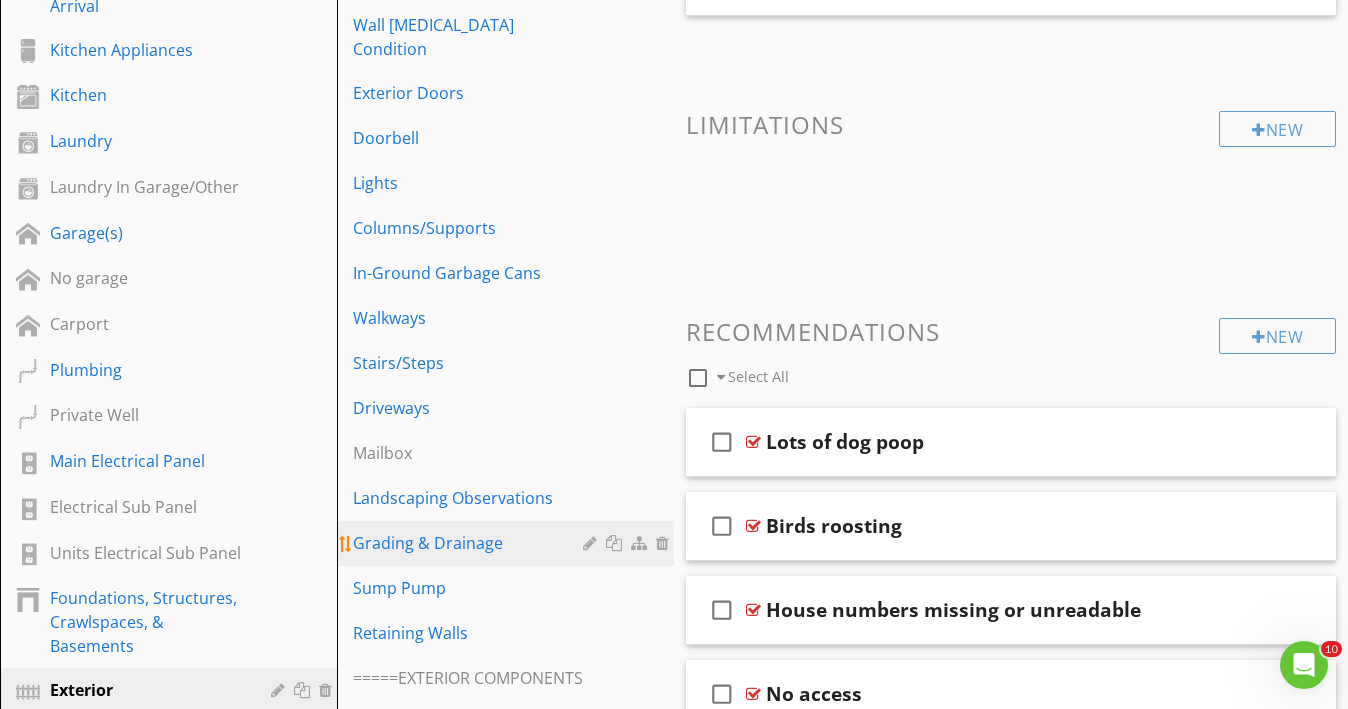 click on "Grading & Drainage" at bounding box center (471, 543) 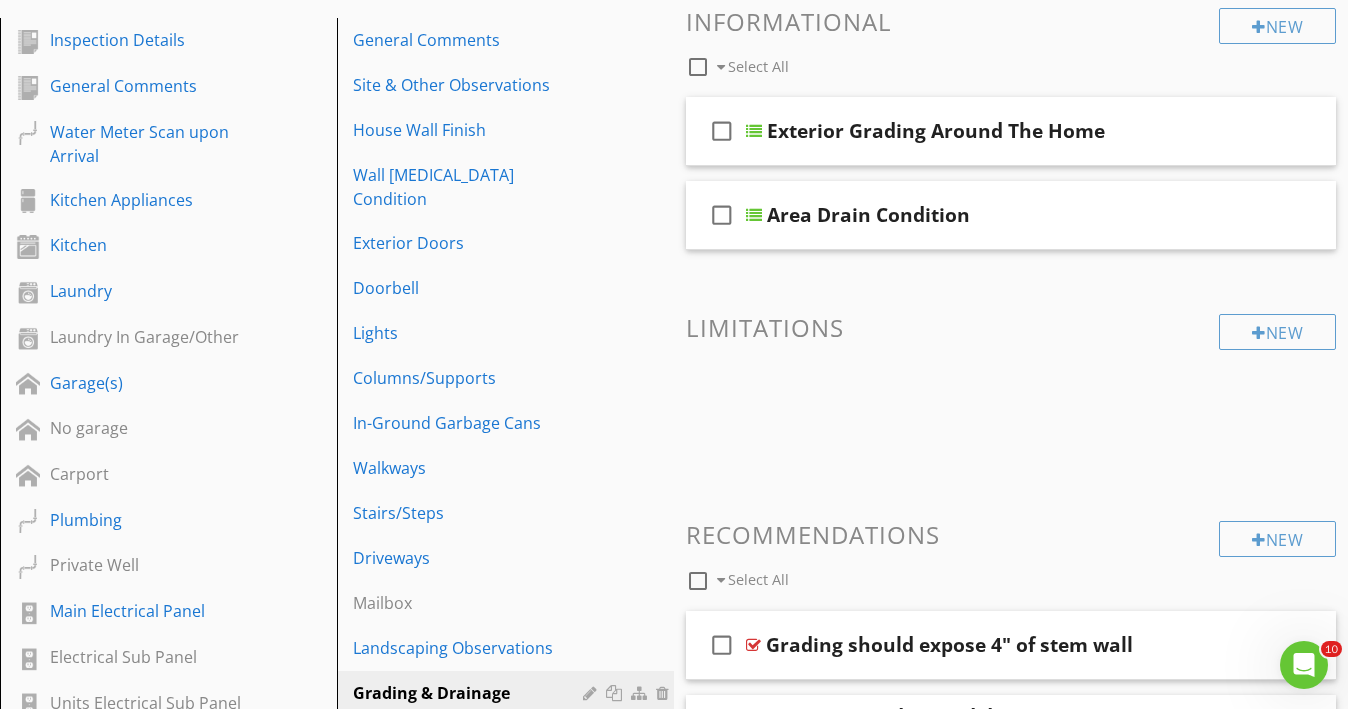 scroll, scrollTop: 0, scrollLeft: 0, axis: both 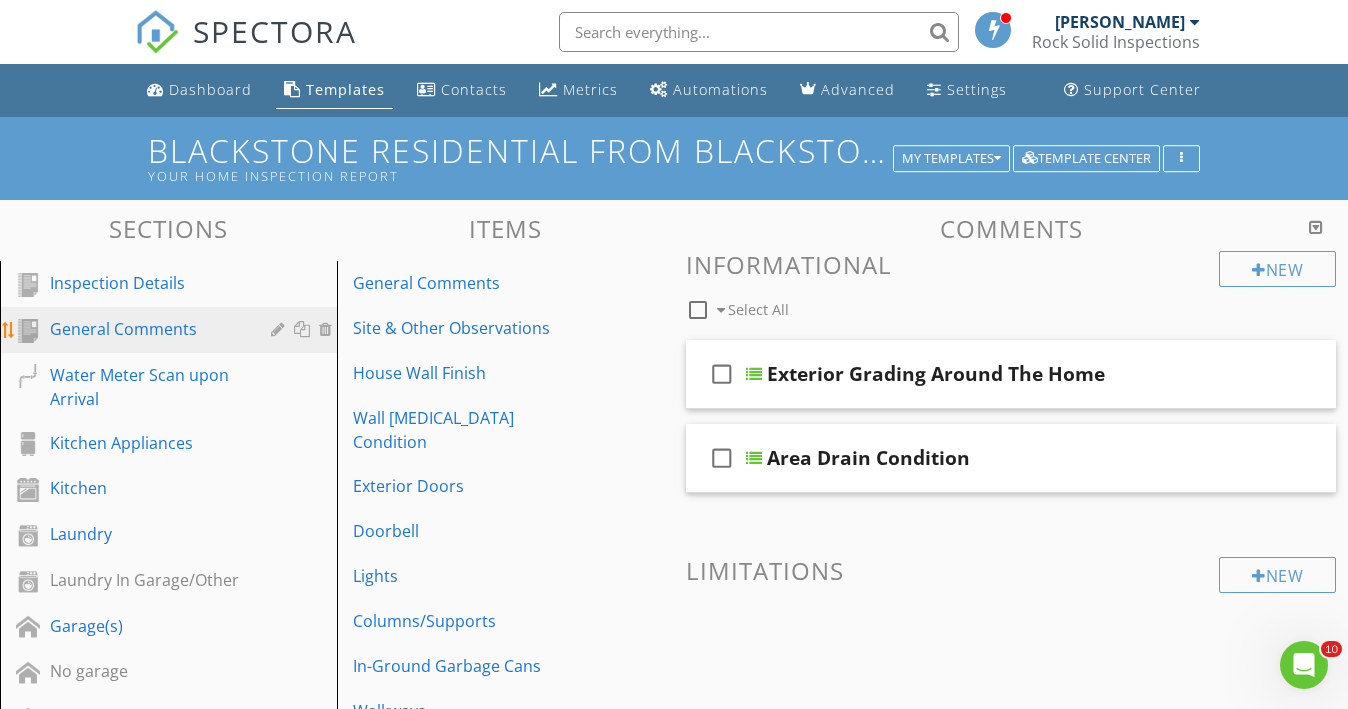 click on "General Comments" at bounding box center [146, 329] 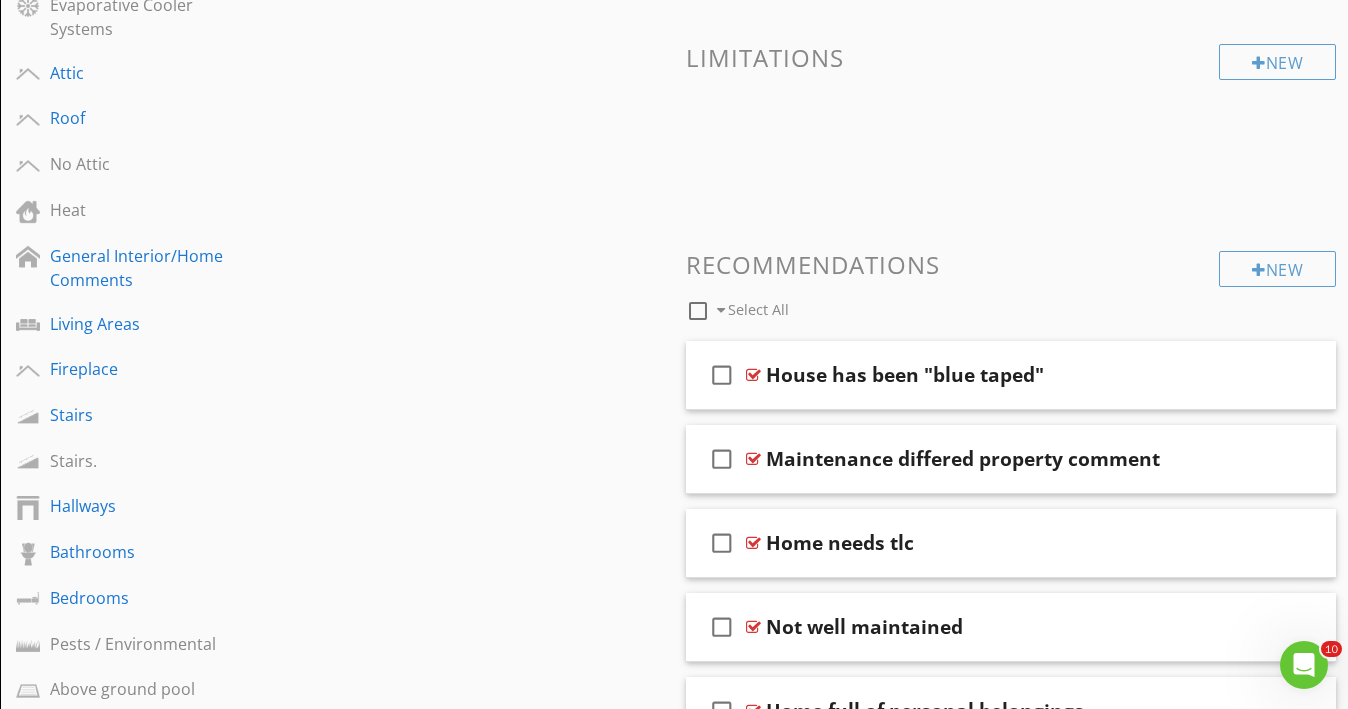 scroll, scrollTop: 1300, scrollLeft: 0, axis: vertical 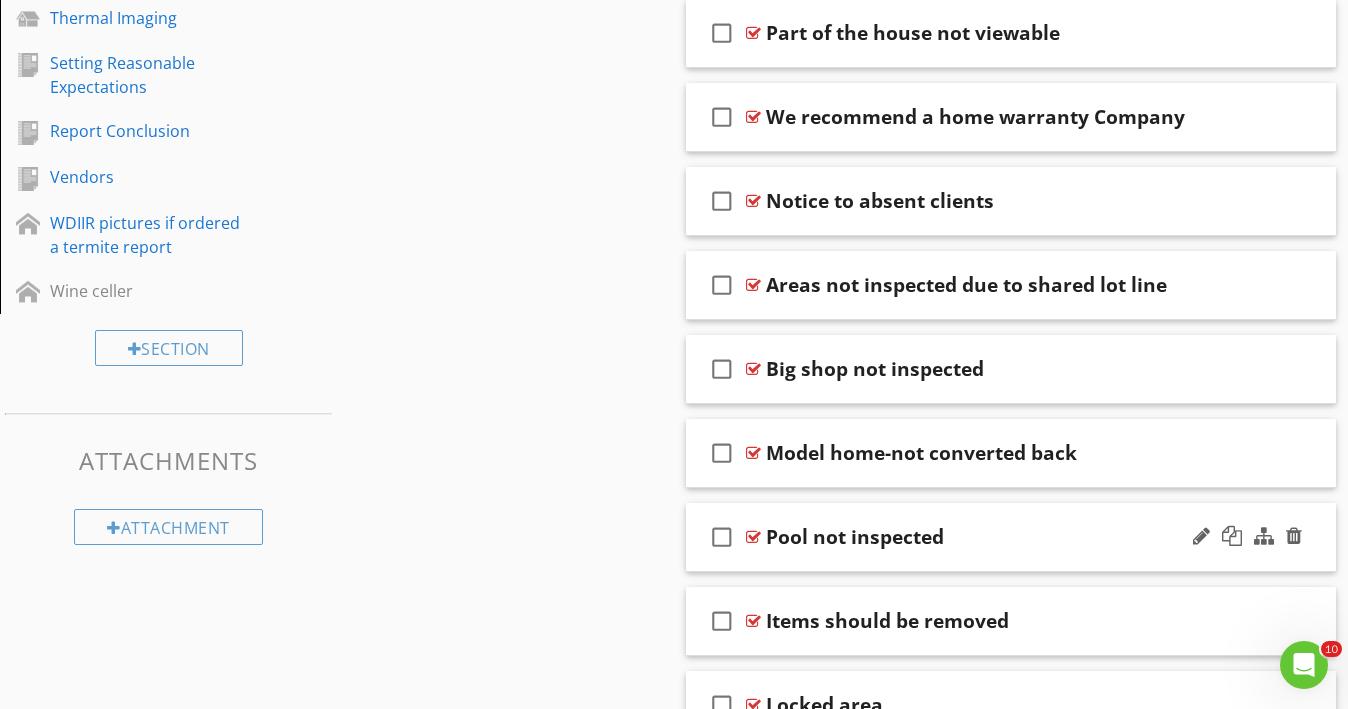 click on "check_box_outline_blank
Pool not inspected" at bounding box center (1011, 537) 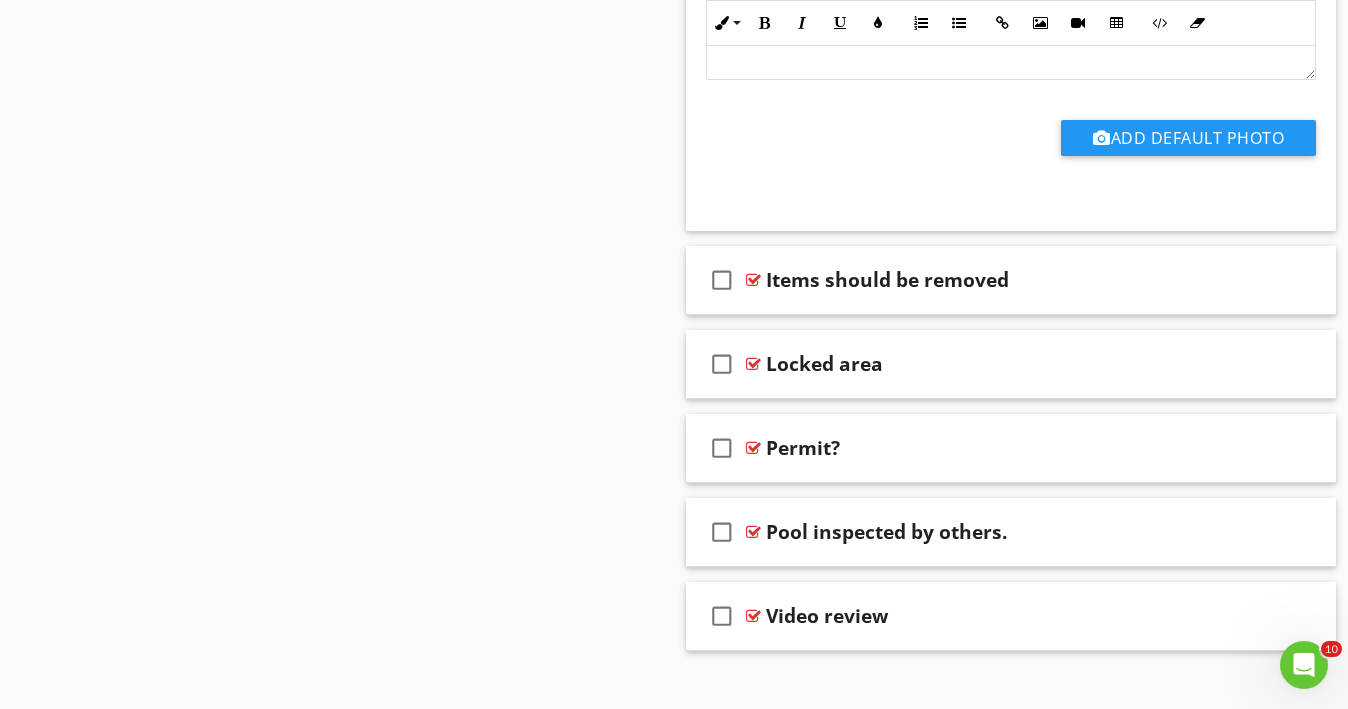 scroll, scrollTop: 3404, scrollLeft: 0, axis: vertical 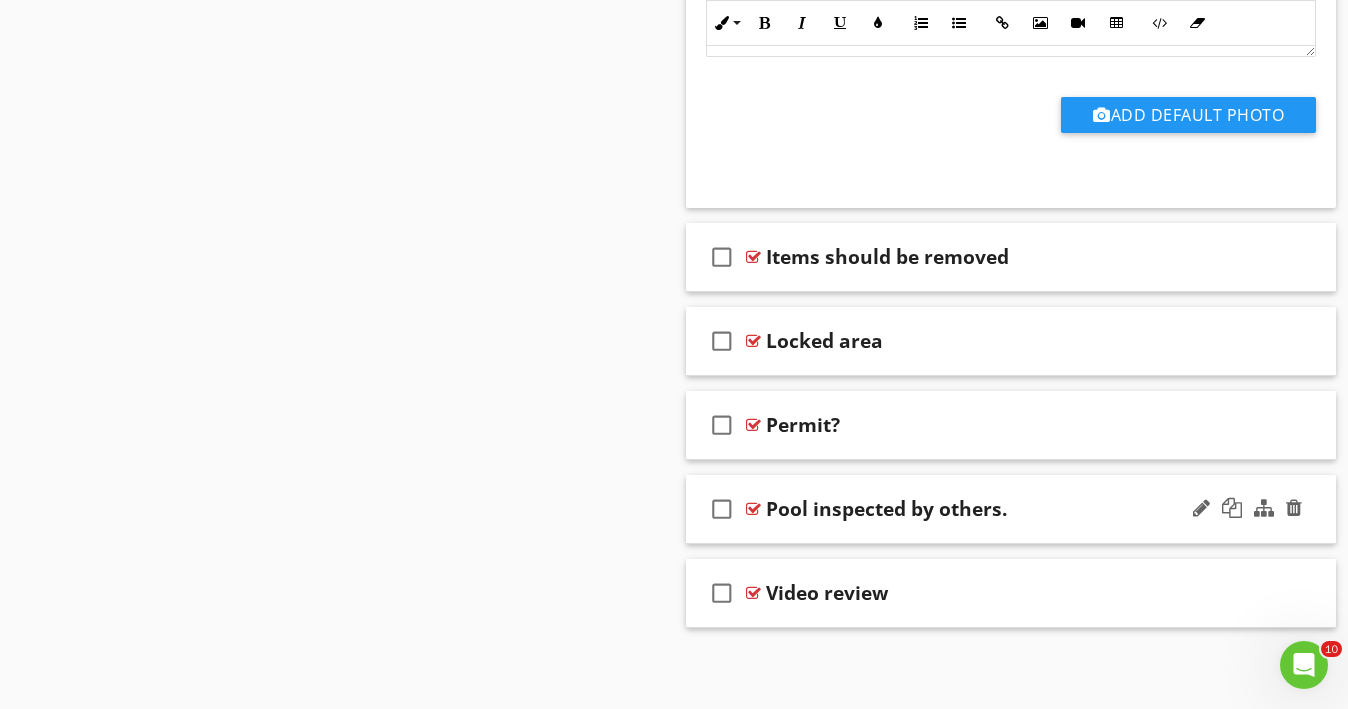 click on "check_box_outline_blank
Pool inspected by others." at bounding box center [1011, 509] 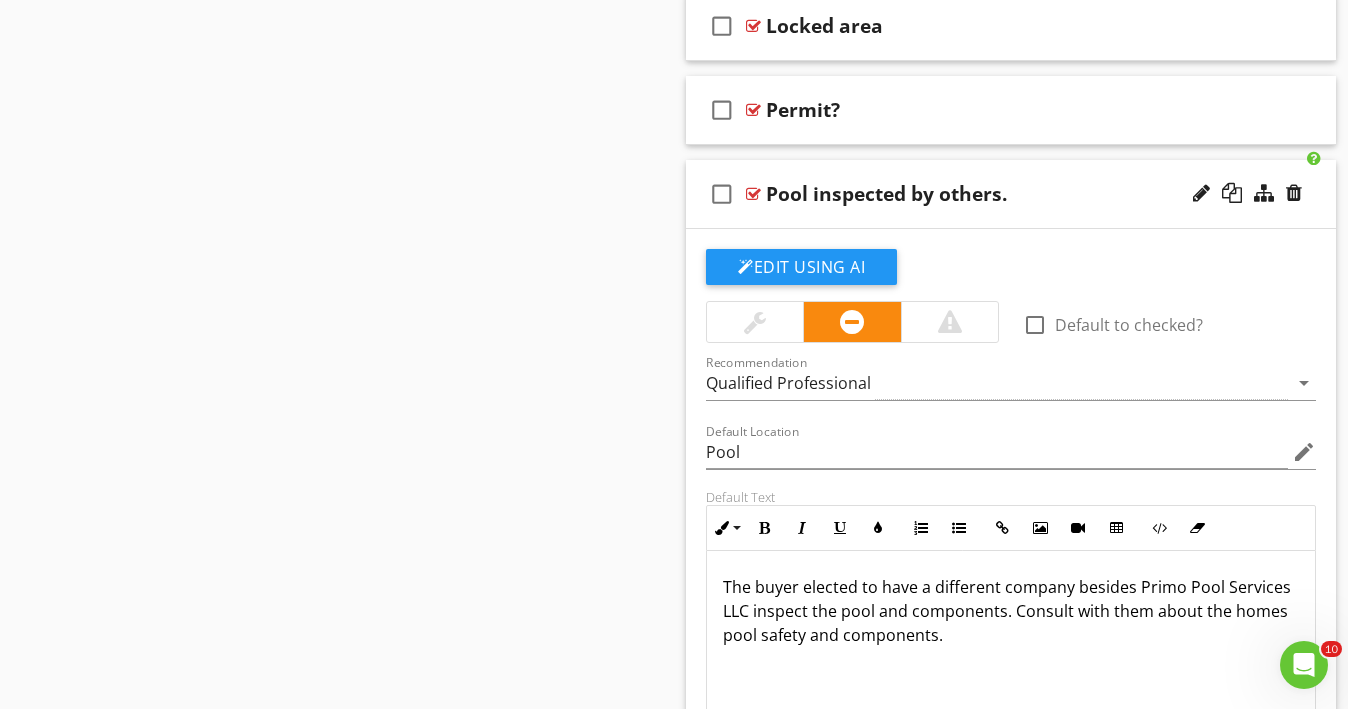 scroll, scrollTop: 3726, scrollLeft: 0, axis: vertical 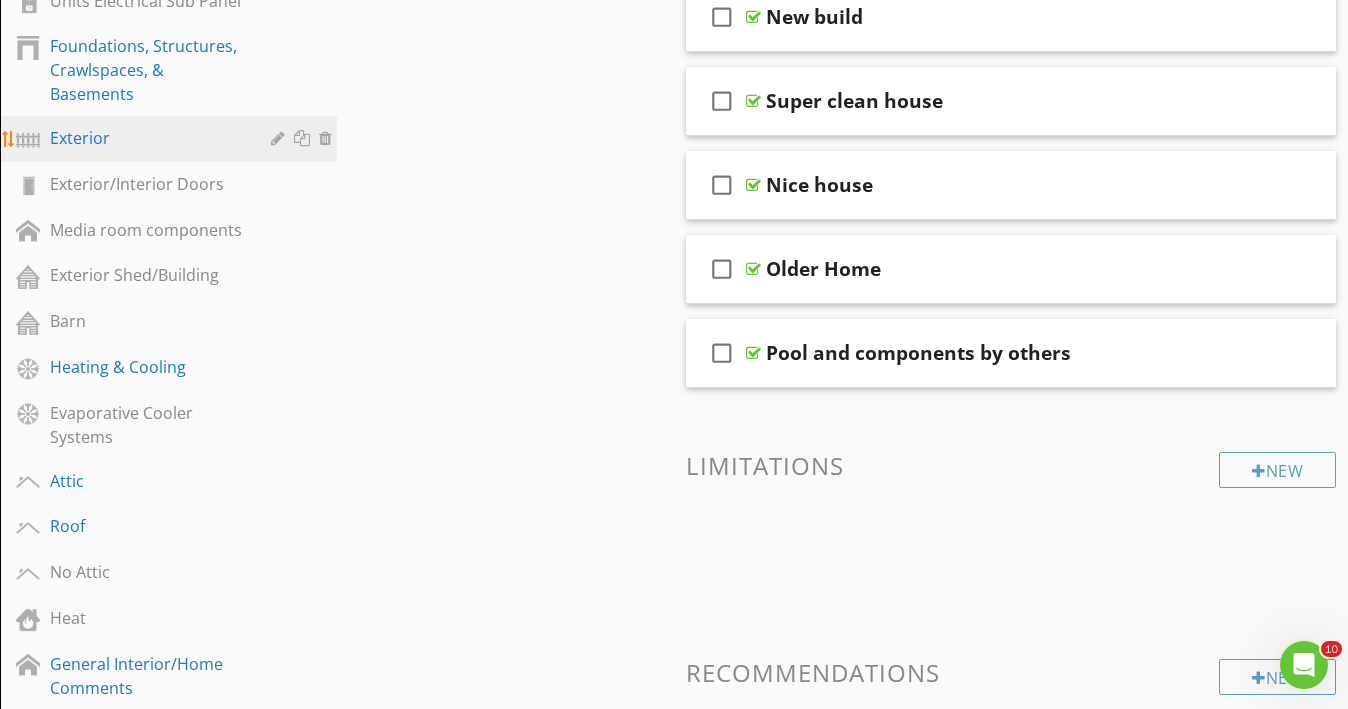 click on "Exterior" at bounding box center (171, 139) 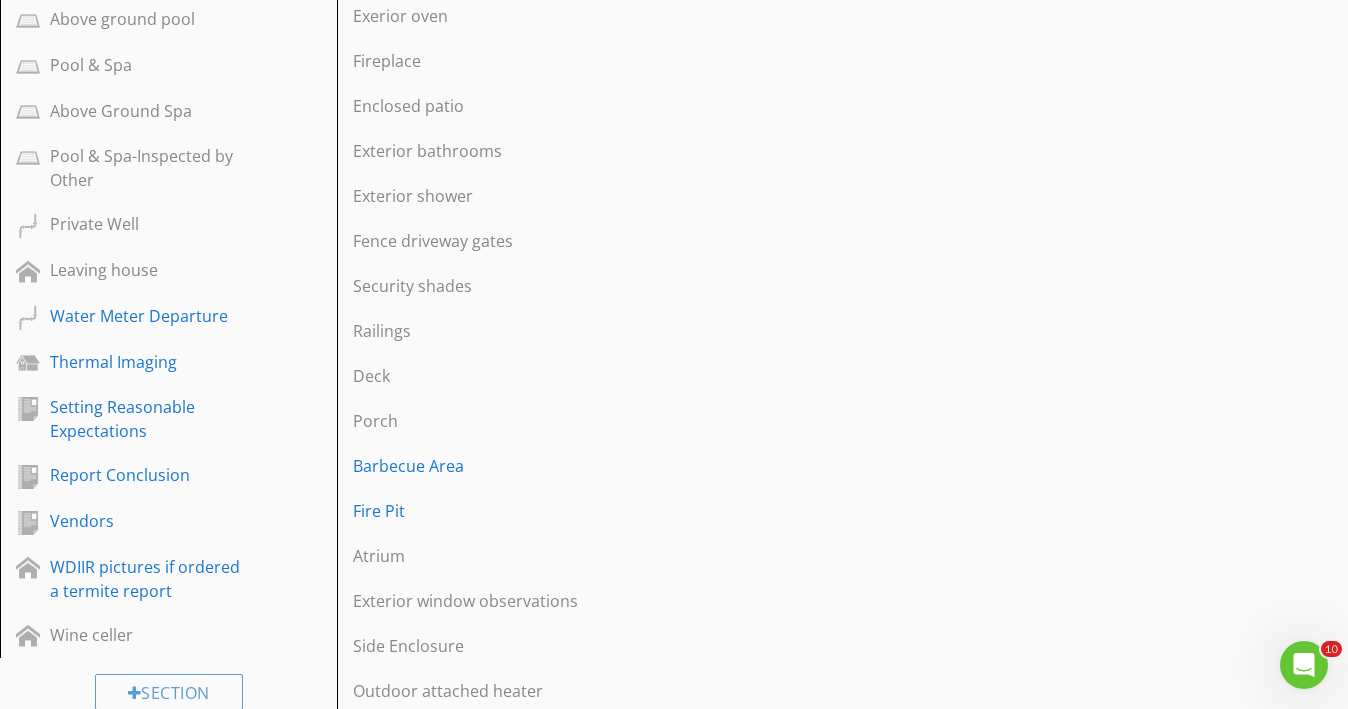 scroll, scrollTop: 2014, scrollLeft: 0, axis: vertical 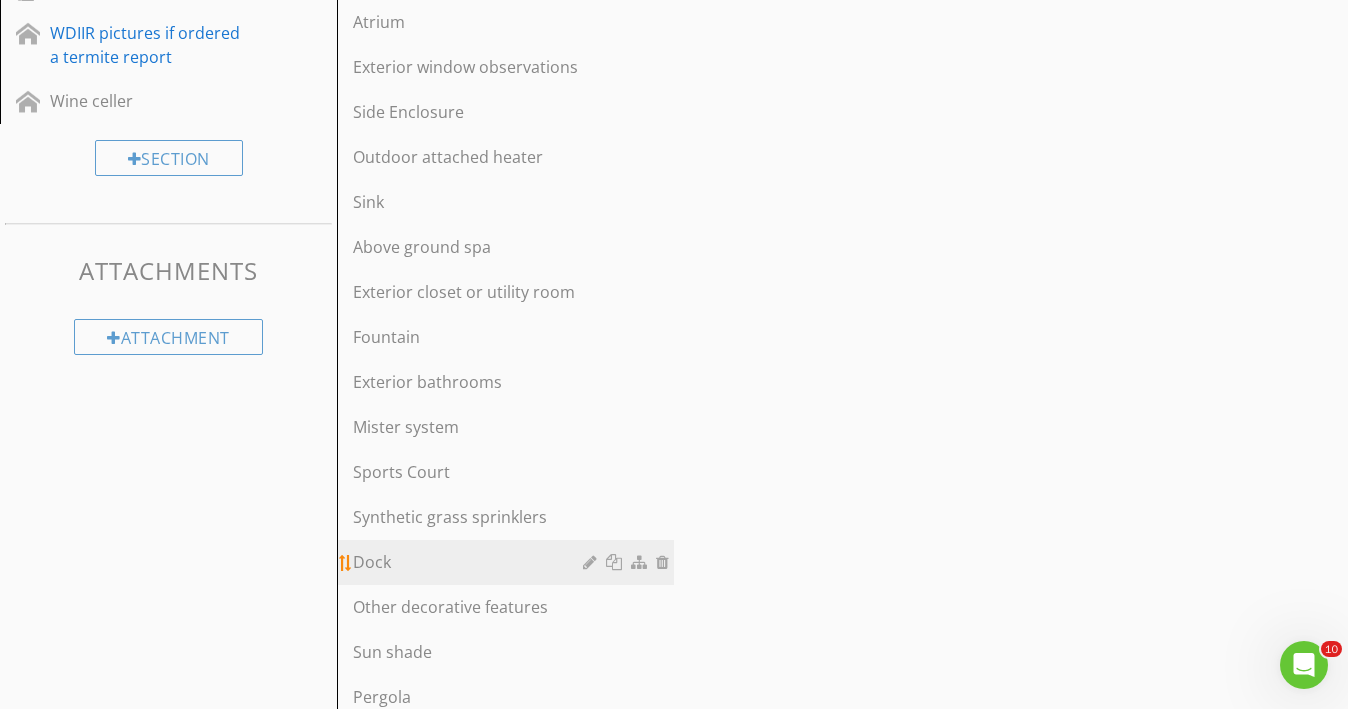 click on "Dock" at bounding box center (471, 562) 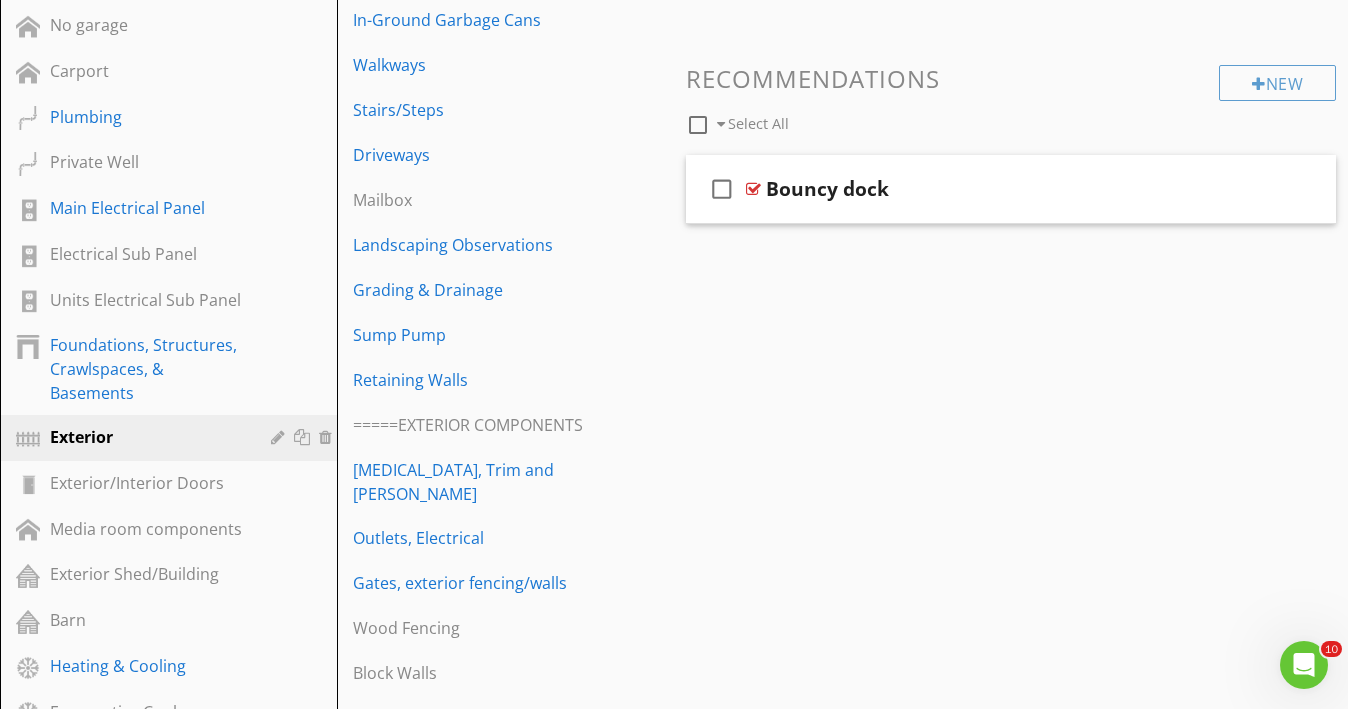 scroll, scrollTop: 609, scrollLeft: 0, axis: vertical 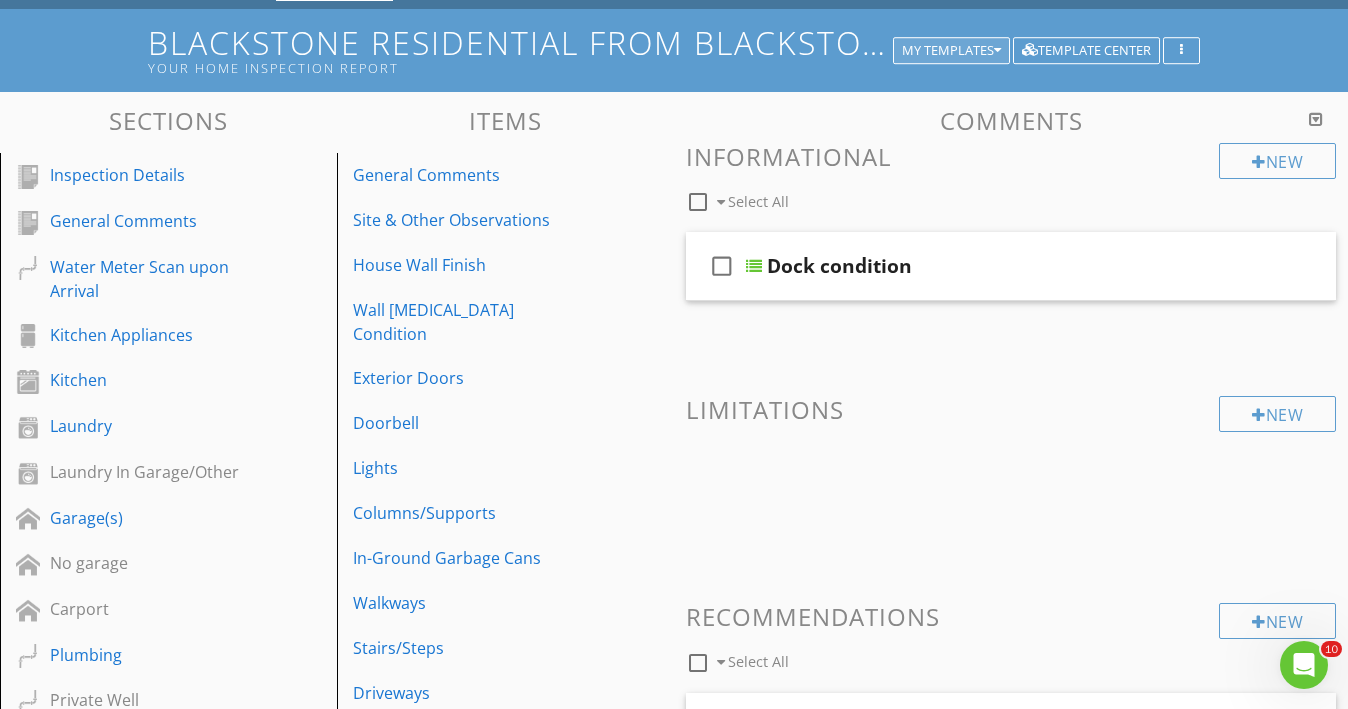 click at bounding box center [997, 51] 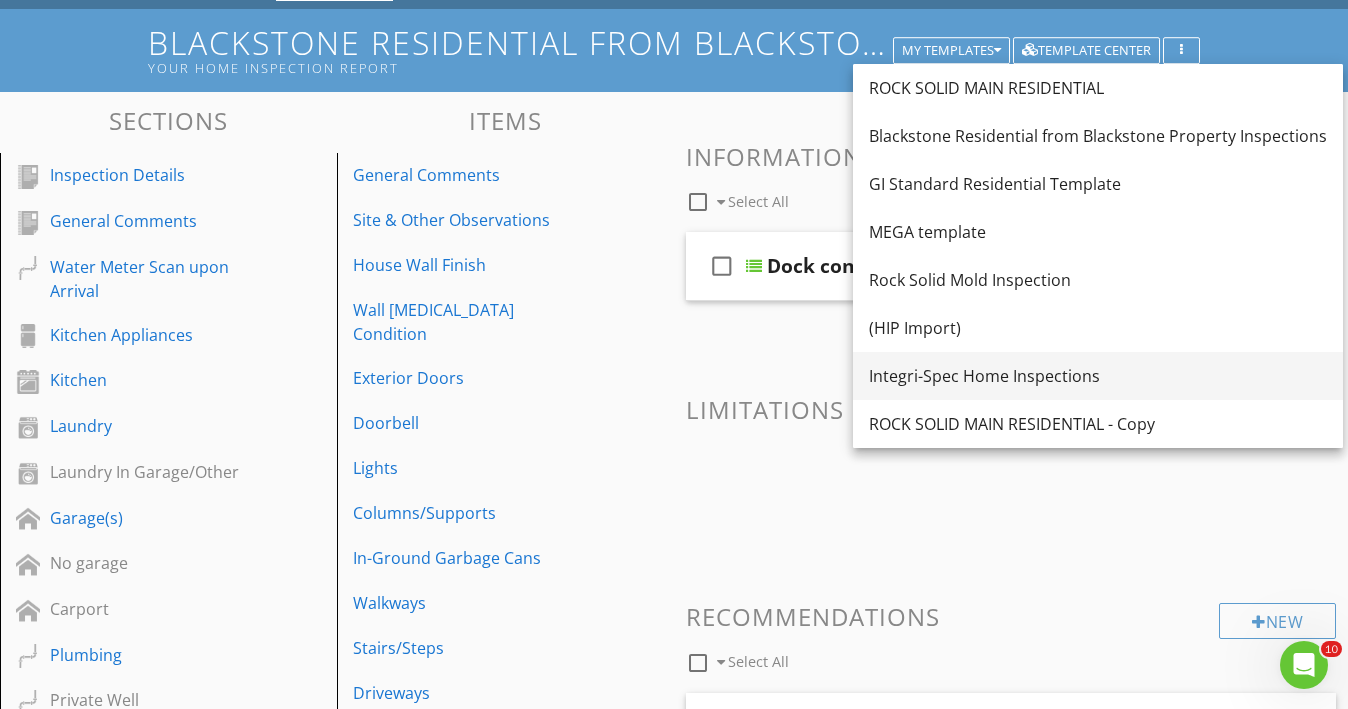click on "Integri-Spec Home Inspections" at bounding box center [1098, 376] 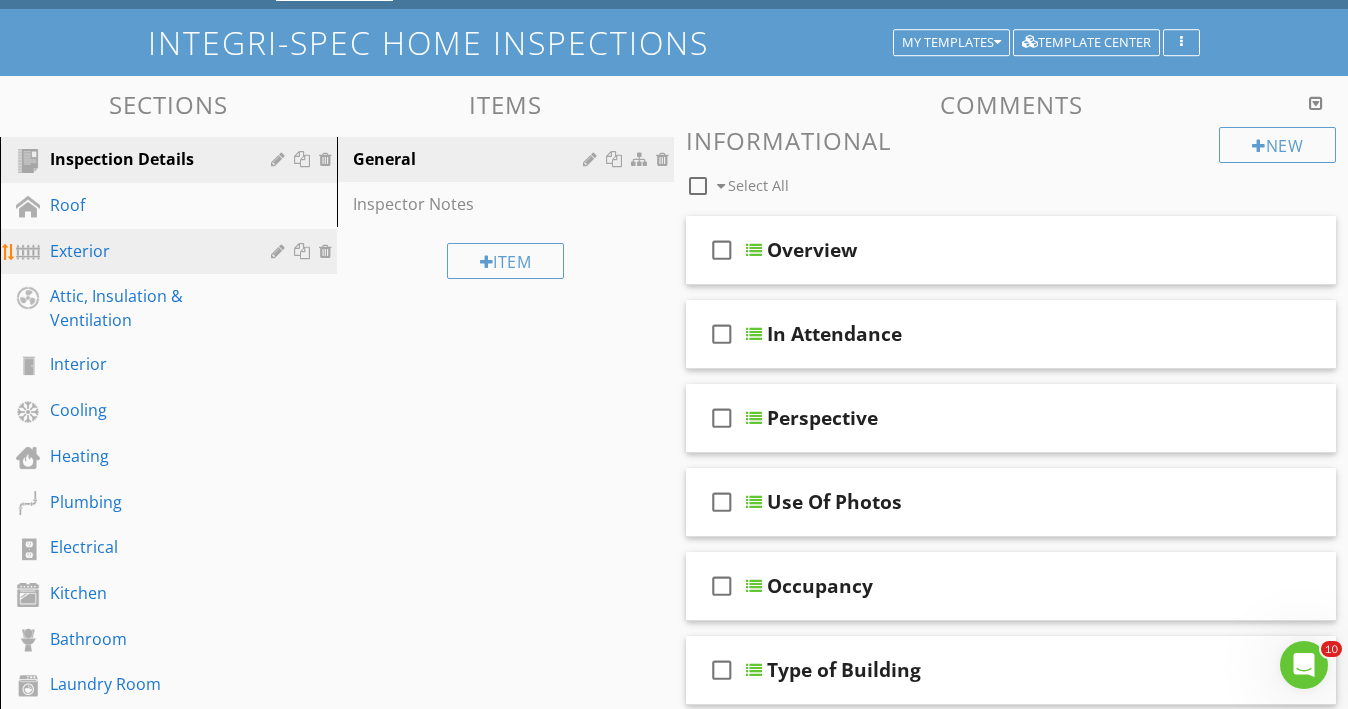 click on "Exterior" at bounding box center [171, 252] 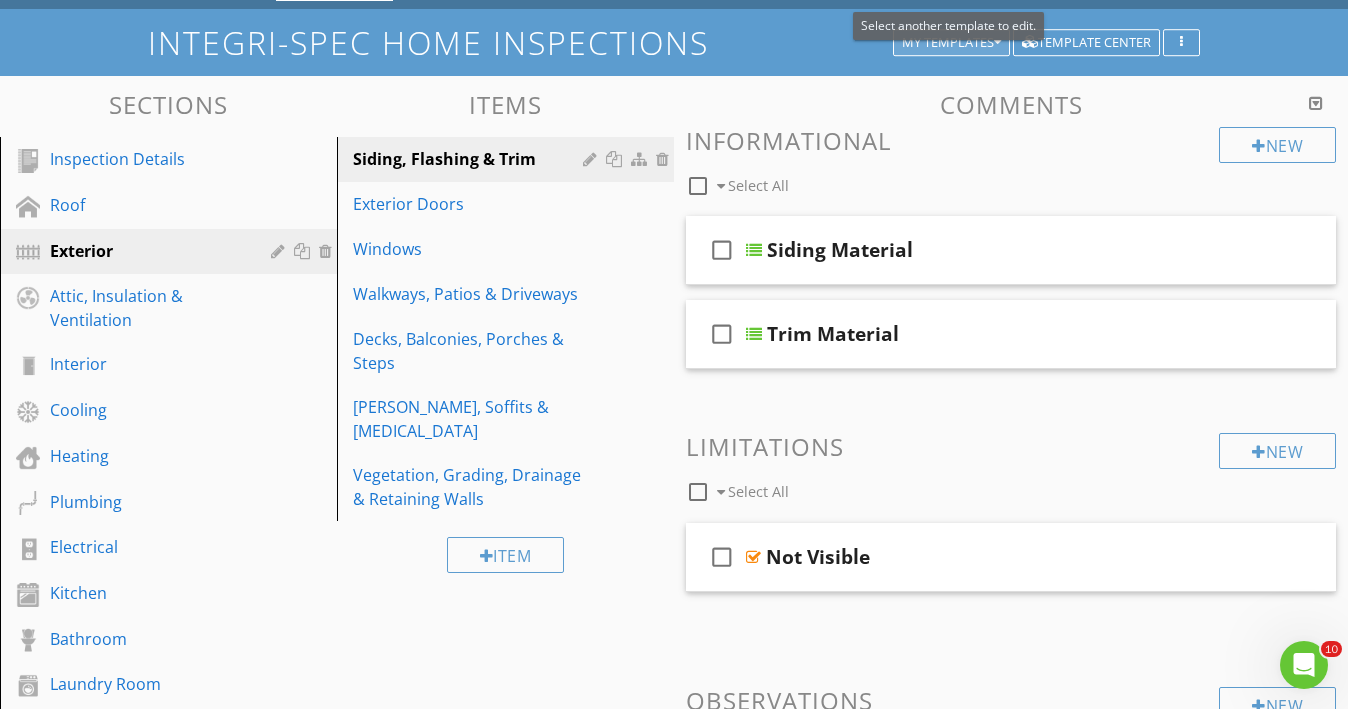 click at bounding box center [997, 43] 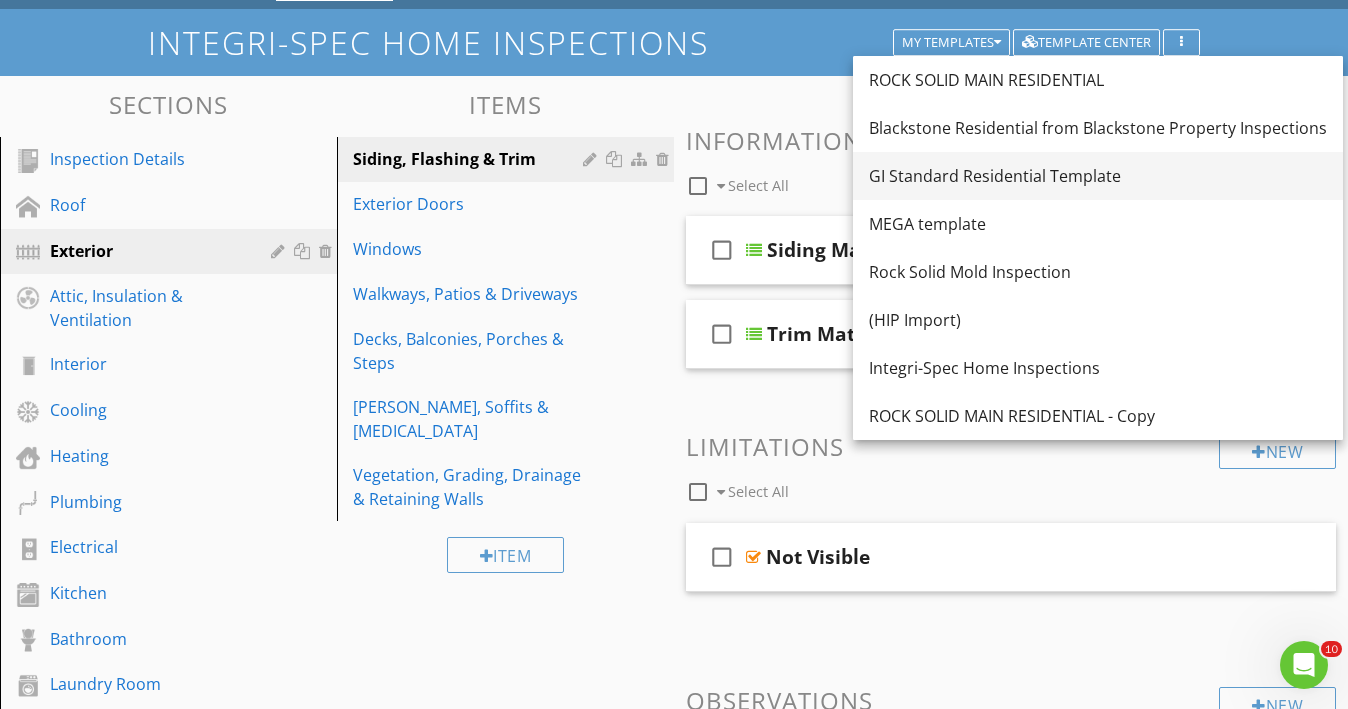 click on "GI Standard Residential Template" at bounding box center [1098, 176] 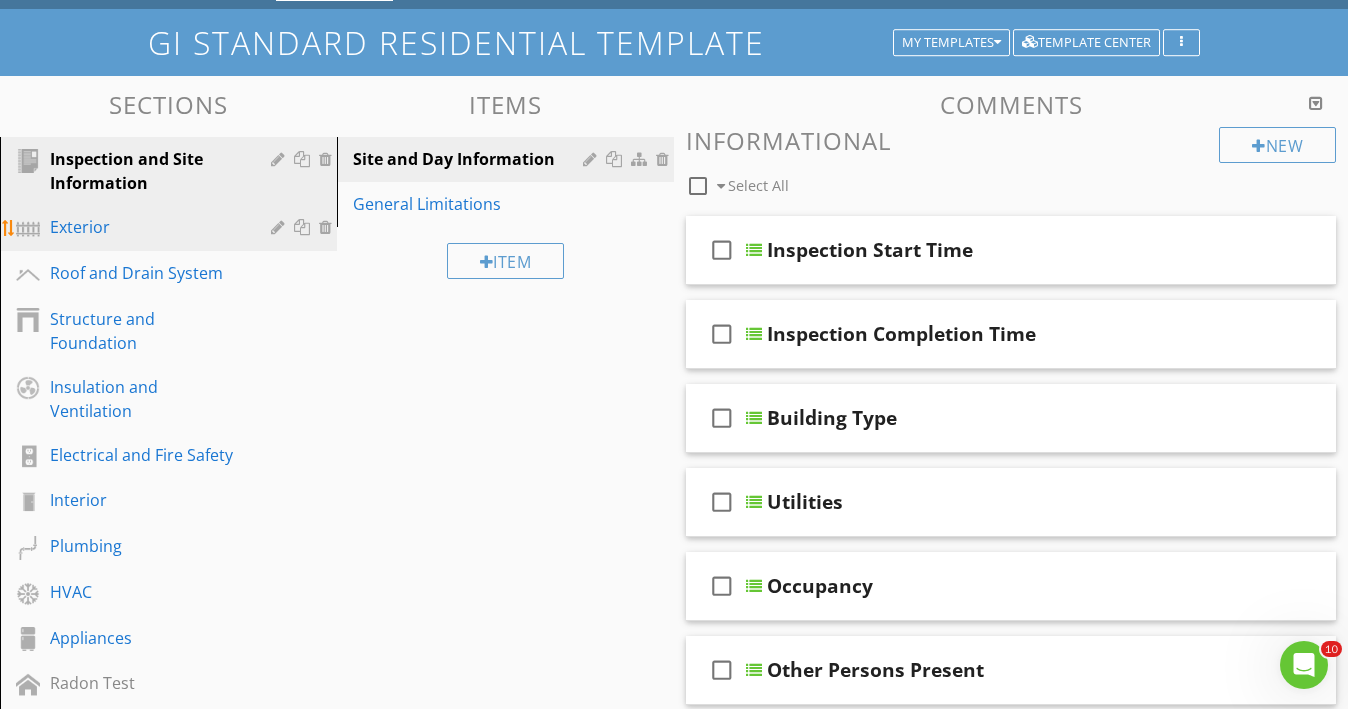 click on "Exterior" at bounding box center [183, 228] 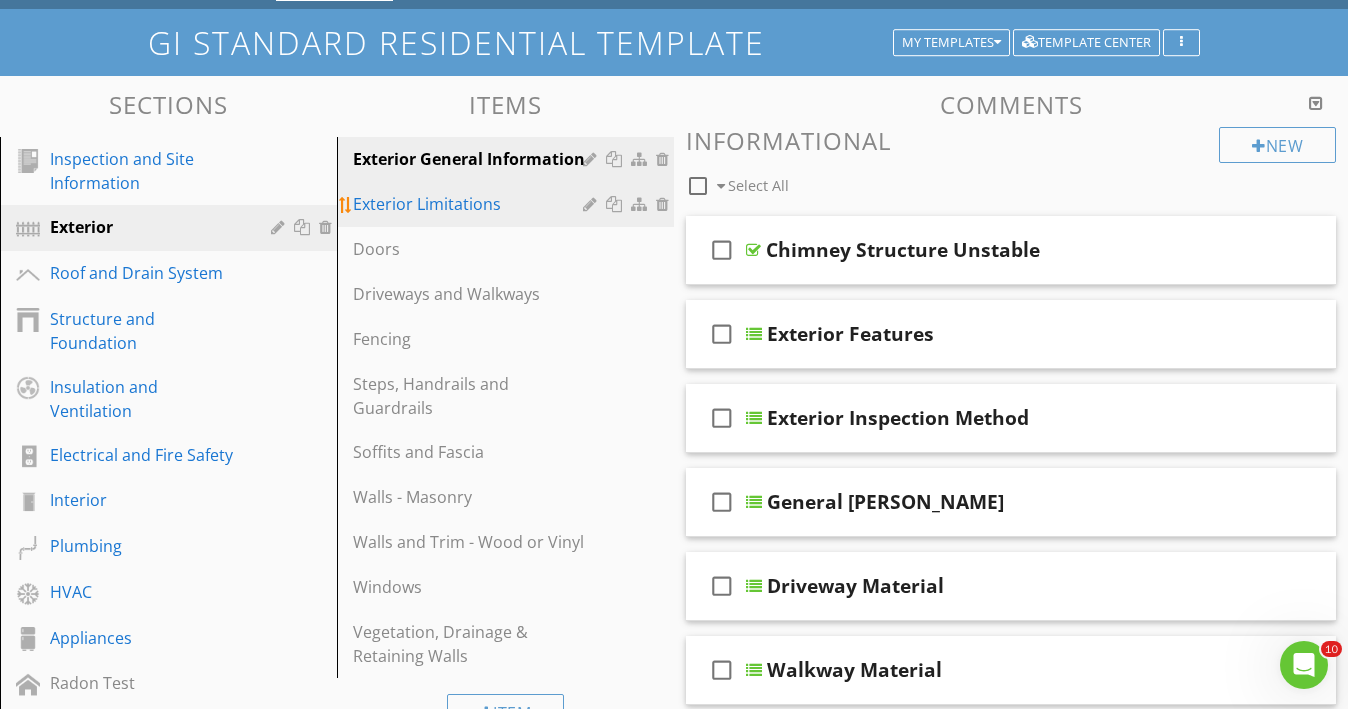 click on "Exterior Limitations" at bounding box center [471, 204] 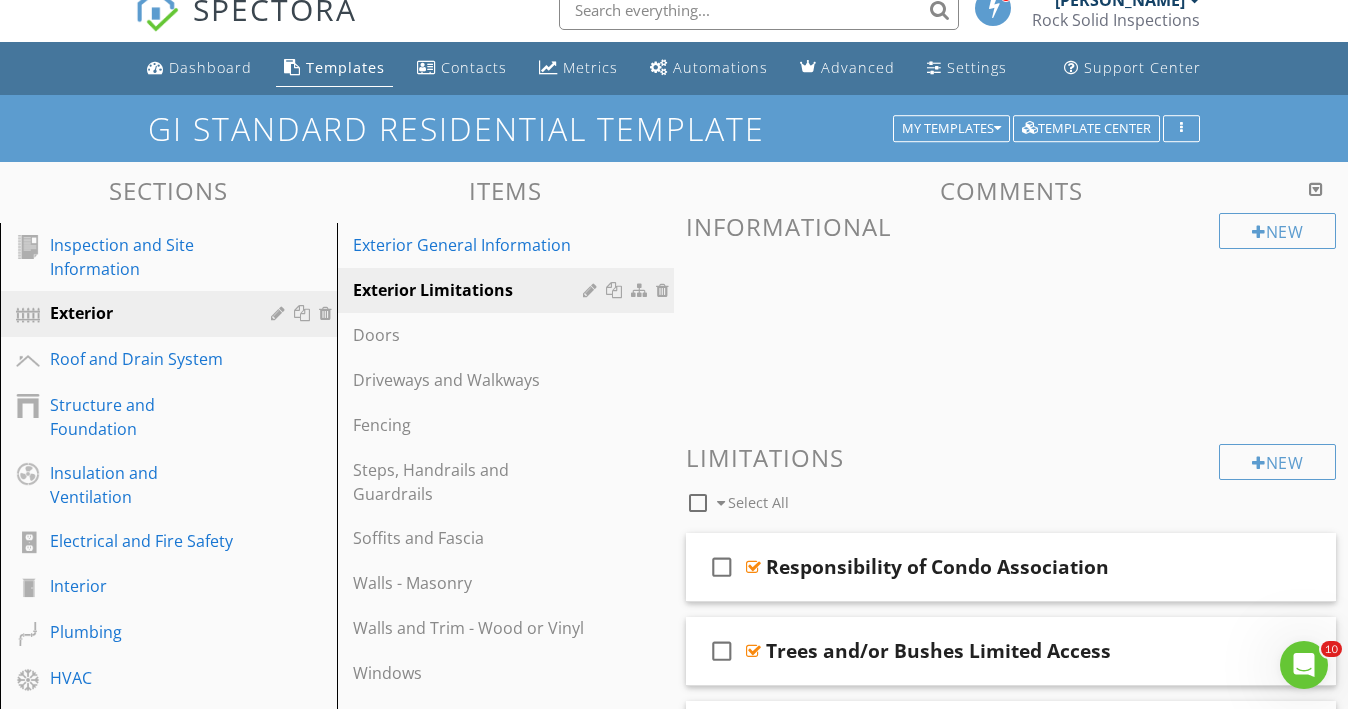scroll, scrollTop: 0, scrollLeft: 0, axis: both 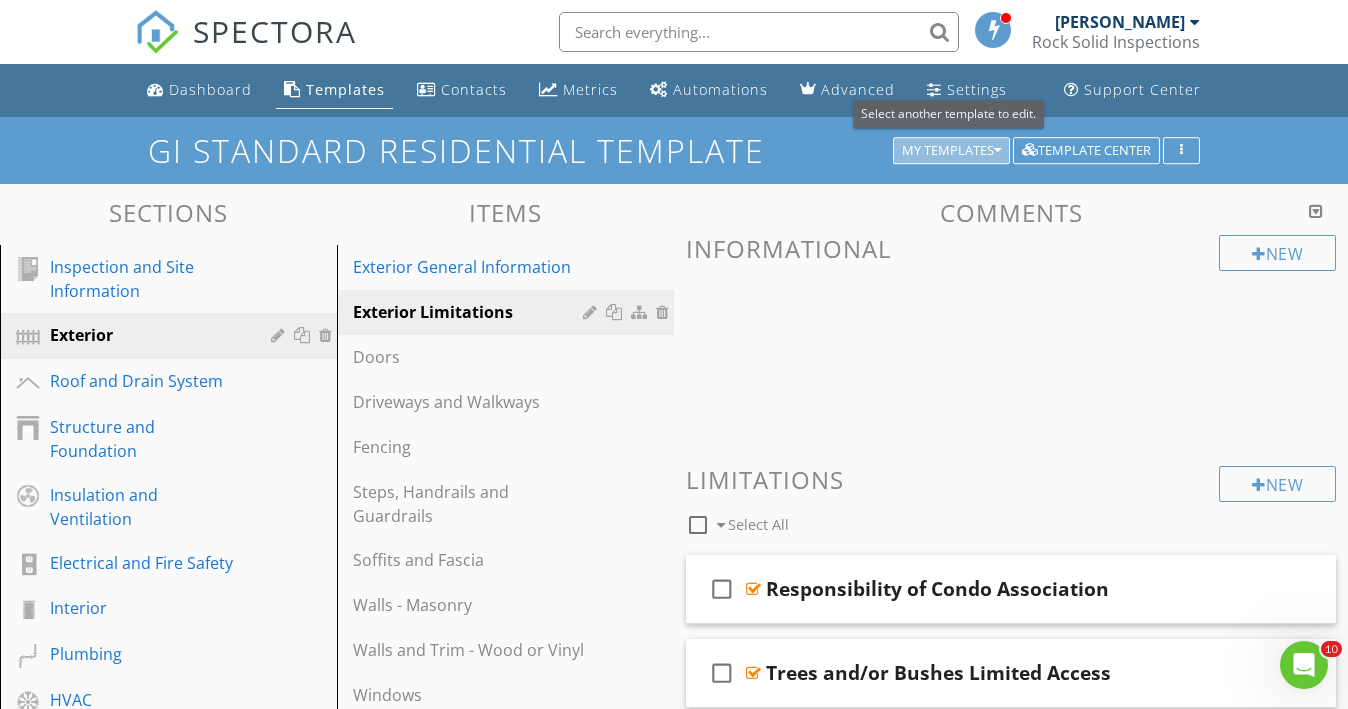 click at bounding box center [997, 151] 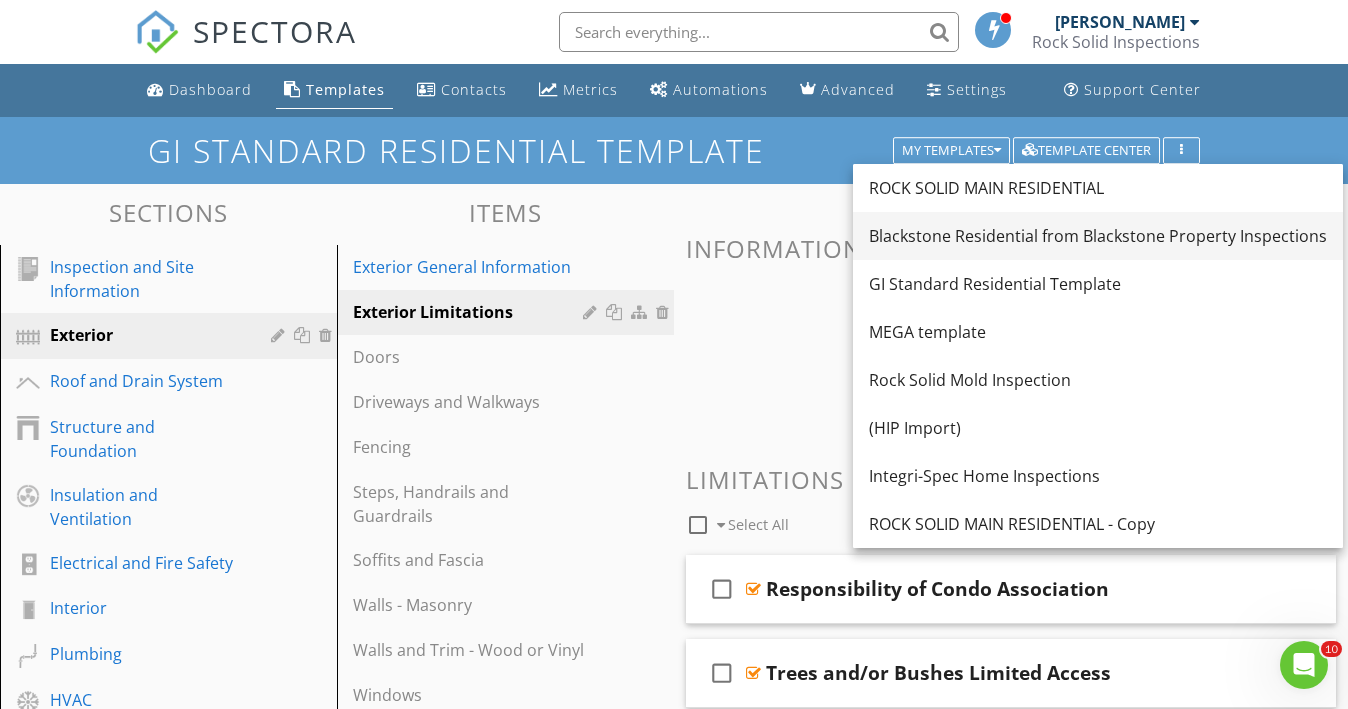 click on "Blackstone Residential  from Blackstone Property Inspections" at bounding box center (1098, 236) 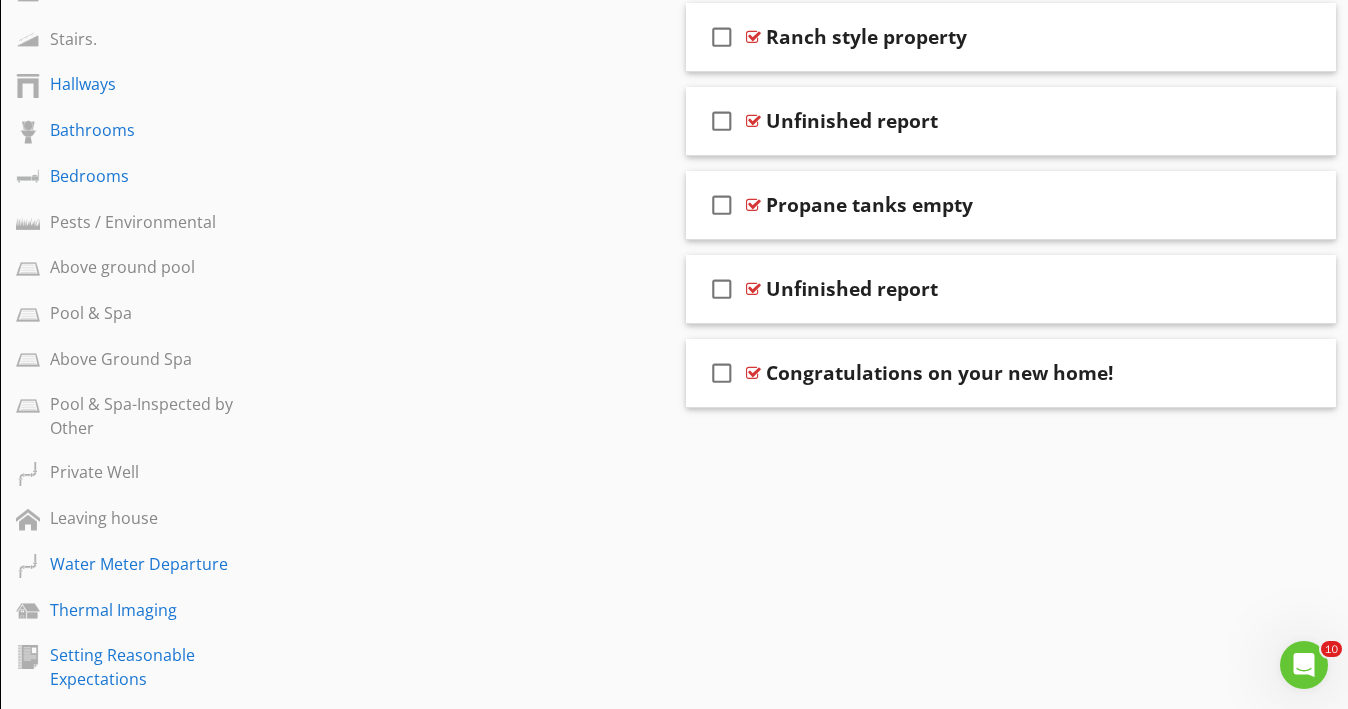 scroll, scrollTop: 1767, scrollLeft: 0, axis: vertical 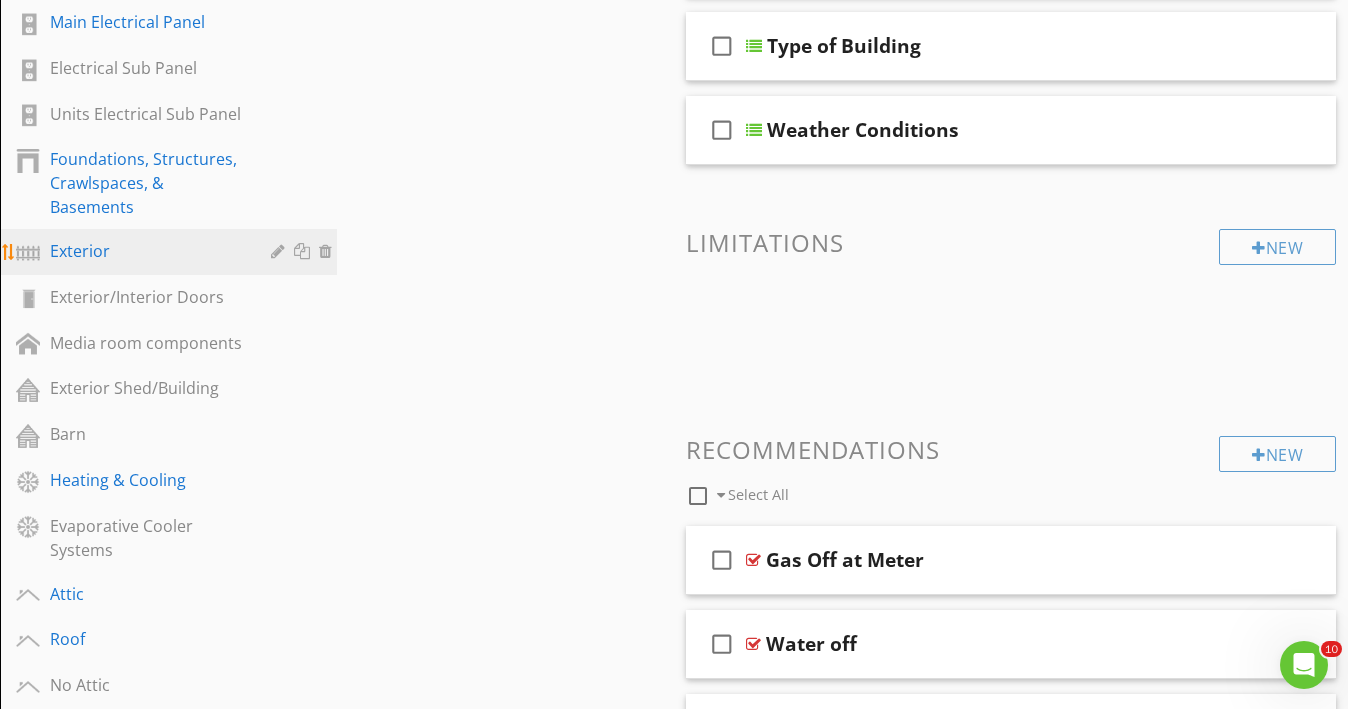 click on "Exterior" at bounding box center (146, 251) 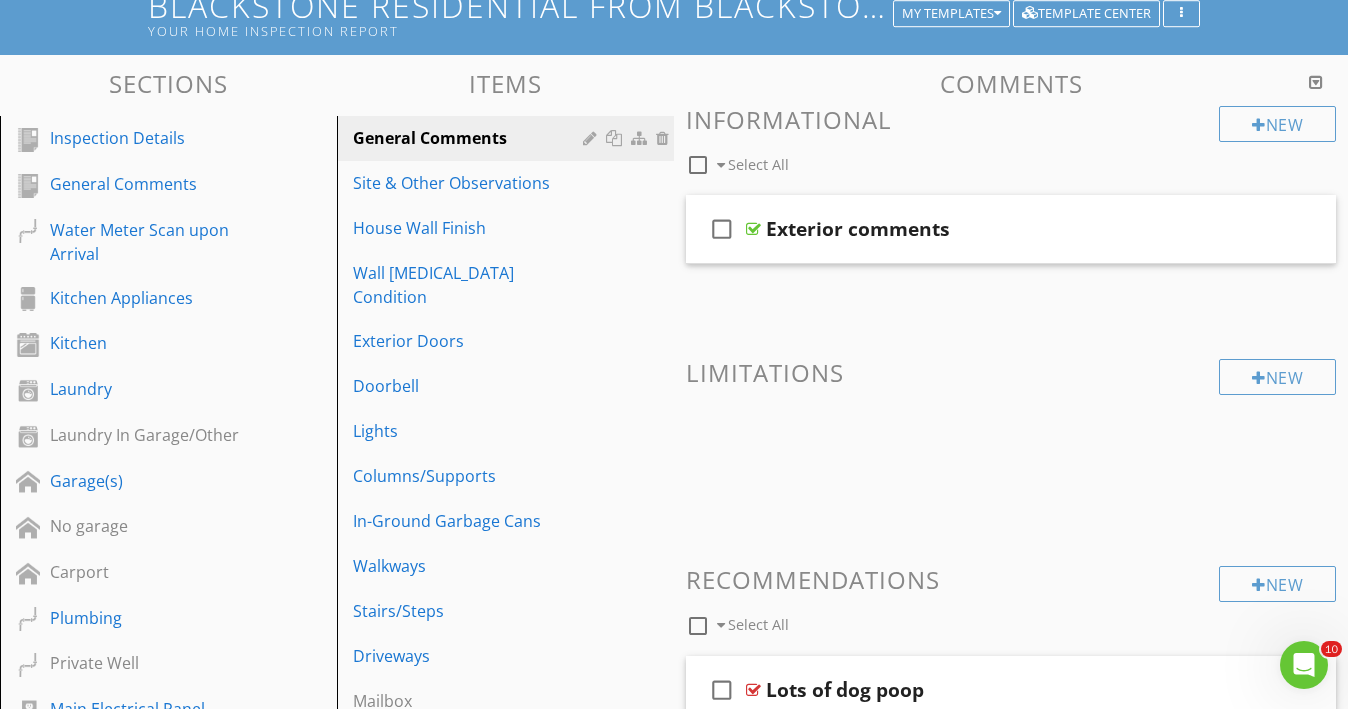 scroll, scrollTop: 89, scrollLeft: 0, axis: vertical 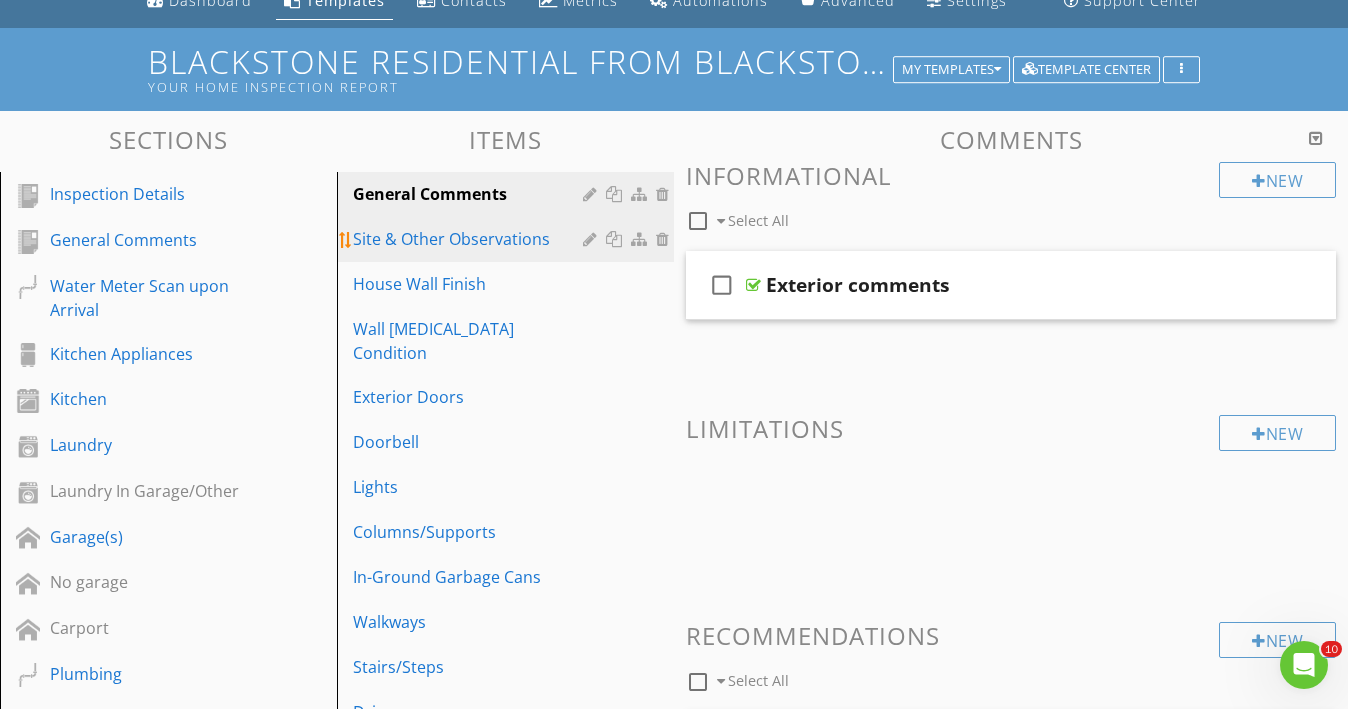 click on "Site & Other Observations" at bounding box center [471, 239] 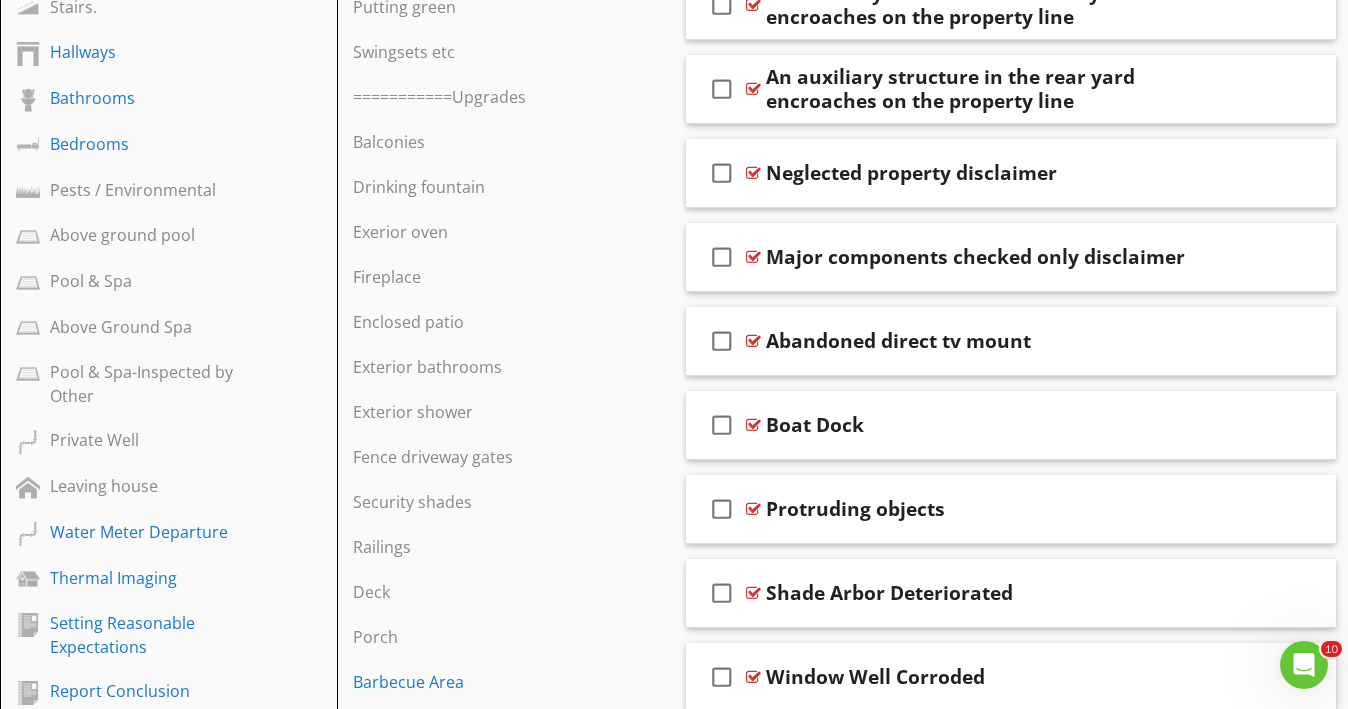 scroll, scrollTop: 1814, scrollLeft: 0, axis: vertical 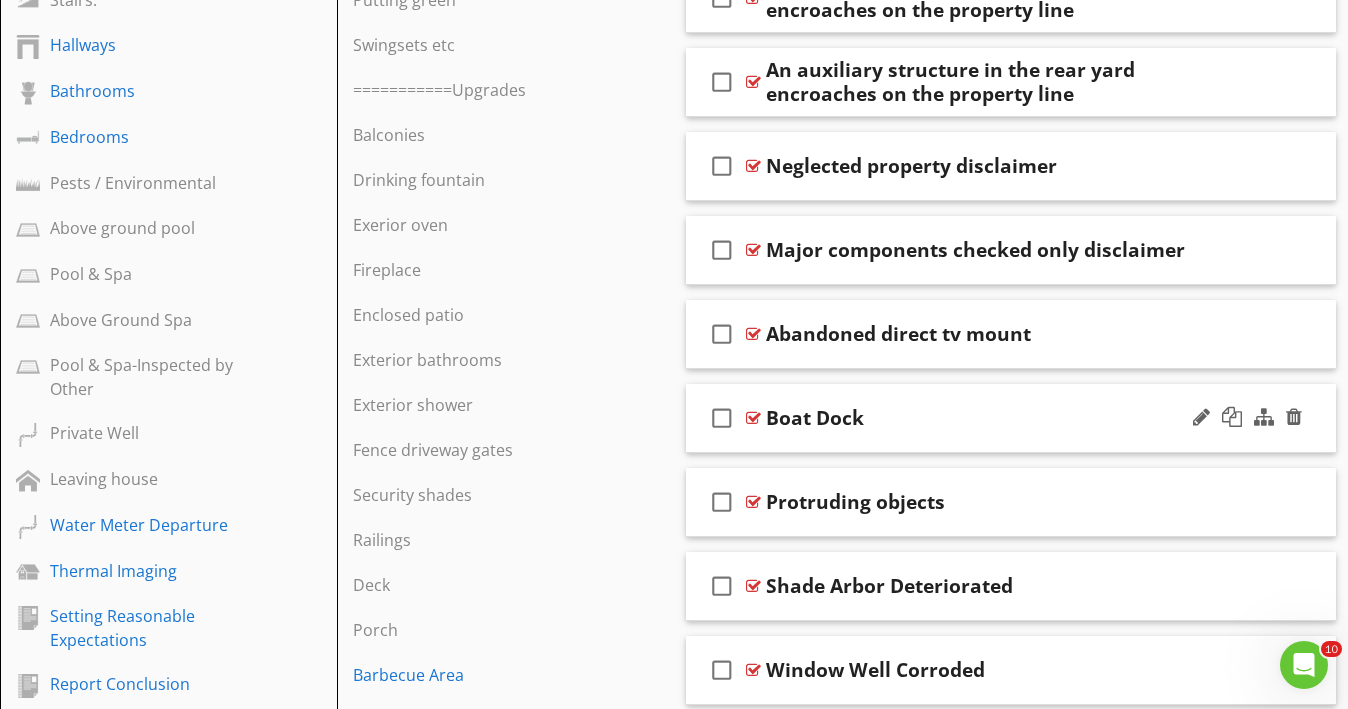 click on "Boat Dock" at bounding box center (995, 418) 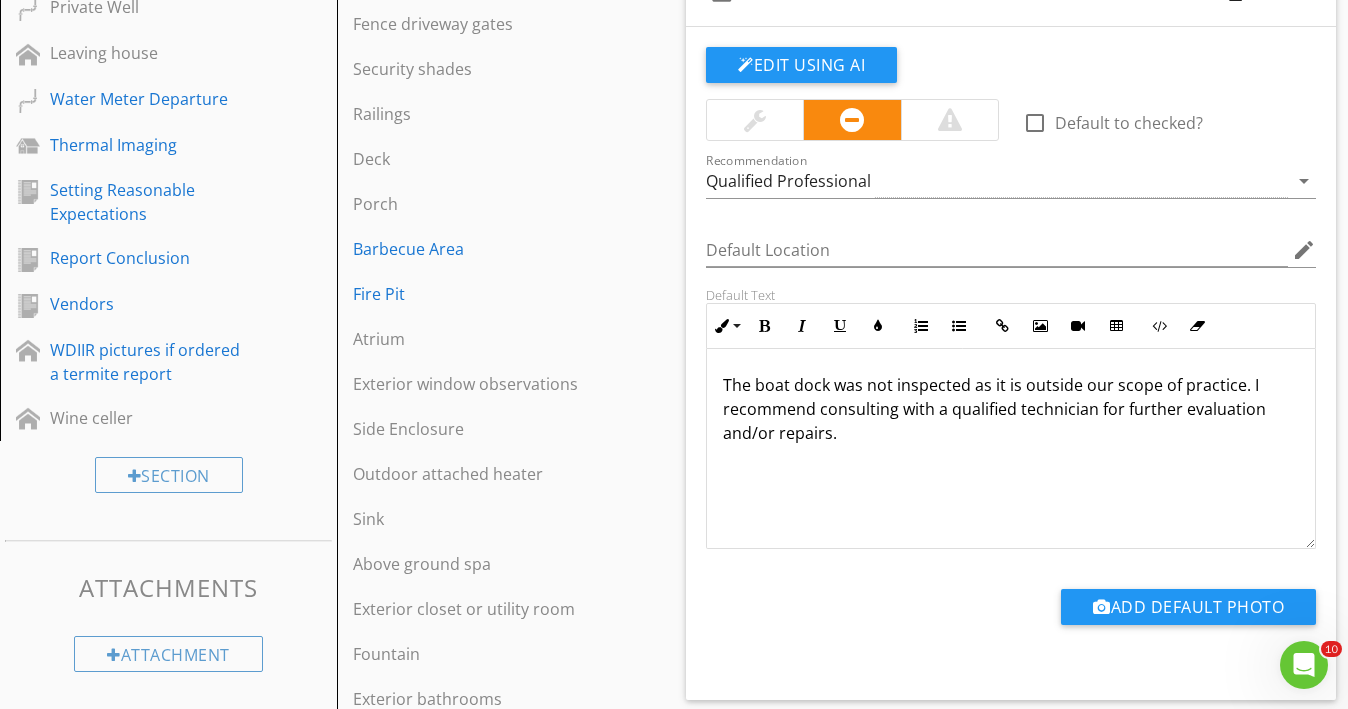 scroll, scrollTop: 2256, scrollLeft: 0, axis: vertical 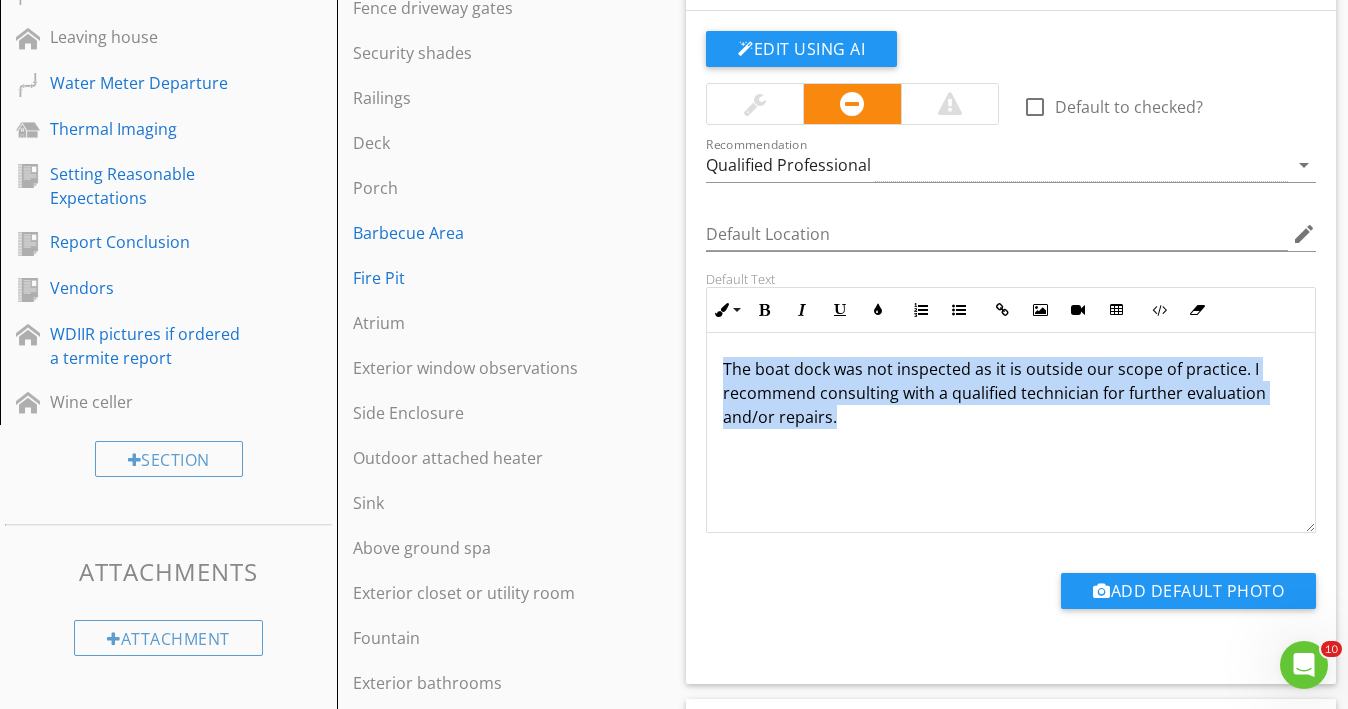 drag, startPoint x: 719, startPoint y: 362, endPoint x: 705, endPoint y: 433, distance: 72.36712 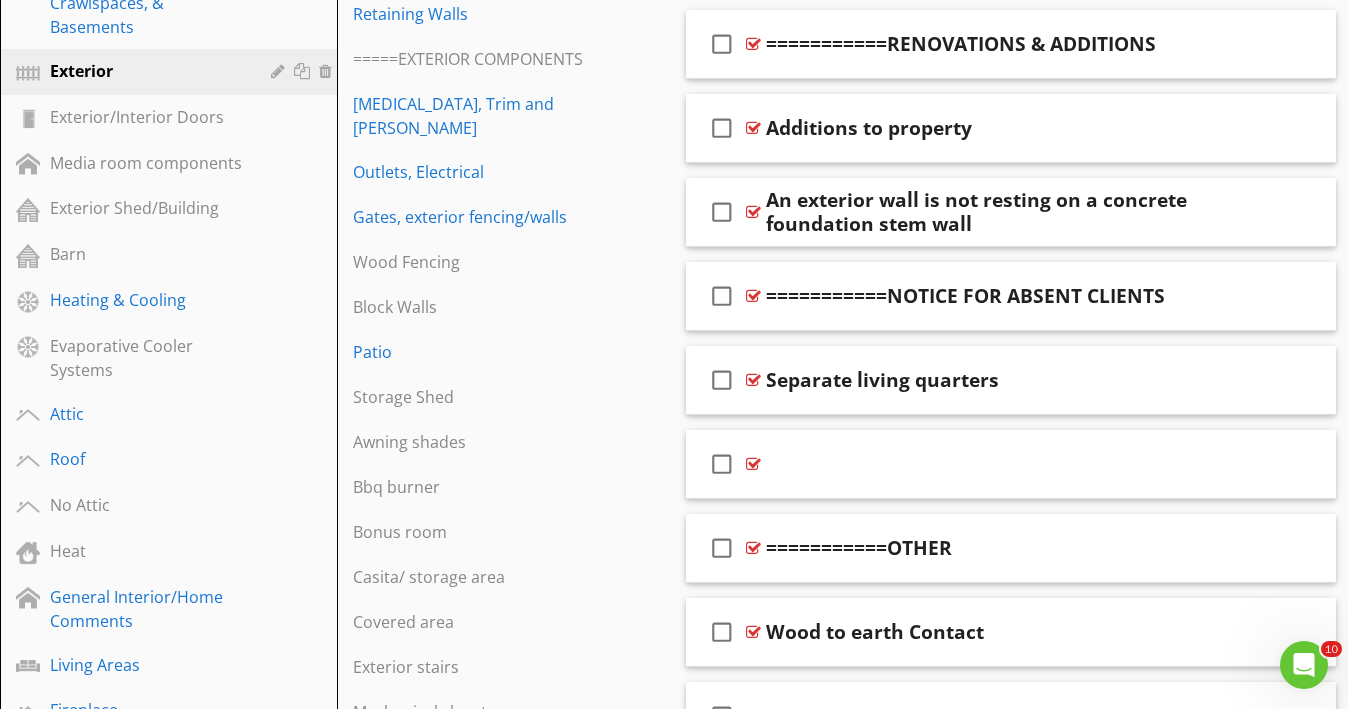 scroll, scrollTop: 1029, scrollLeft: 0, axis: vertical 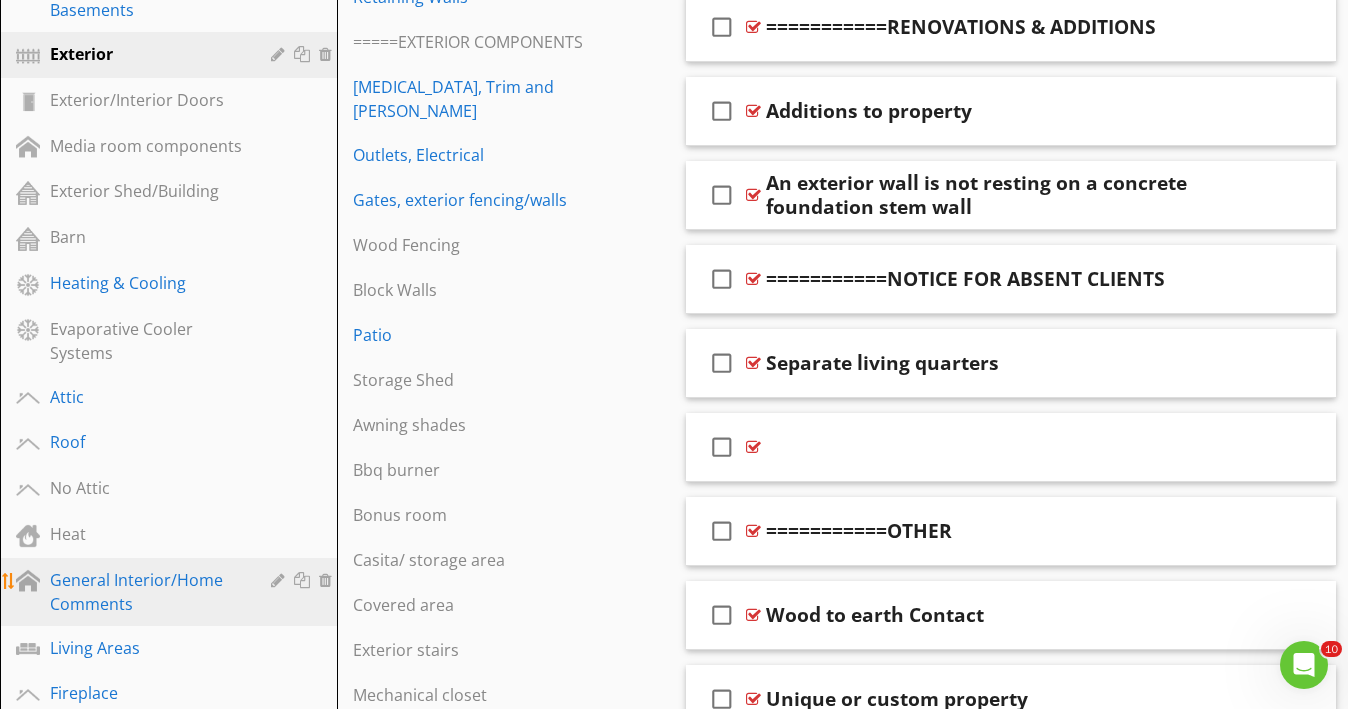 click on "General Interior/Home Comments" at bounding box center (146, 592) 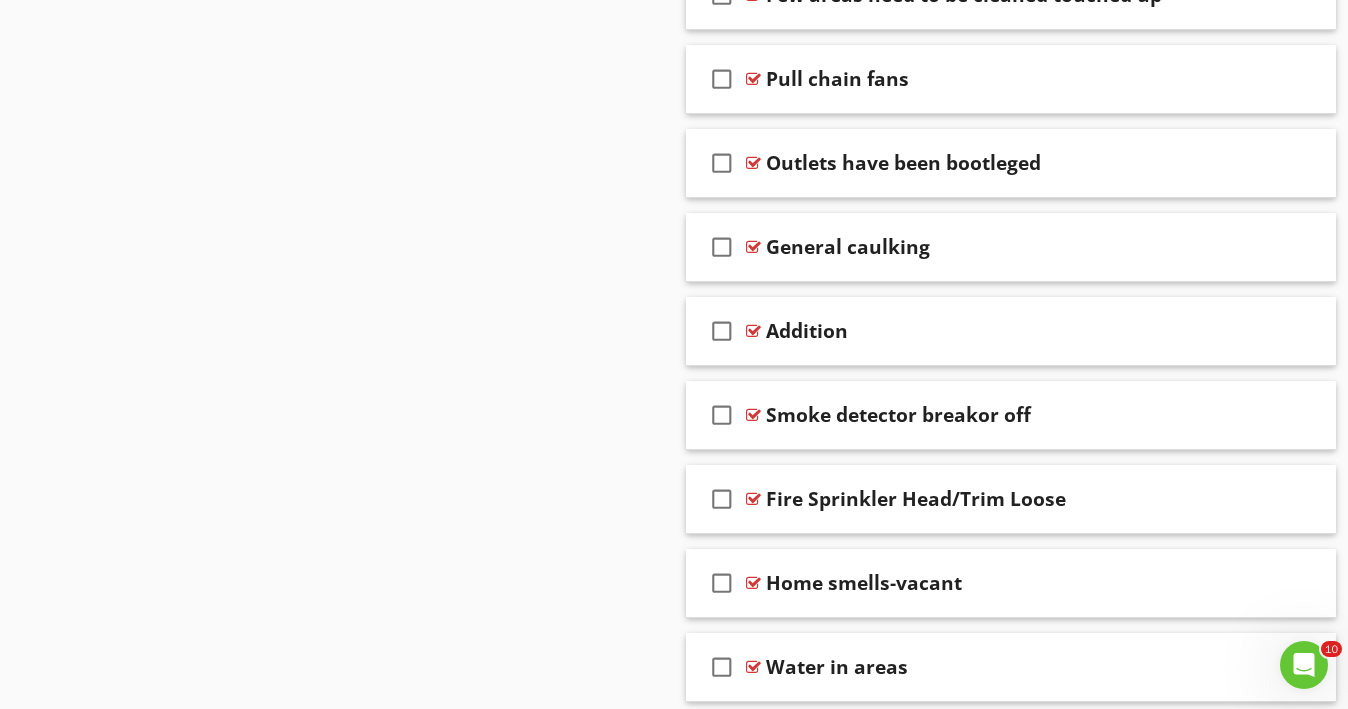 scroll, scrollTop: 6800, scrollLeft: 0, axis: vertical 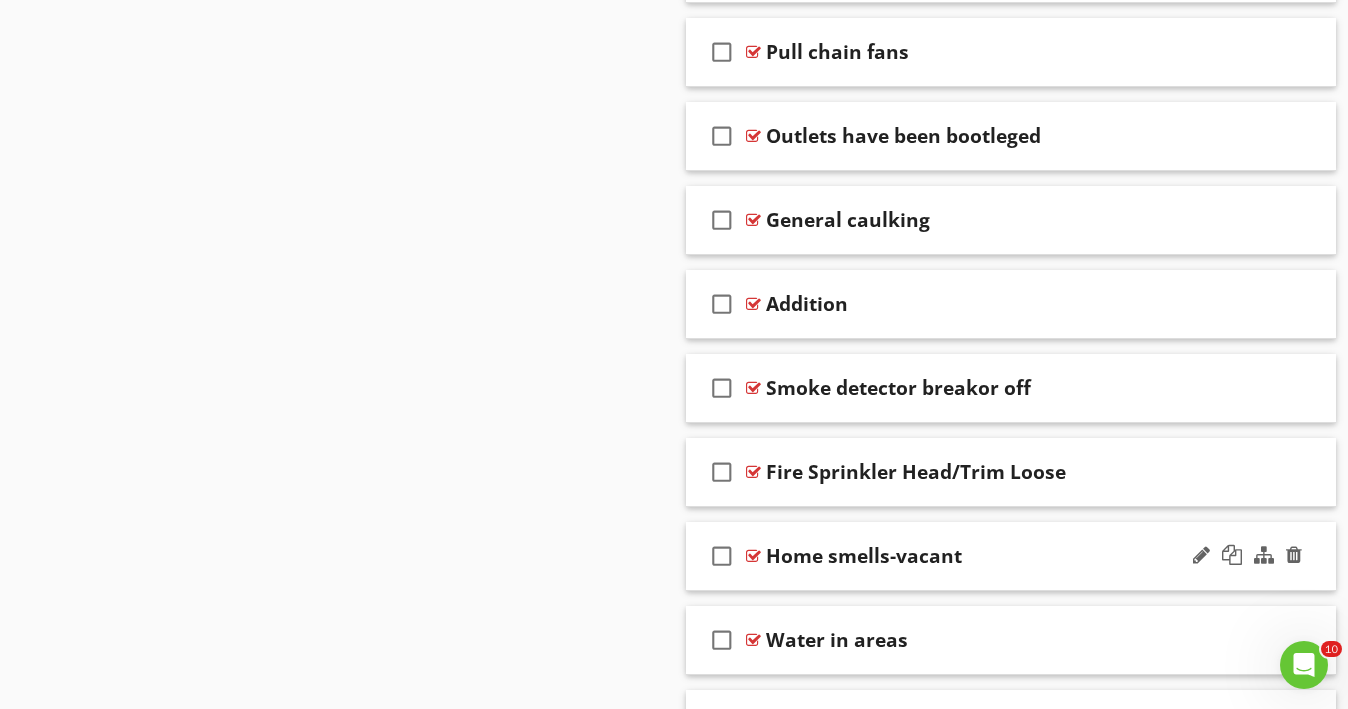 click on "check_box_outline_blank
Home smells-vacant" at bounding box center (1011, 556) 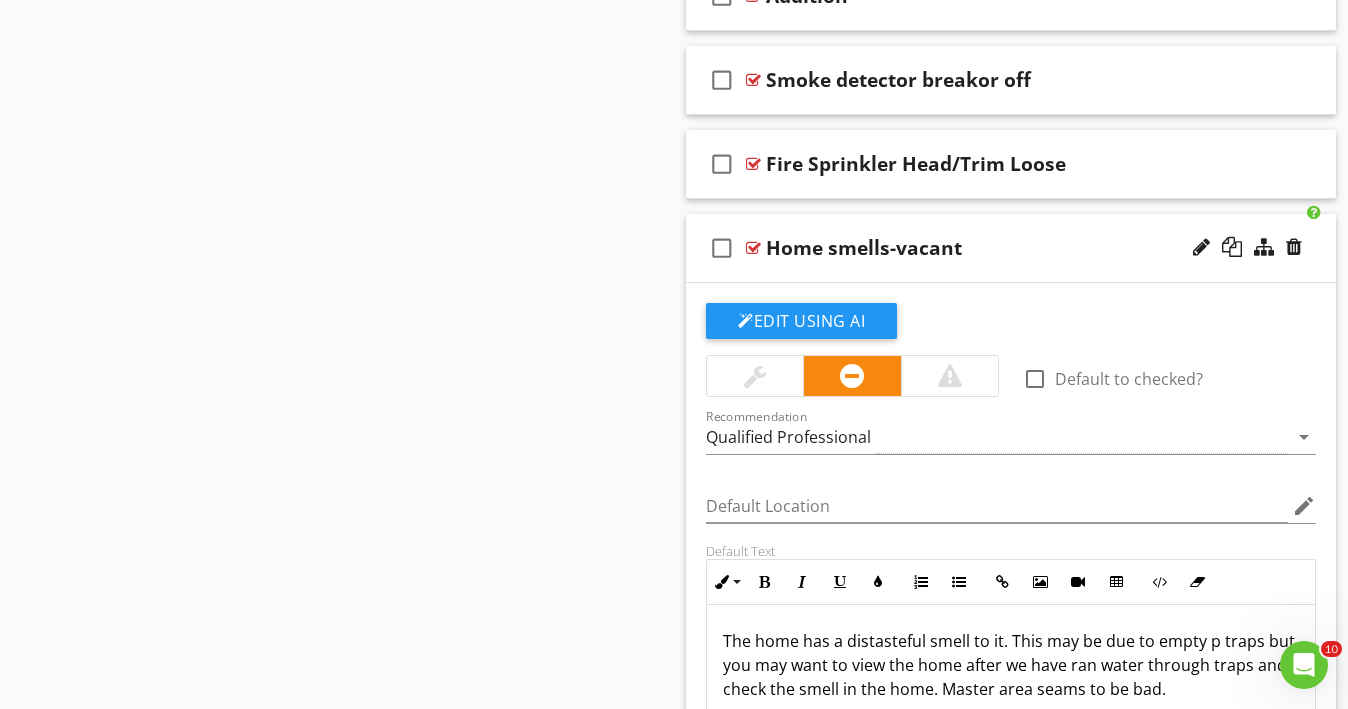 scroll, scrollTop: 7179, scrollLeft: 0, axis: vertical 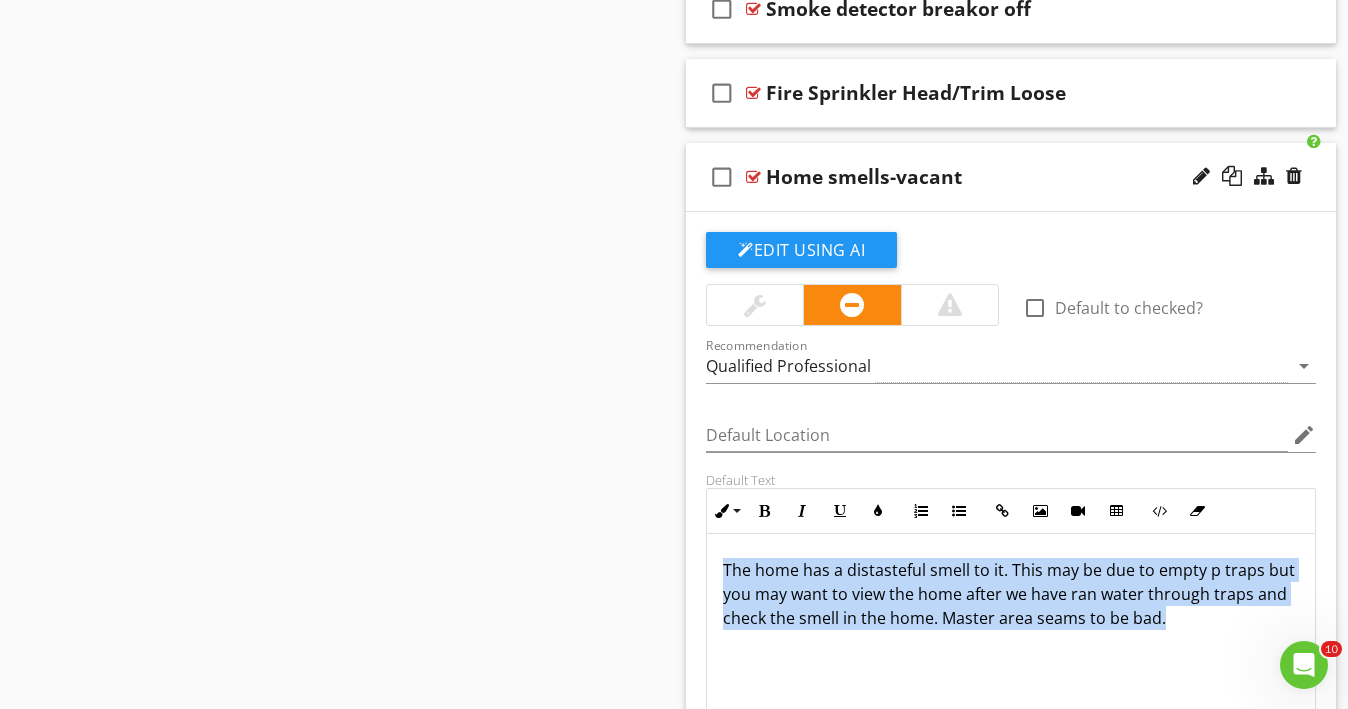 drag, startPoint x: 722, startPoint y: 563, endPoint x: 708, endPoint y: 631, distance: 69.426216 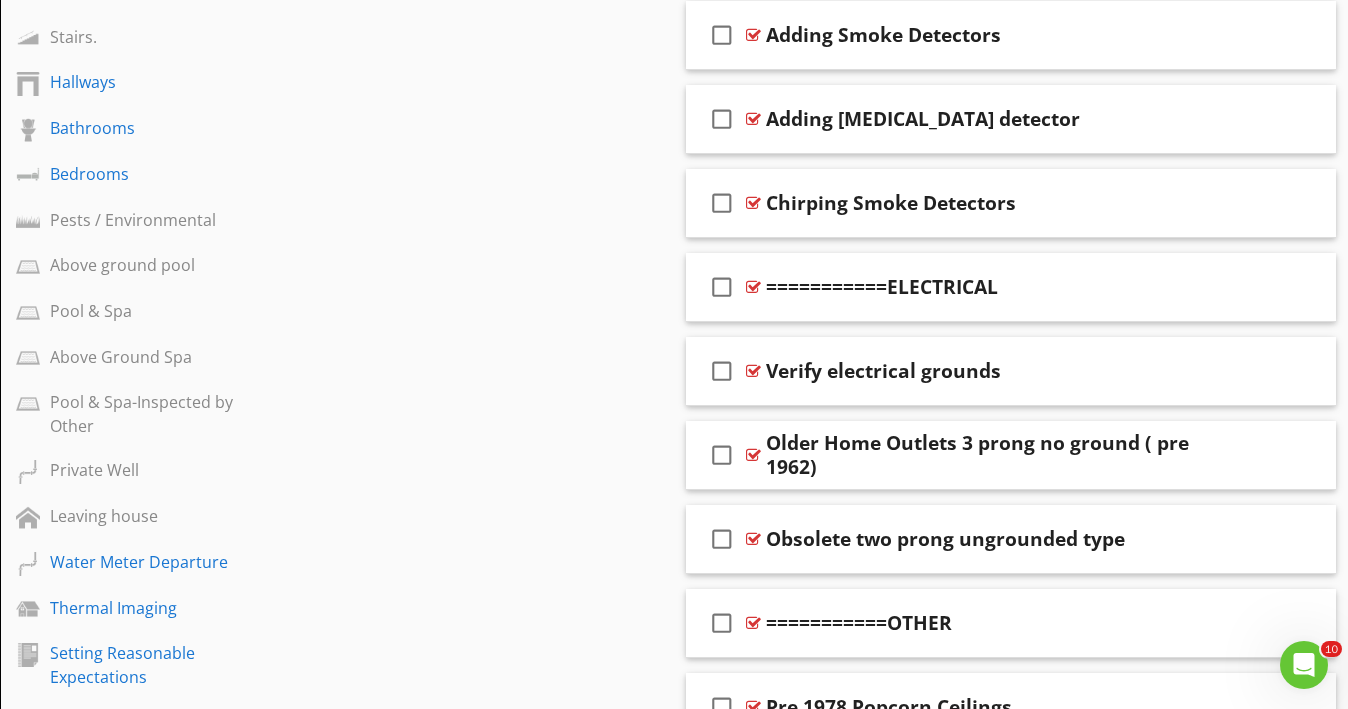 scroll, scrollTop: 1734, scrollLeft: 0, axis: vertical 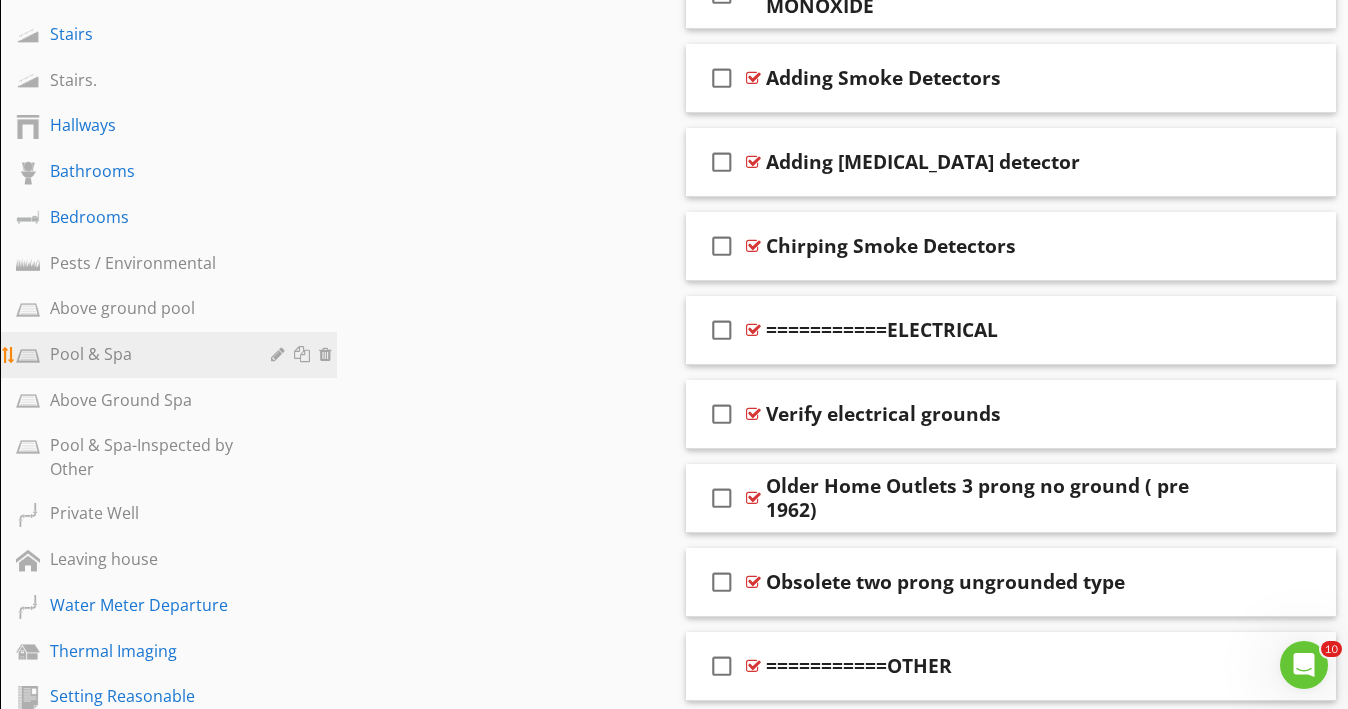 click on "Pool & Spa" at bounding box center [146, 354] 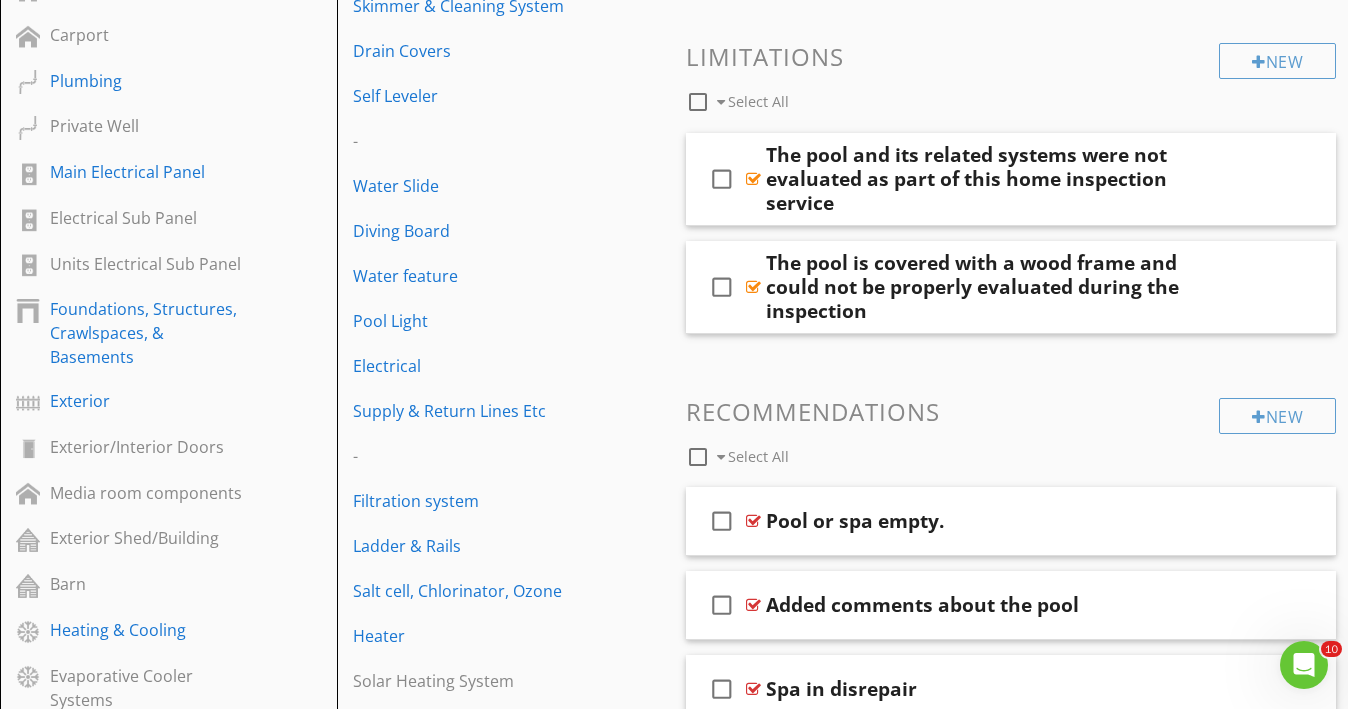 scroll, scrollTop: 686, scrollLeft: 0, axis: vertical 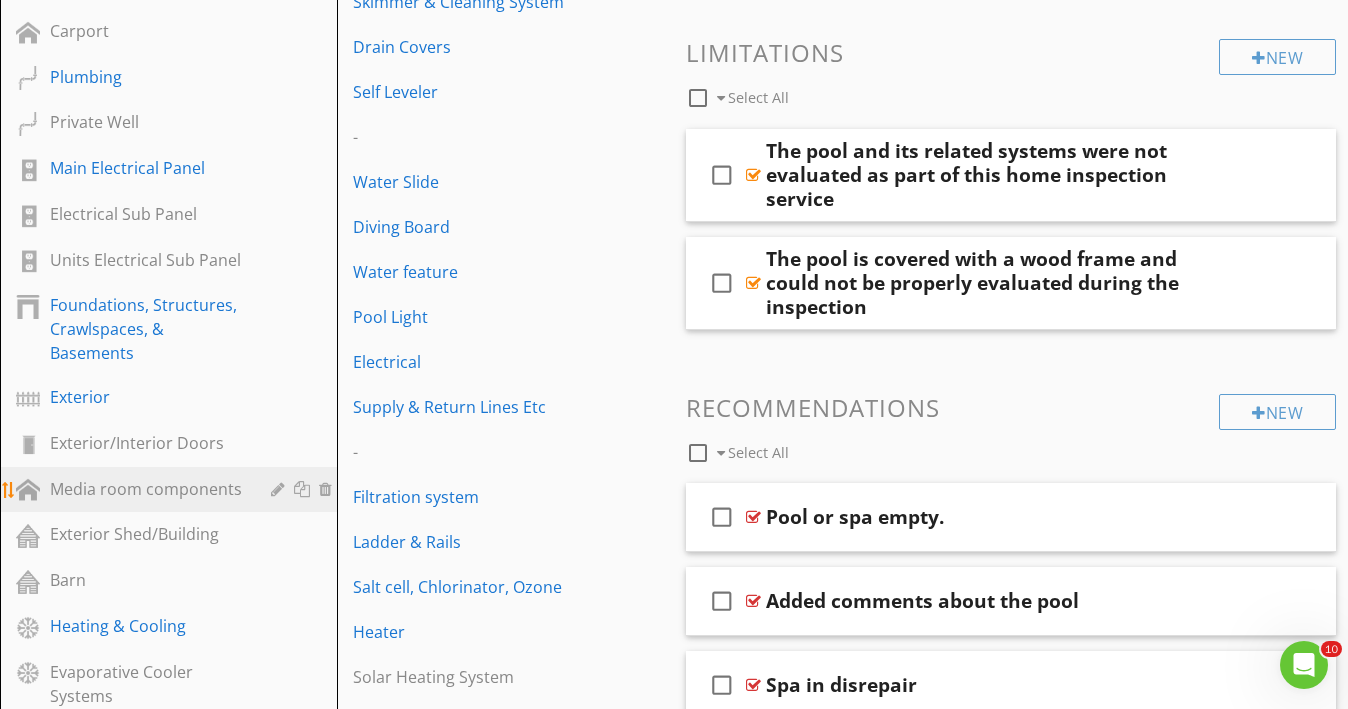 click on "Media room components" at bounding box center [171, 490] 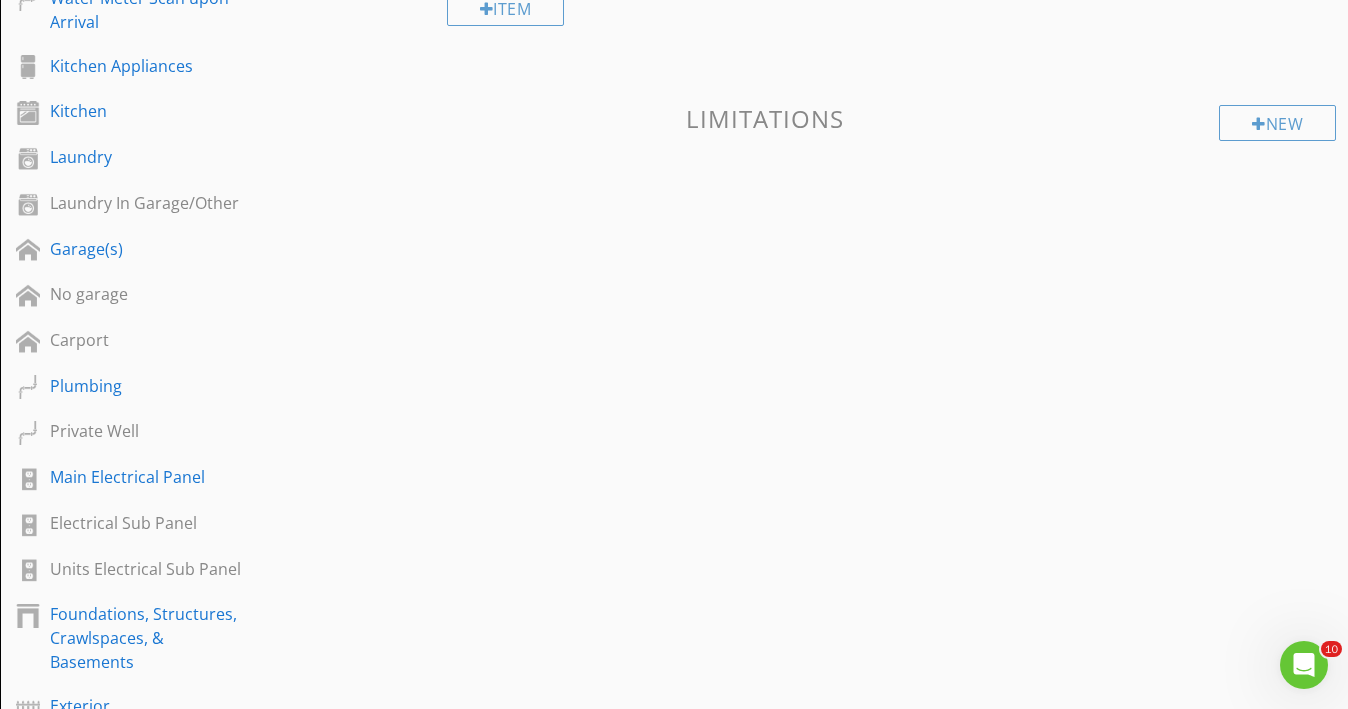 scroll, scrollTop: 121, scrollLeft: 0, axis: vertical 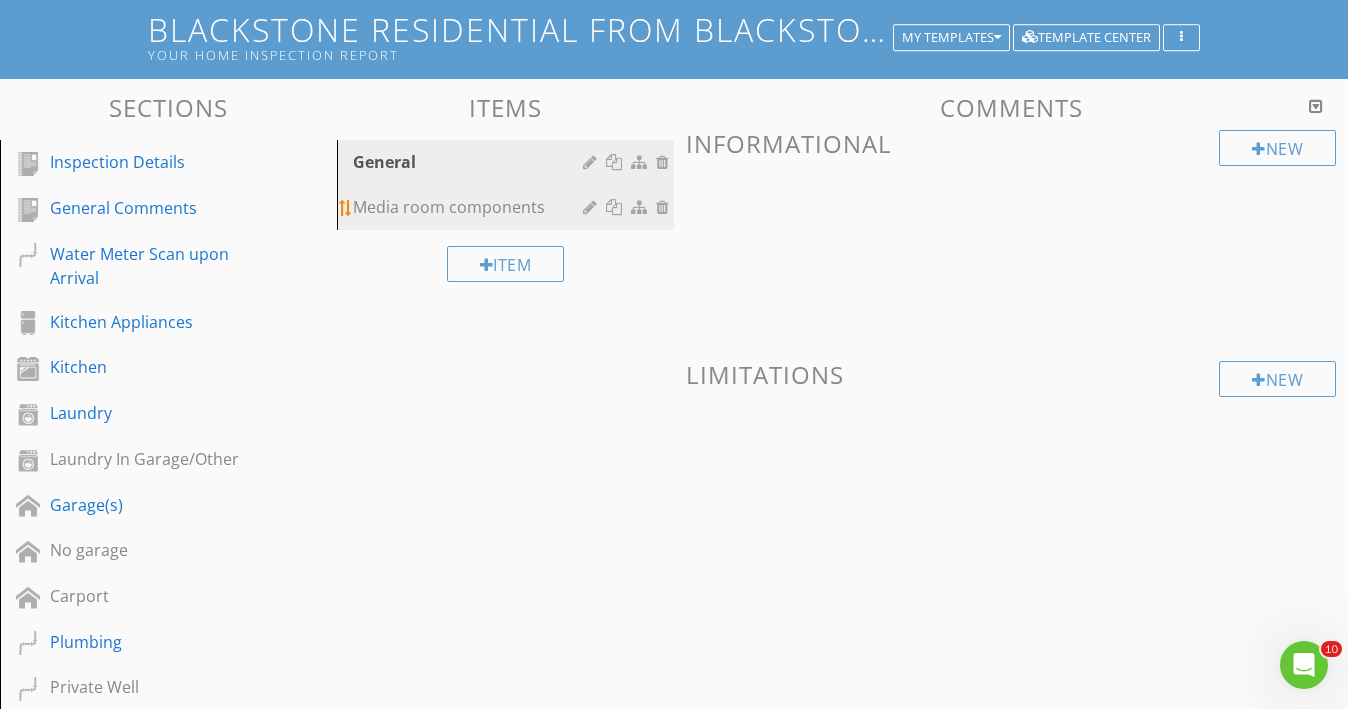 click on "Media room components" at bounding box center (471, 207) 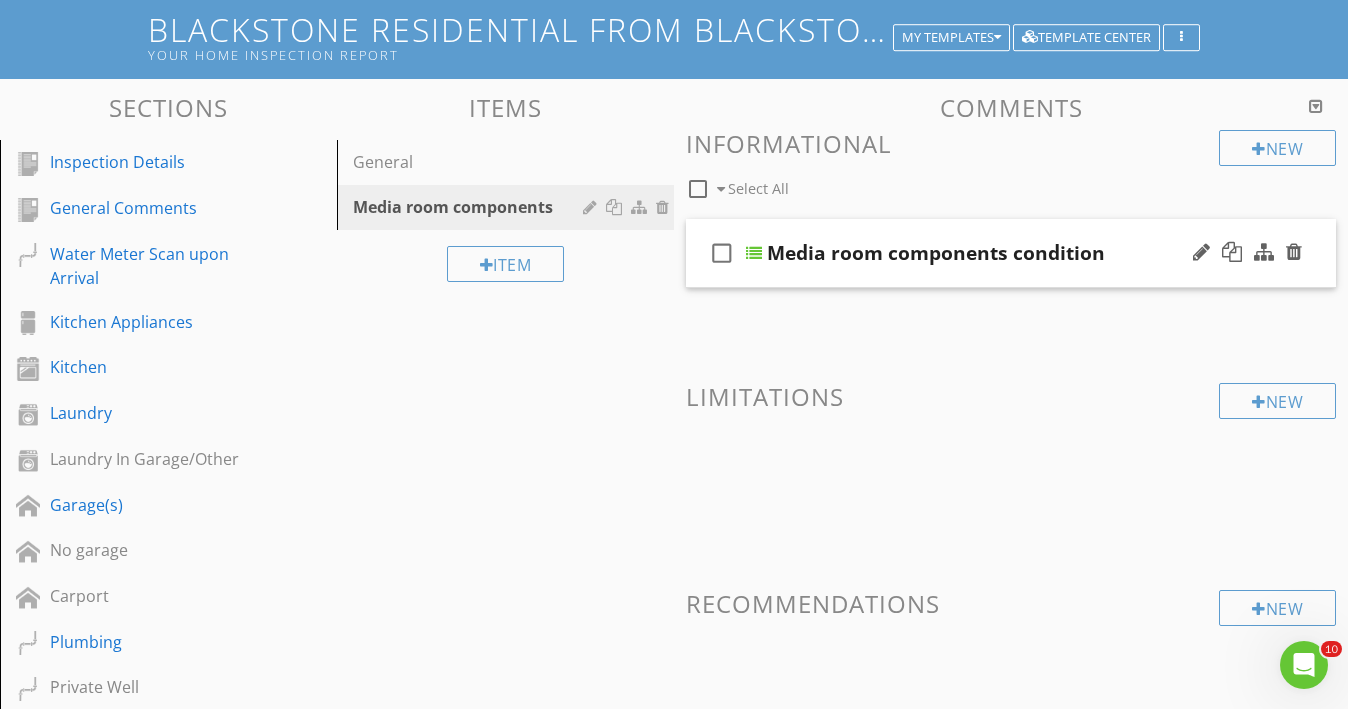 click on "check_box_outline_blank
Media room components condition" at bounding box center [1011, 253] 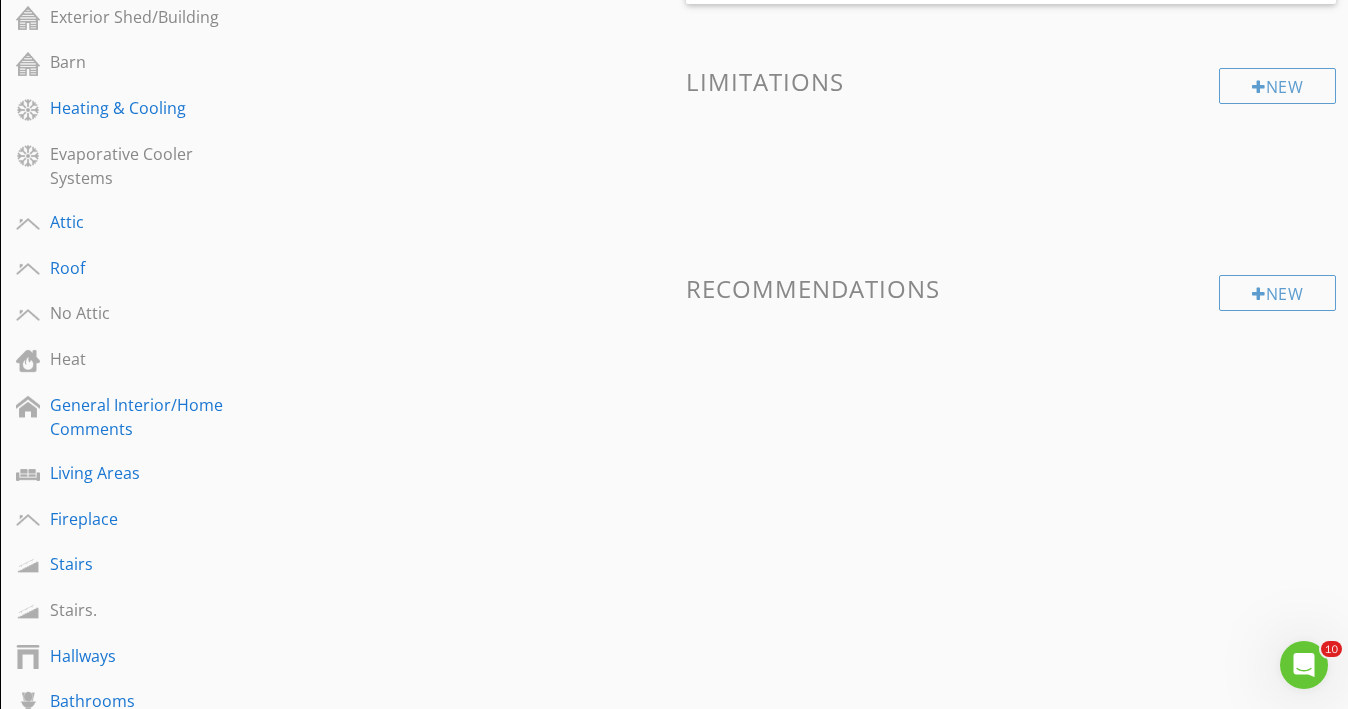 scroll, scrollTop: 1247, scrollLeft: 0, axis: vertical 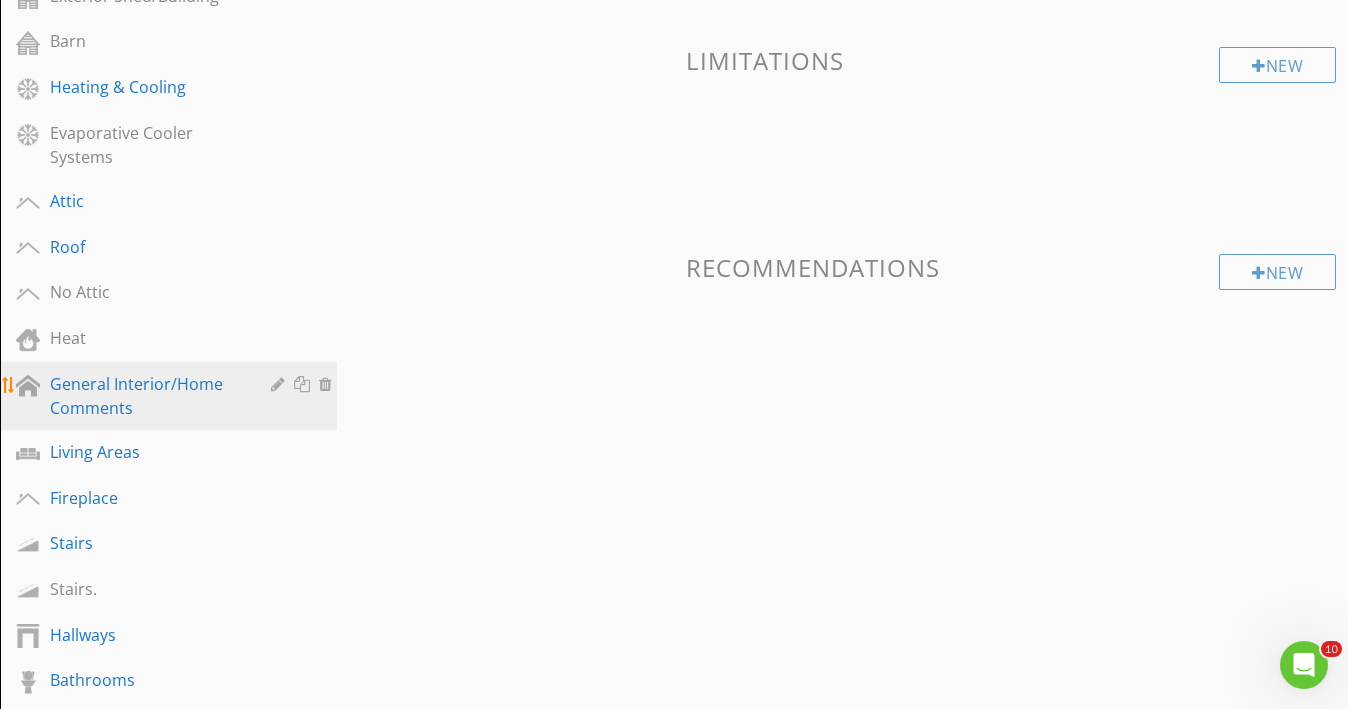 click on "General Interior/Home Comments" at bounding box center (146, 396) 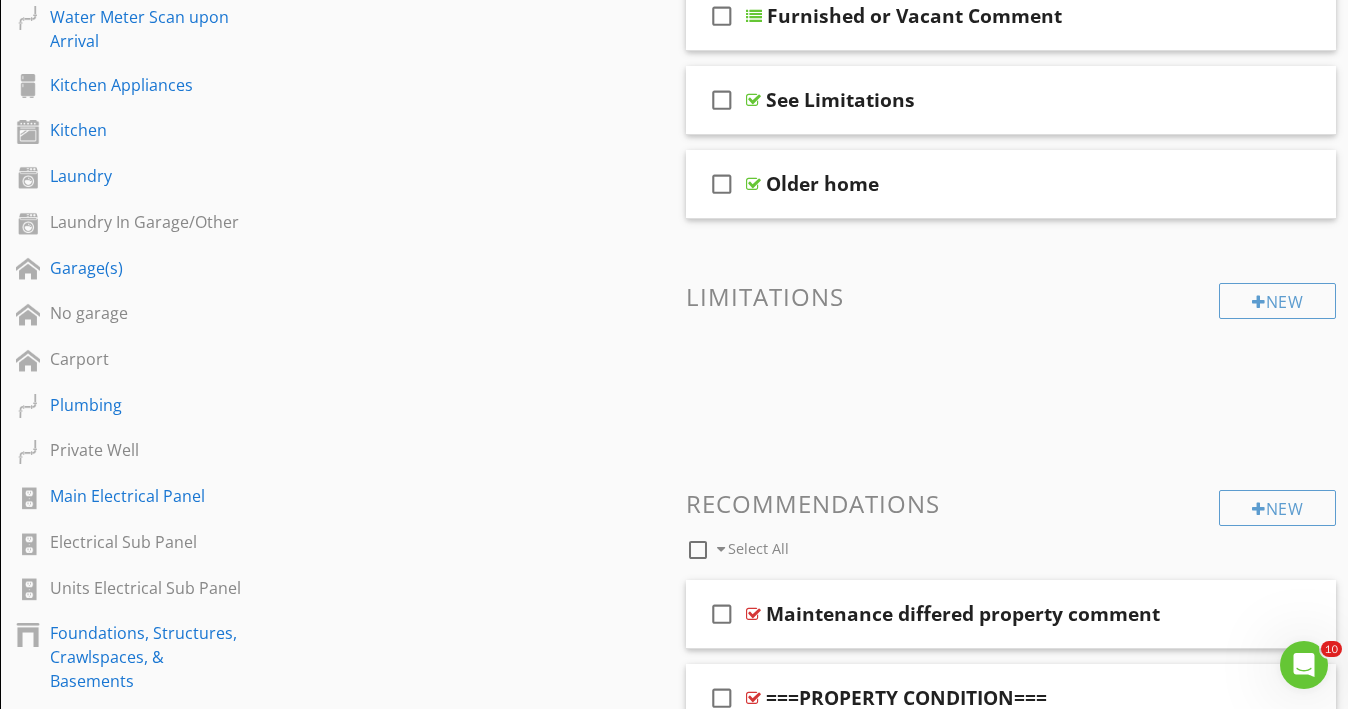 scroll, scrollTop: 186, scrollLeft: 0, axis: vertical 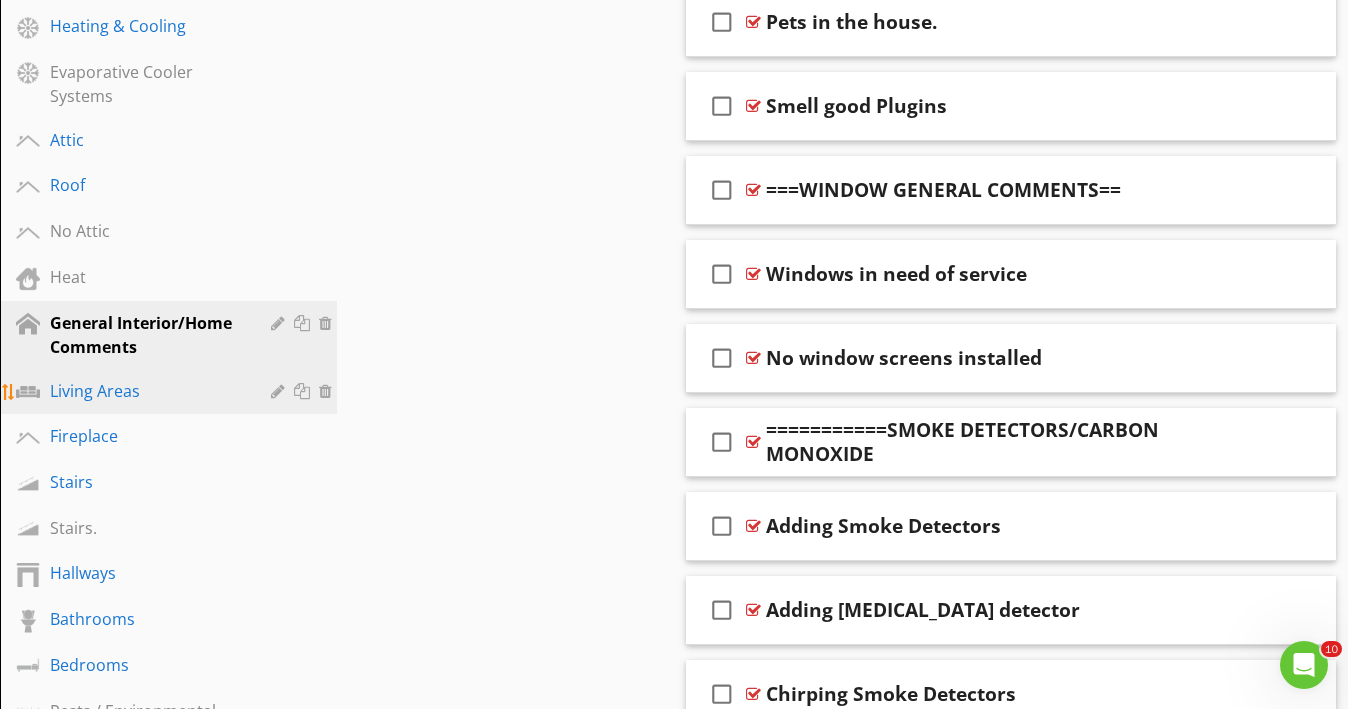 click on "Living Areas" at bounding box center [146, 391] 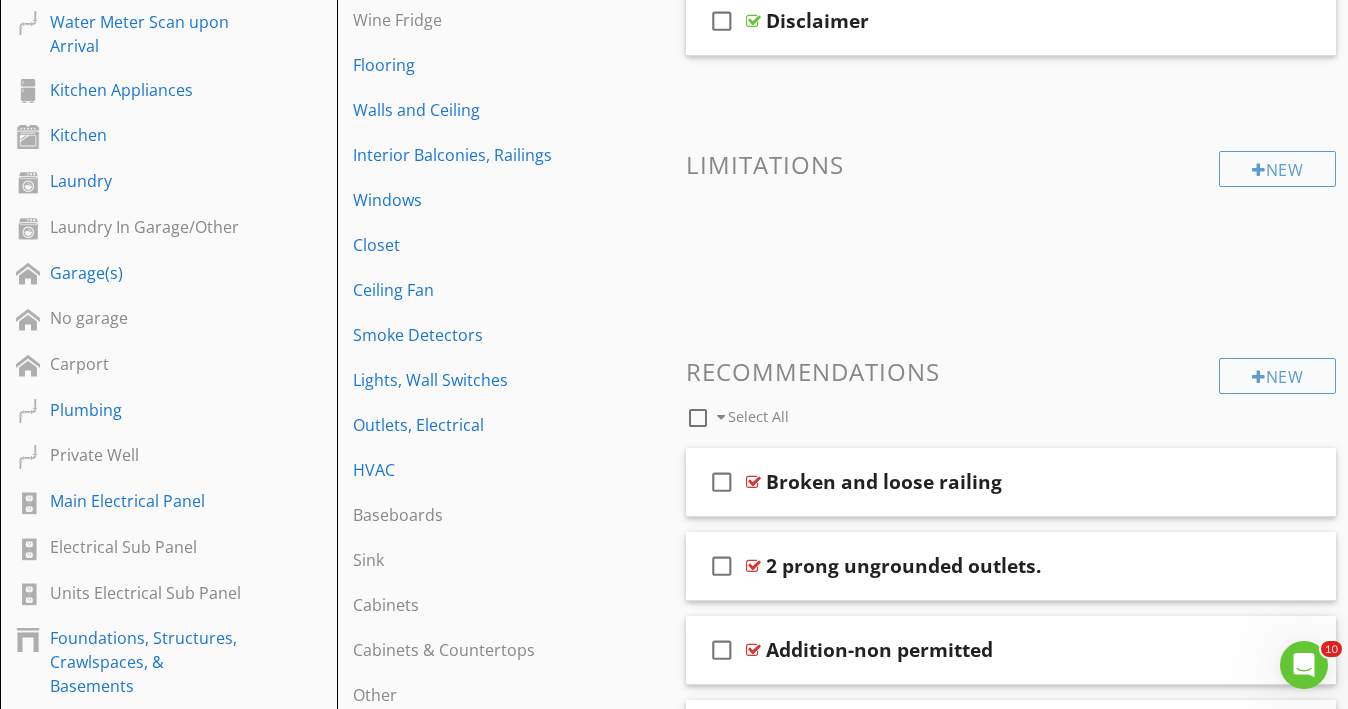 scroll, scrollTop: 345, scrollLeft: 0, axis: vertical 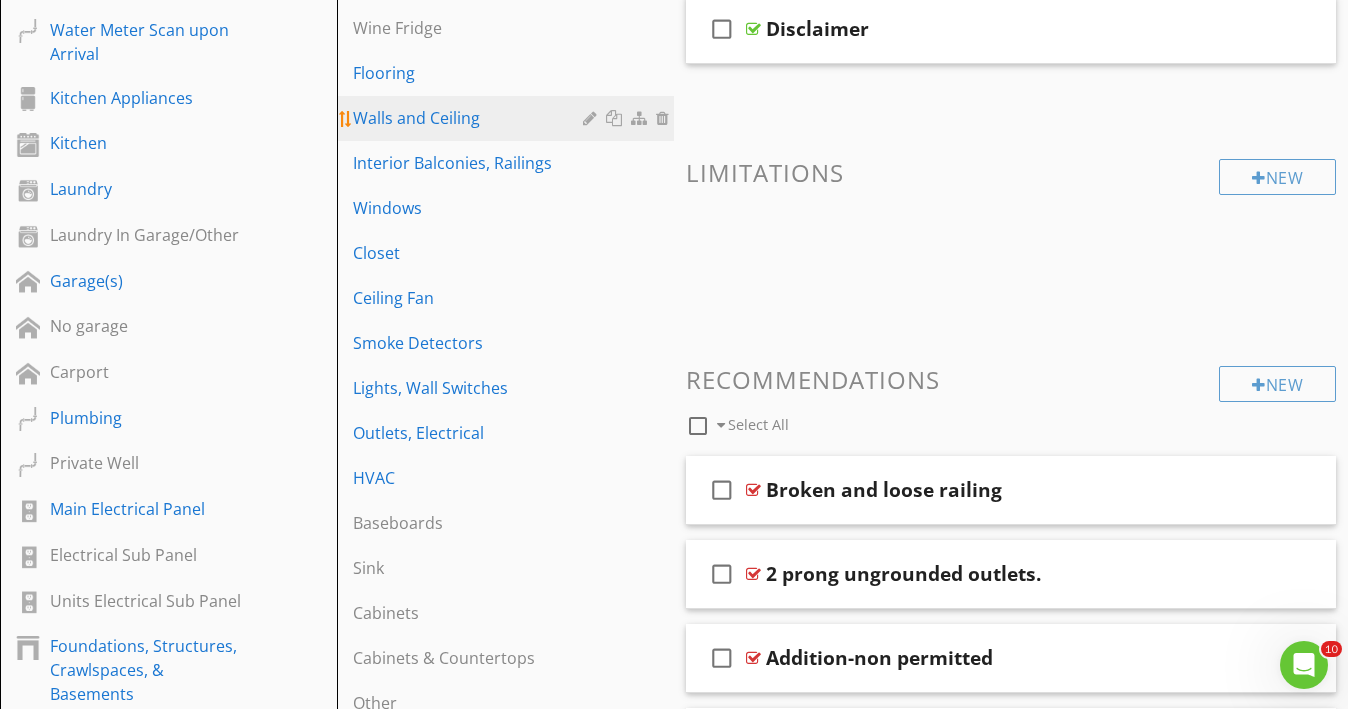 click on "Walls and Ceiling" at bounding box center (508, 118) 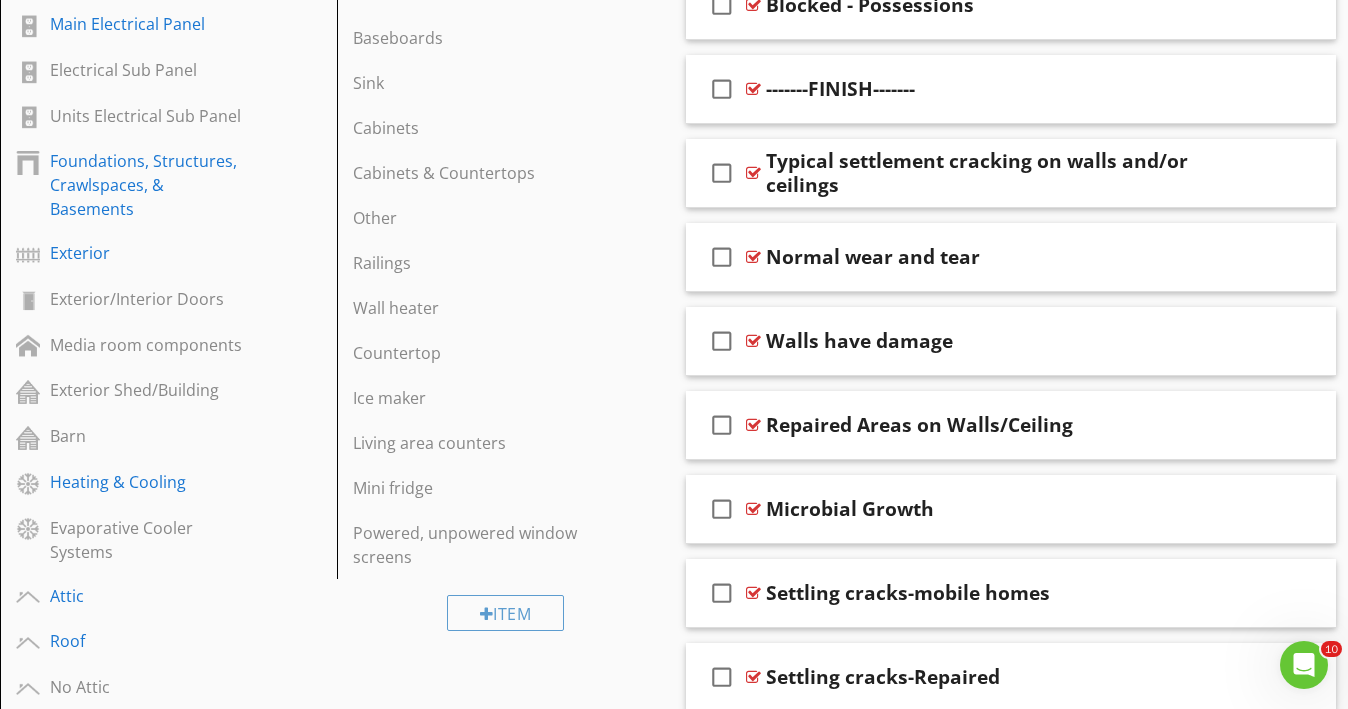 scroll, scrollTop: 850, scrollLeft: 0, axis: vertical 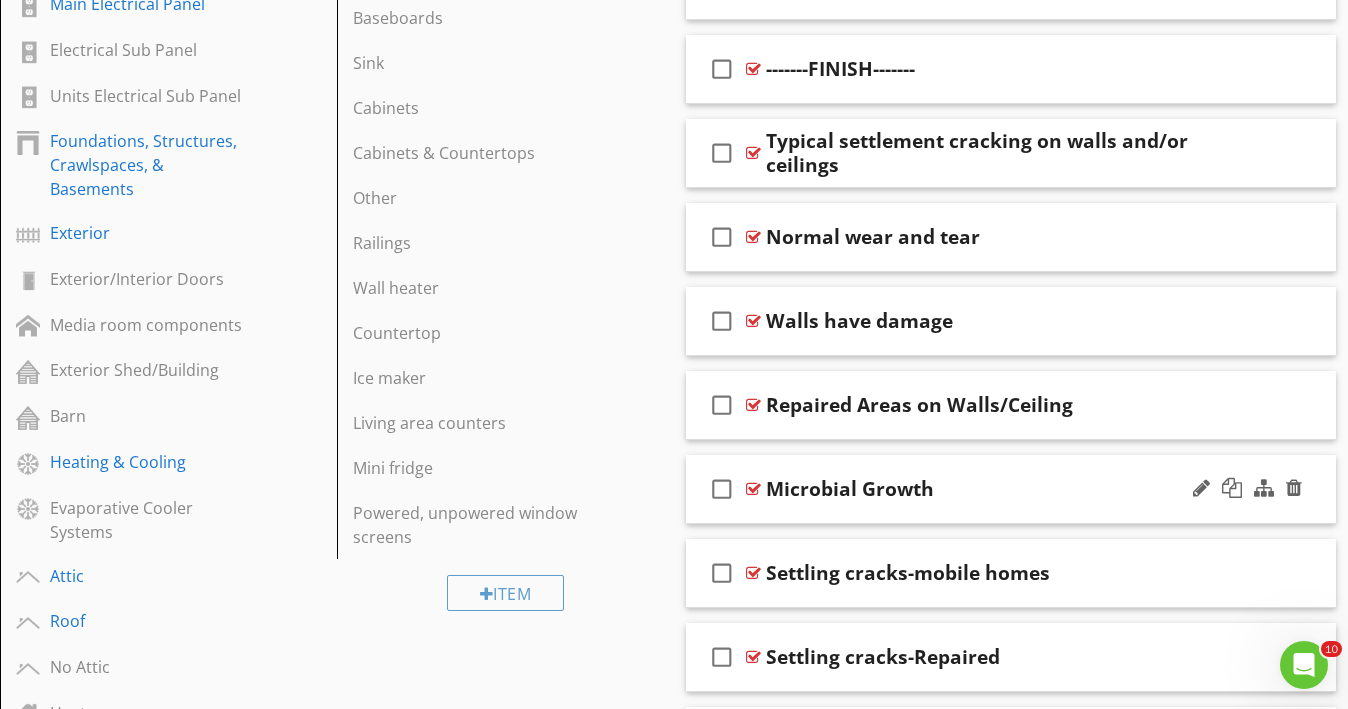 click on "Microbial Growth" at bounding box center (995, 489) 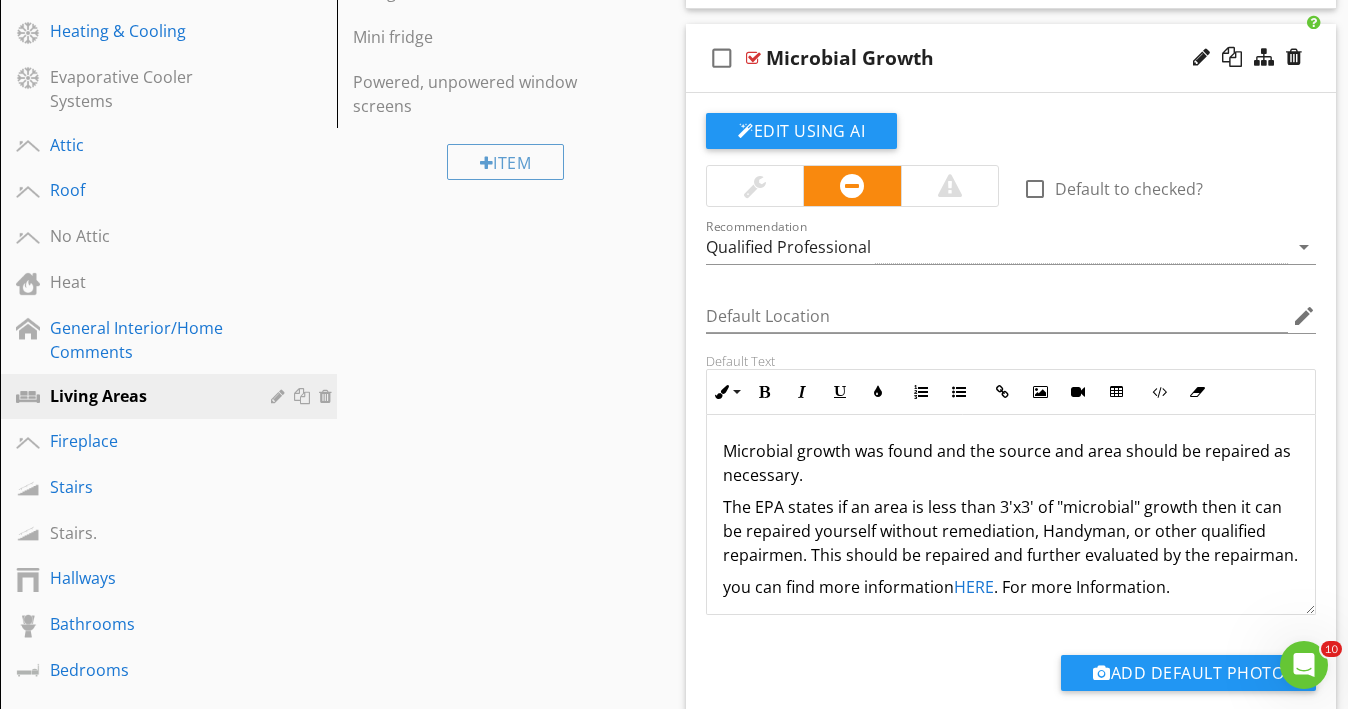 scroll, scrollTop: 1312, scrollLeft: 0, axis: vertical 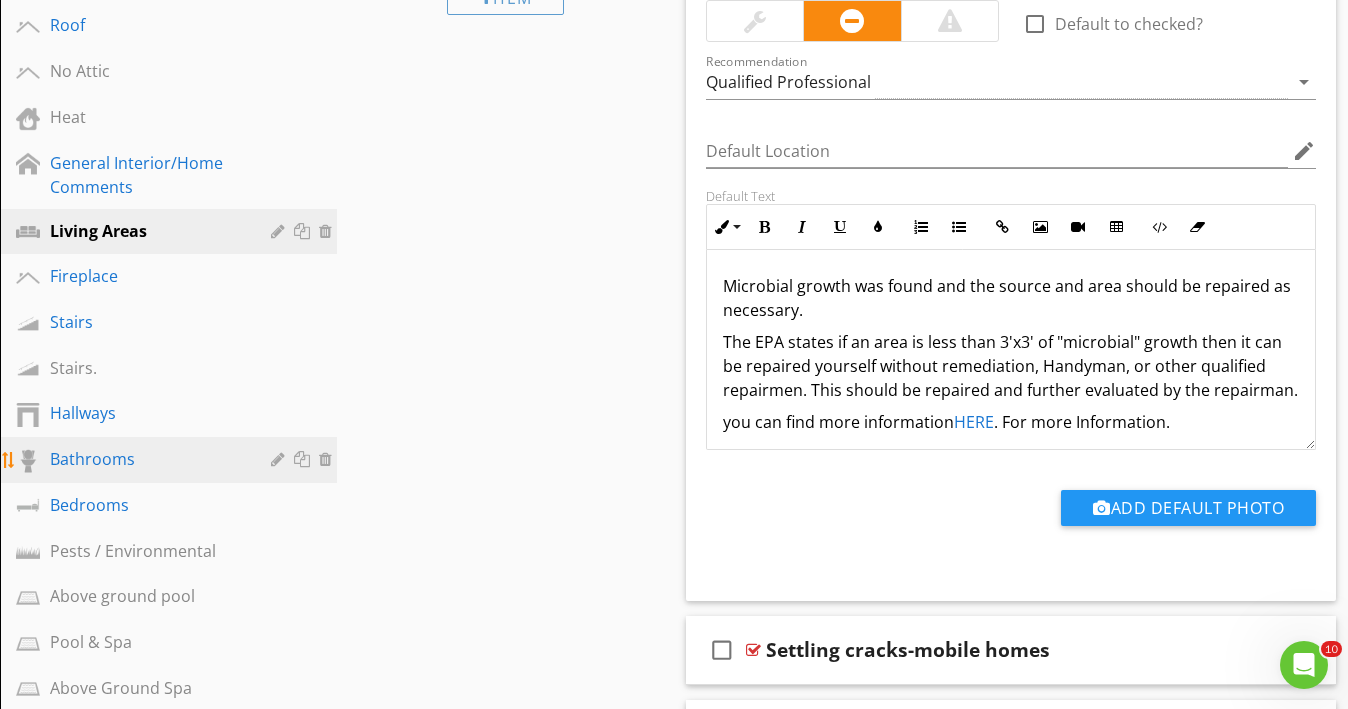 click on "Bathrooms" at bounding box center (146, 459) 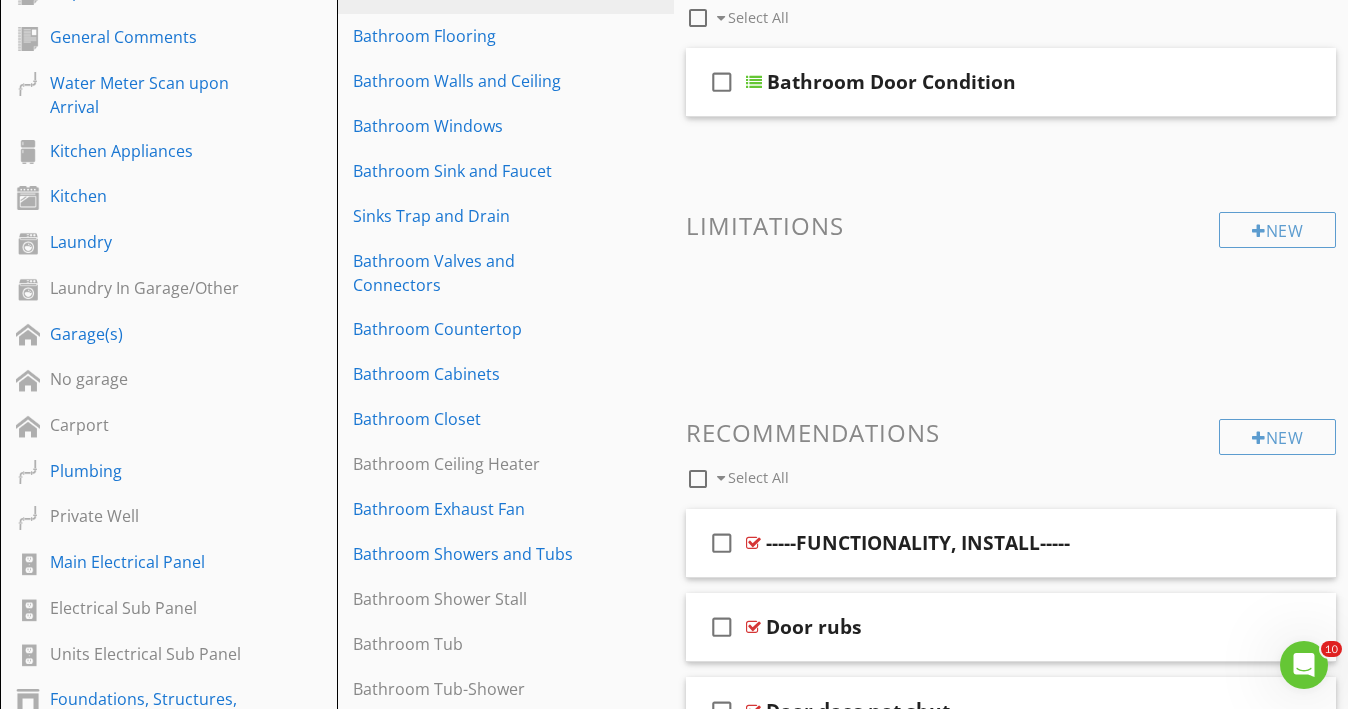 scroll, scrollTop: 263, scrollLeft: 0, axis: vertical 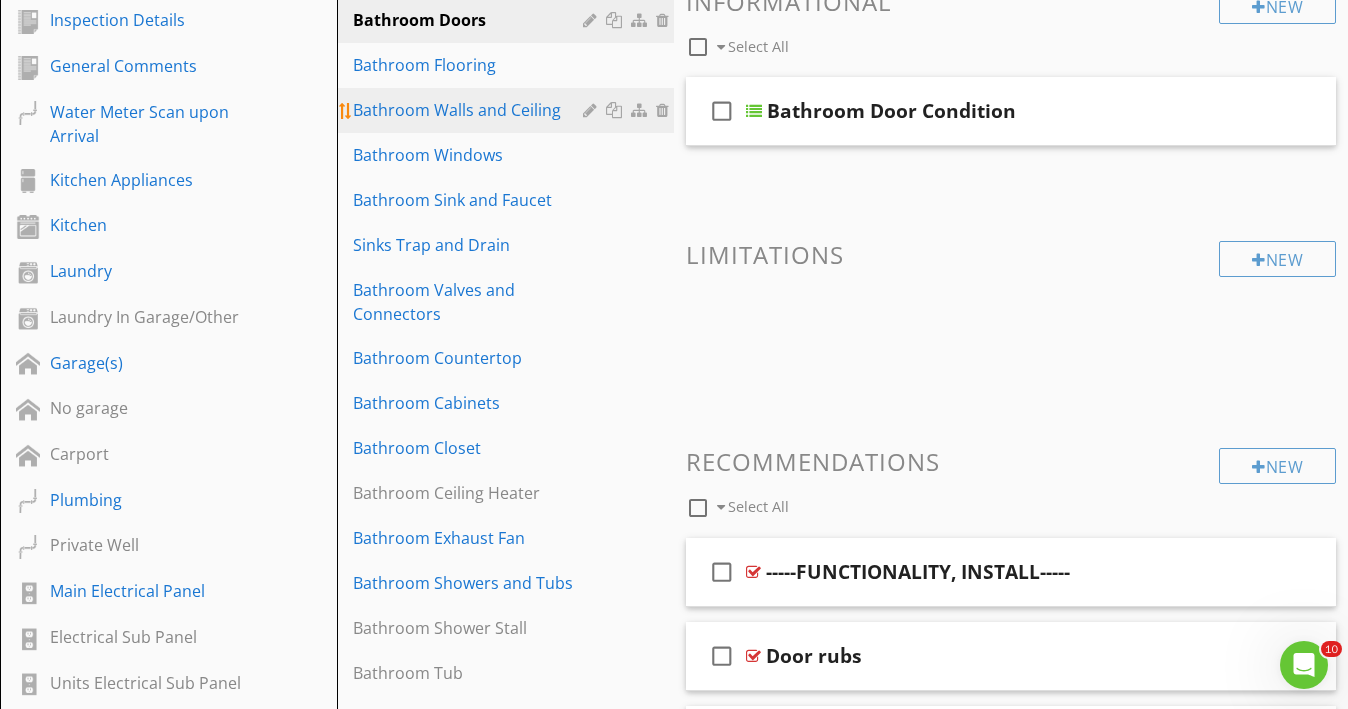 click on "Bathroom Walls and Ceiling" at bounding box center (471, 110) 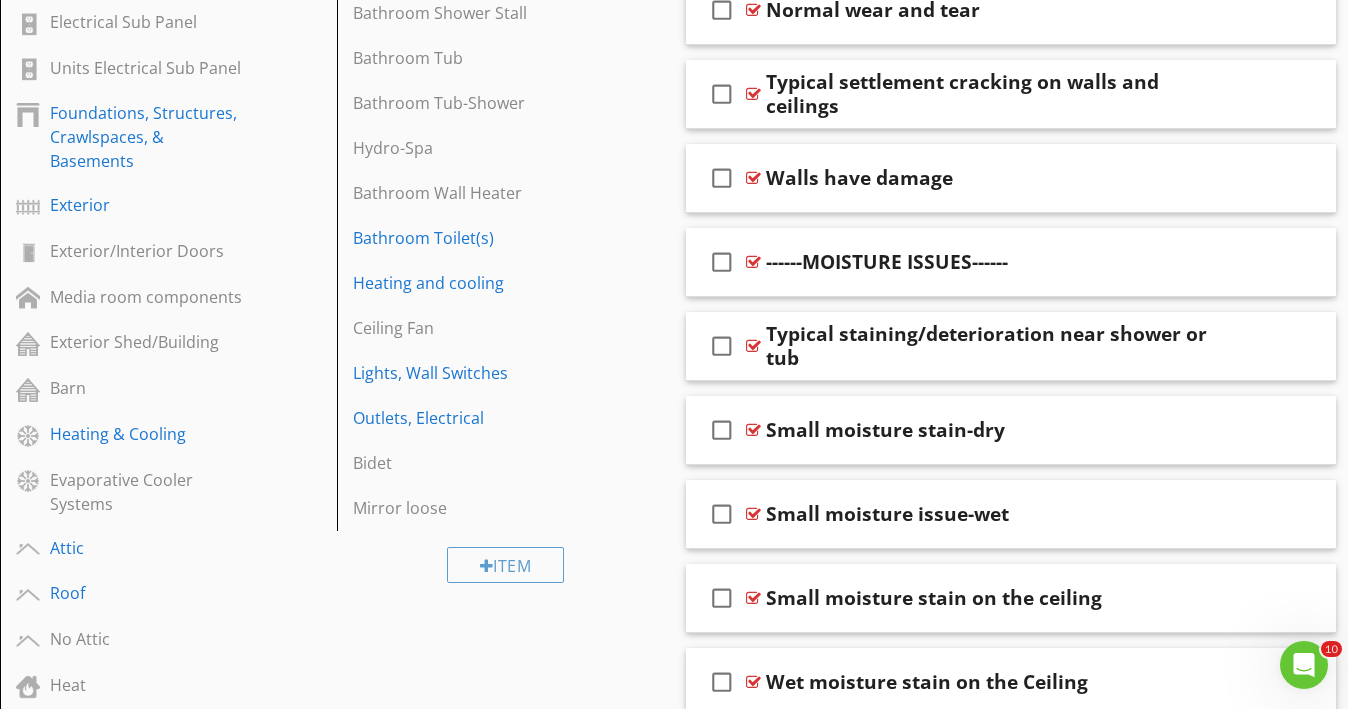 scroll, scrollTop: 910, scrollLeft: 0, axis: vertical 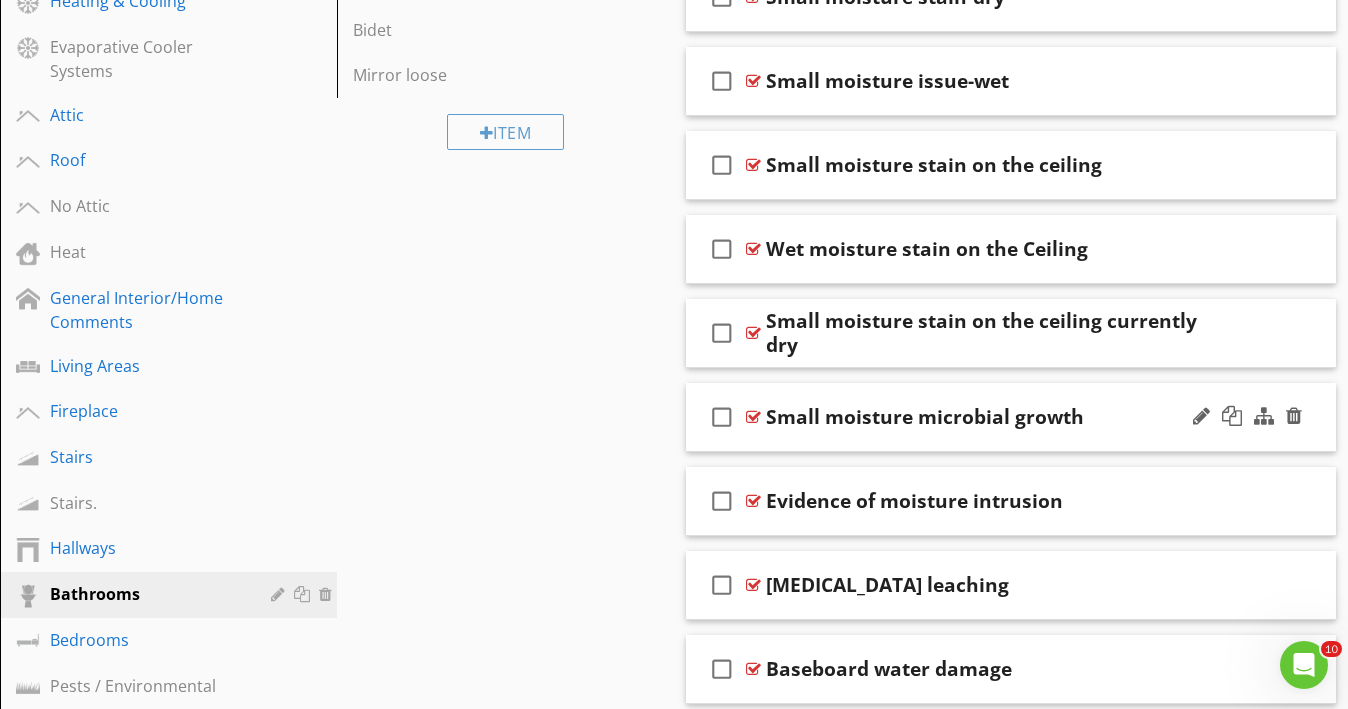 click on "check_box_outline_blank
Small moisture microbial growth" at bounding box center (1011, 417) 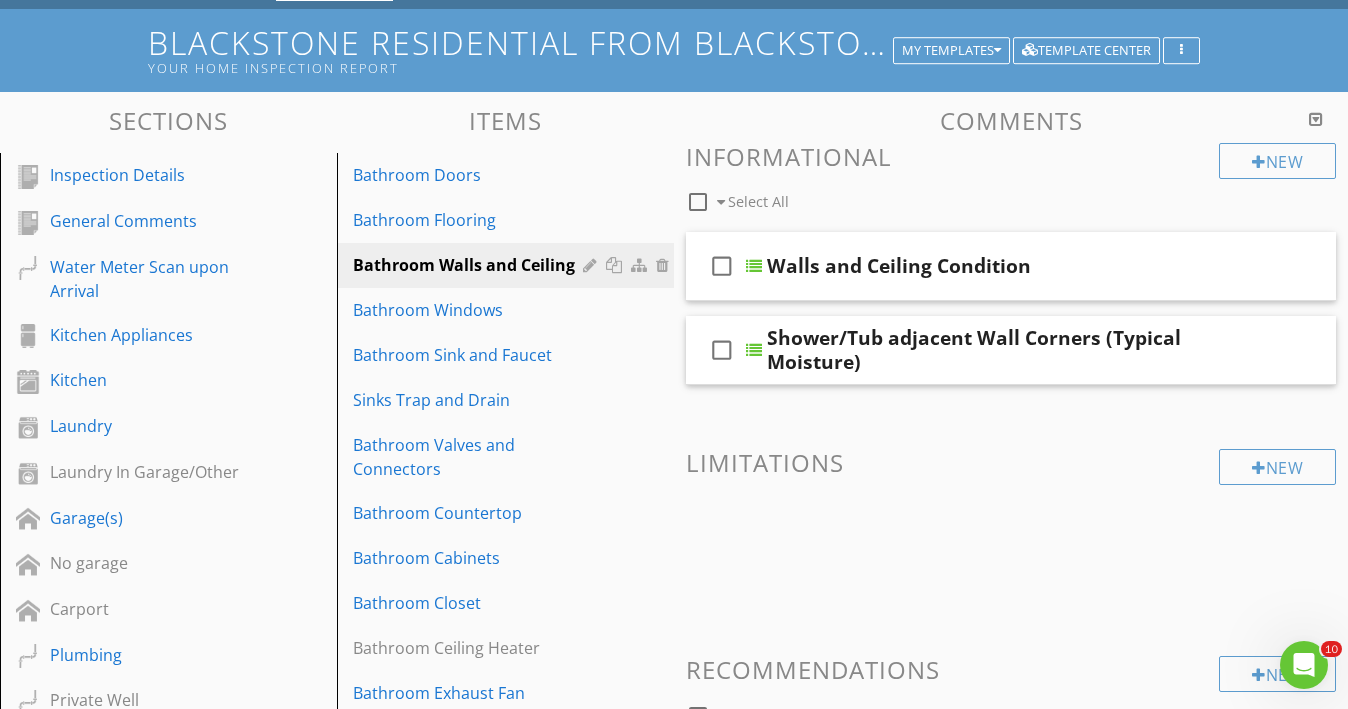 scroll, scrollTop: 0, scrollLeft: 0, axis: both 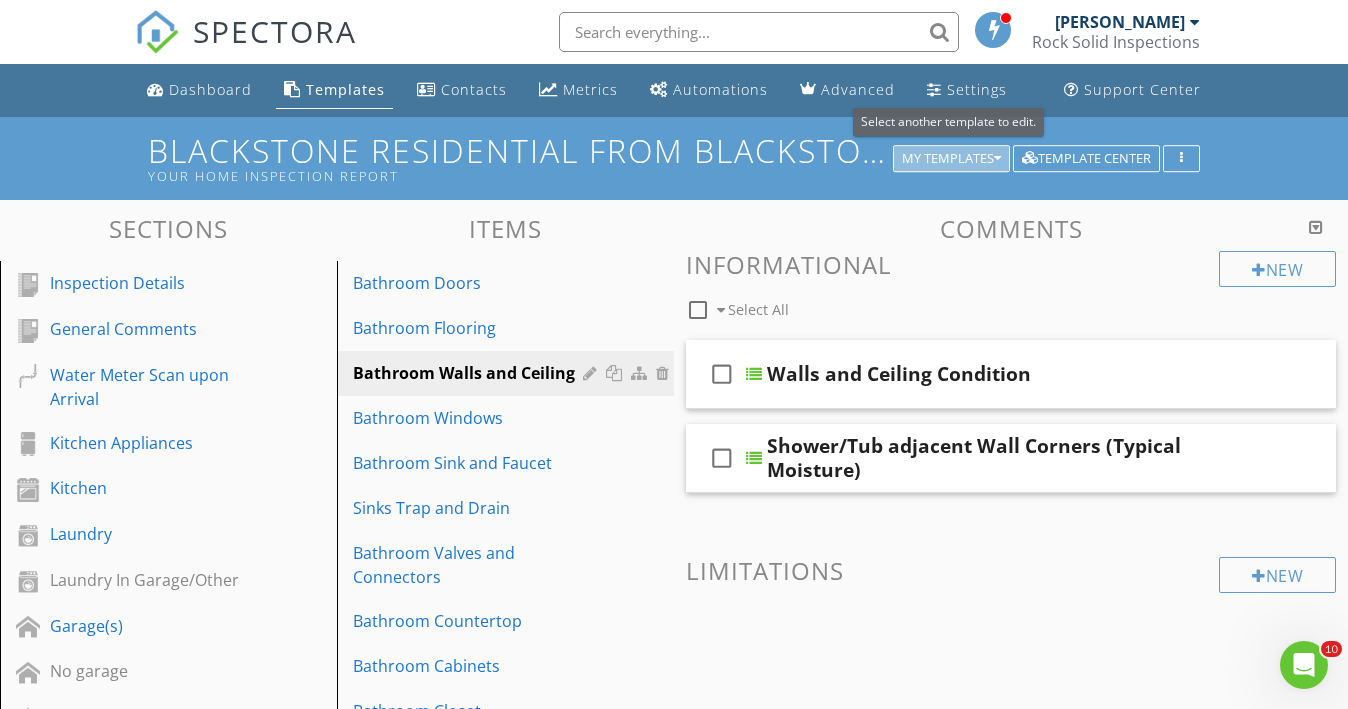 click on "My Templates" at bounding box center [951, 159] 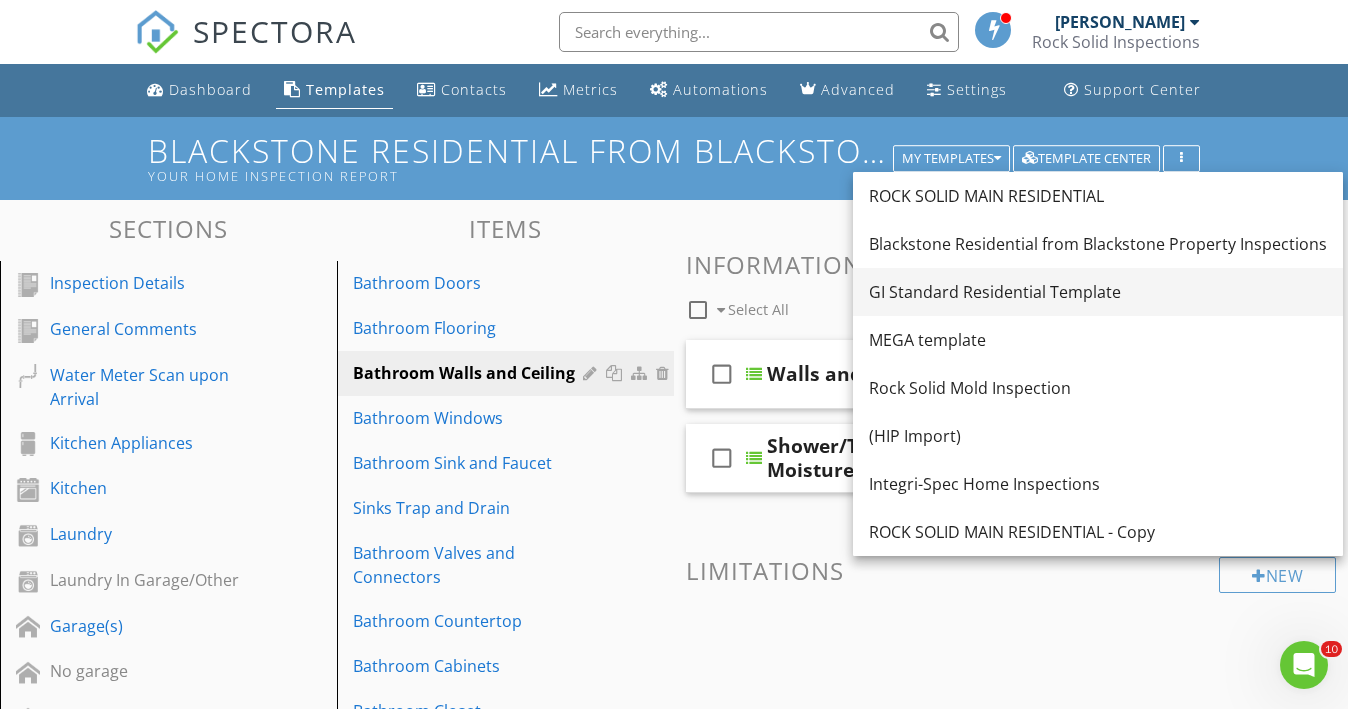 click on "GI Standard Residential Template" at bounding box center [1098, 292] 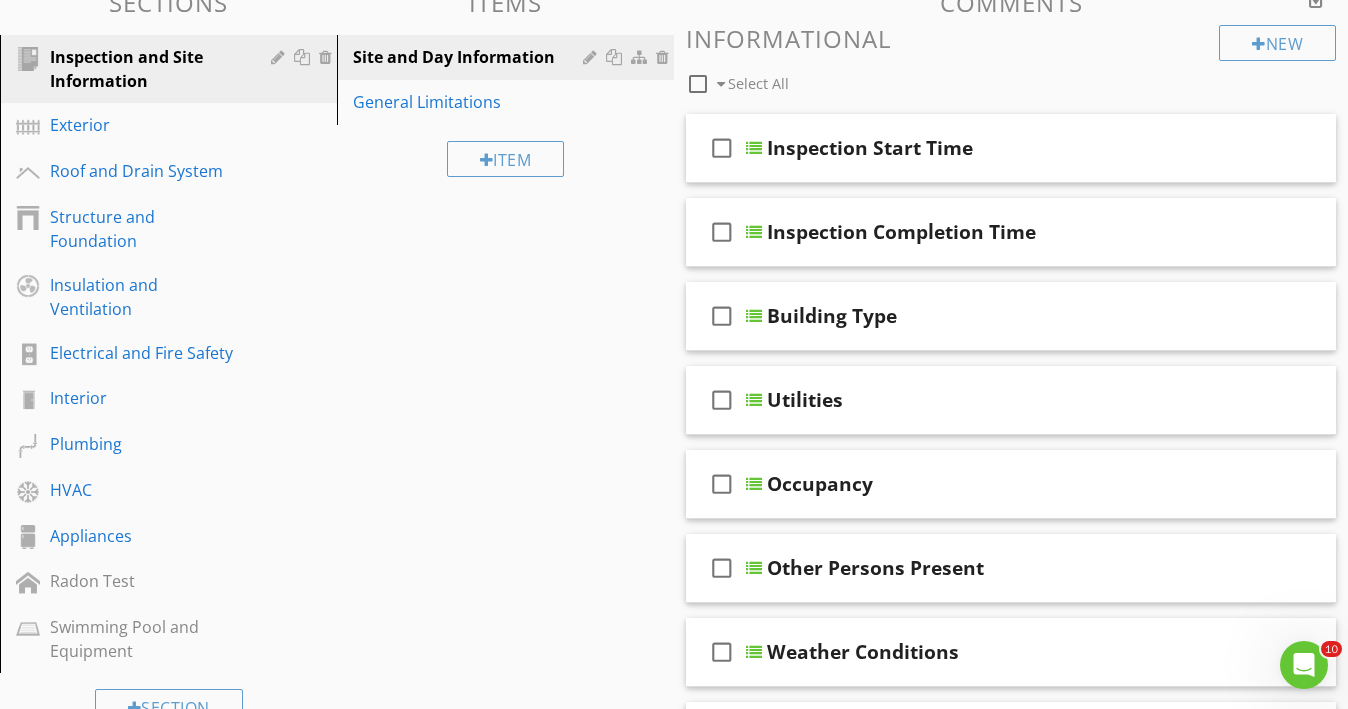 scroll, scrollTop: 195, scrollLeft: 0, axis: vertical 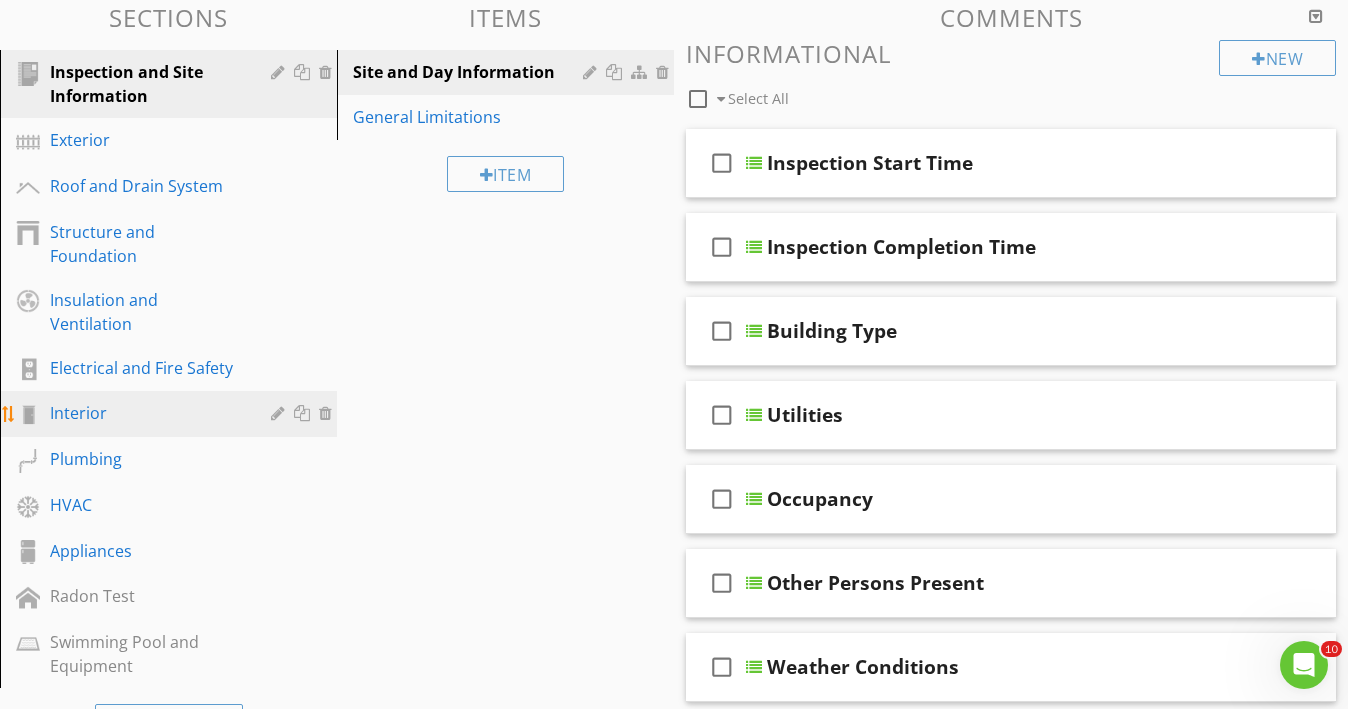 click on "Interior" at bounding box center [171, 414] 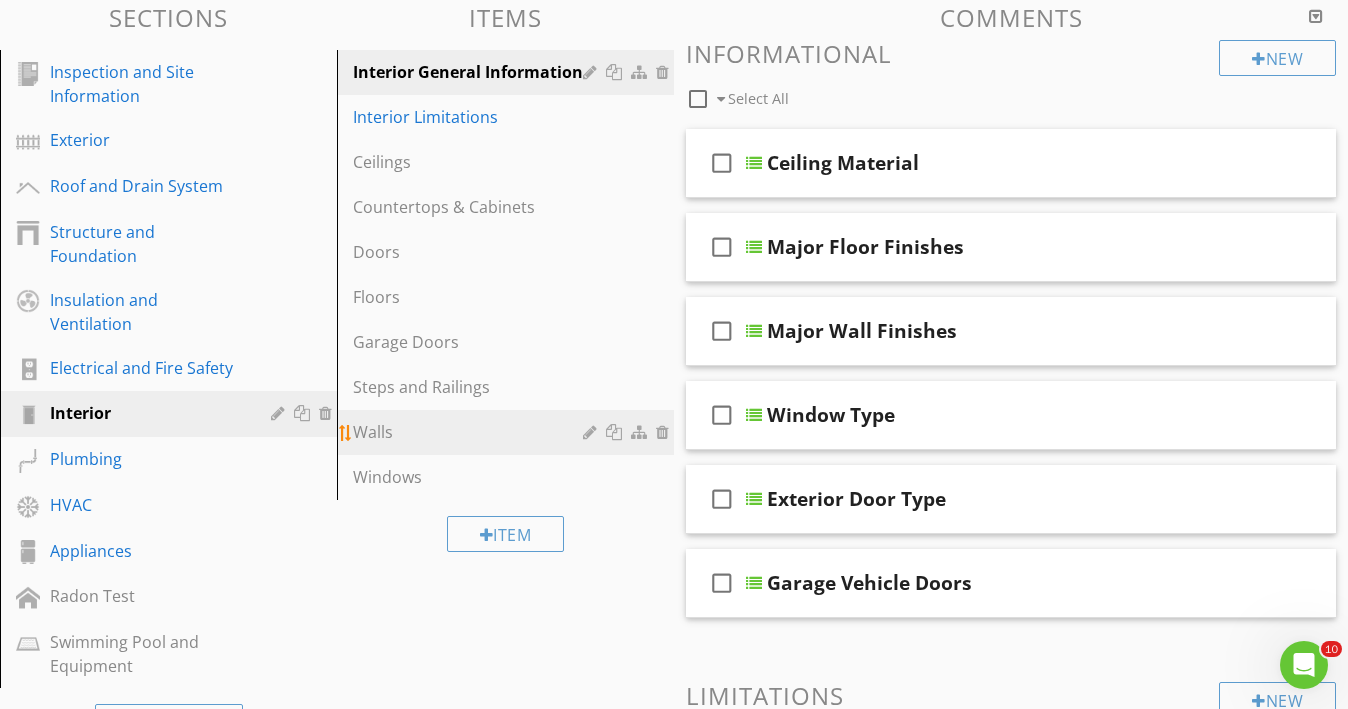 click on "Walls" at bounding box center [471, 432] 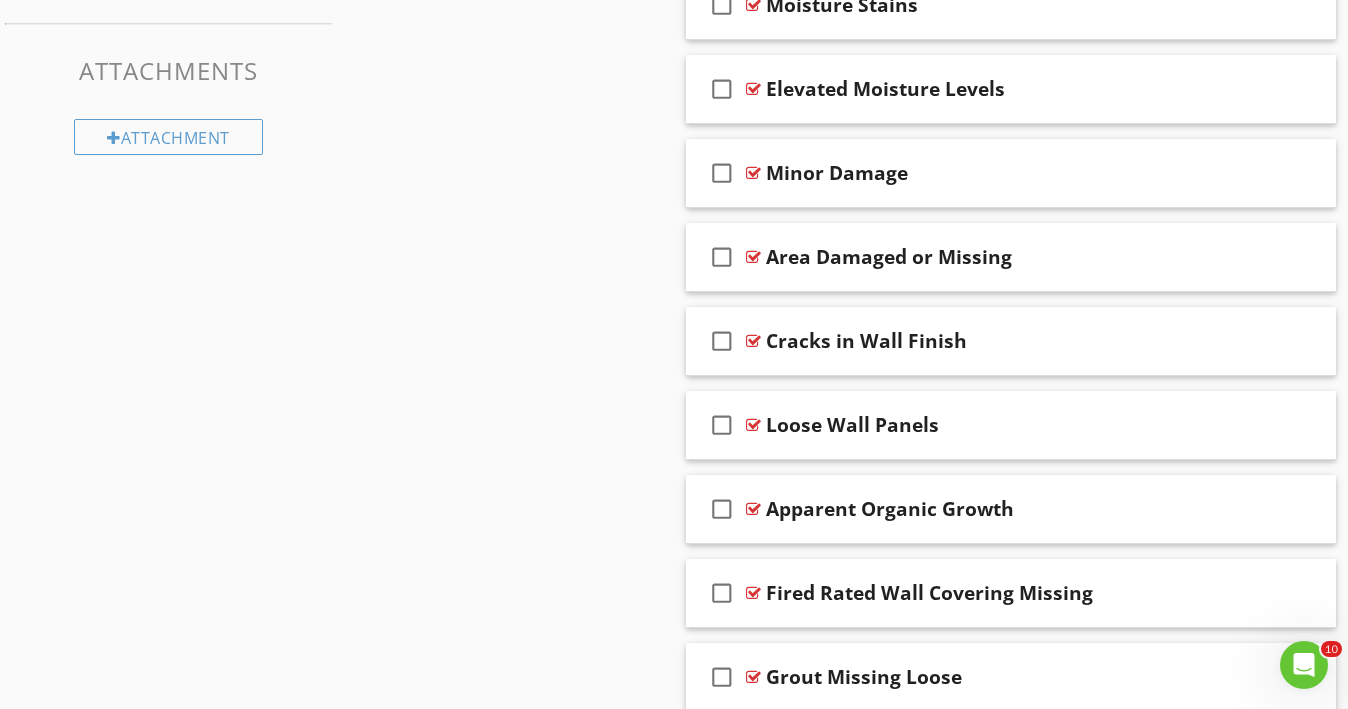 scroll, scrollTop: 969, scrollLeft: 0, axis: vertical 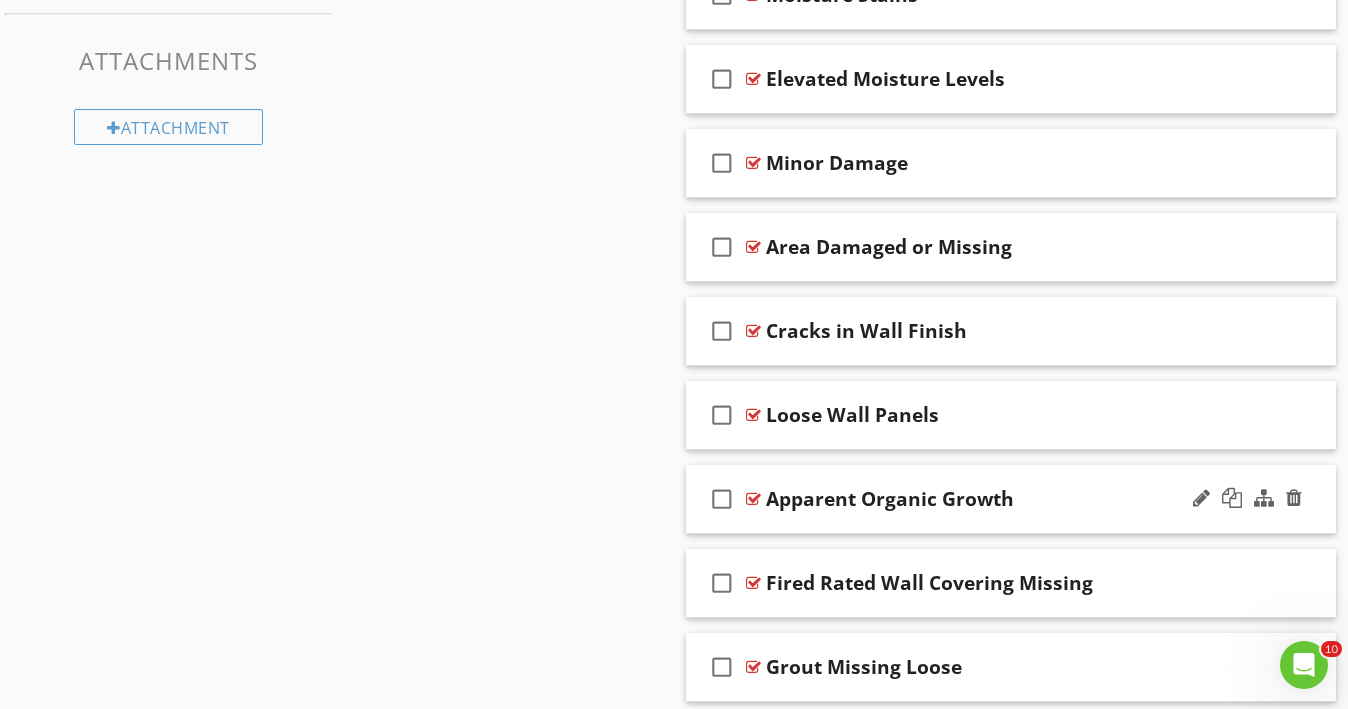 click on "check_box_outline_blank
Apparent Organic Growth" at bounding box center (1011, 499) 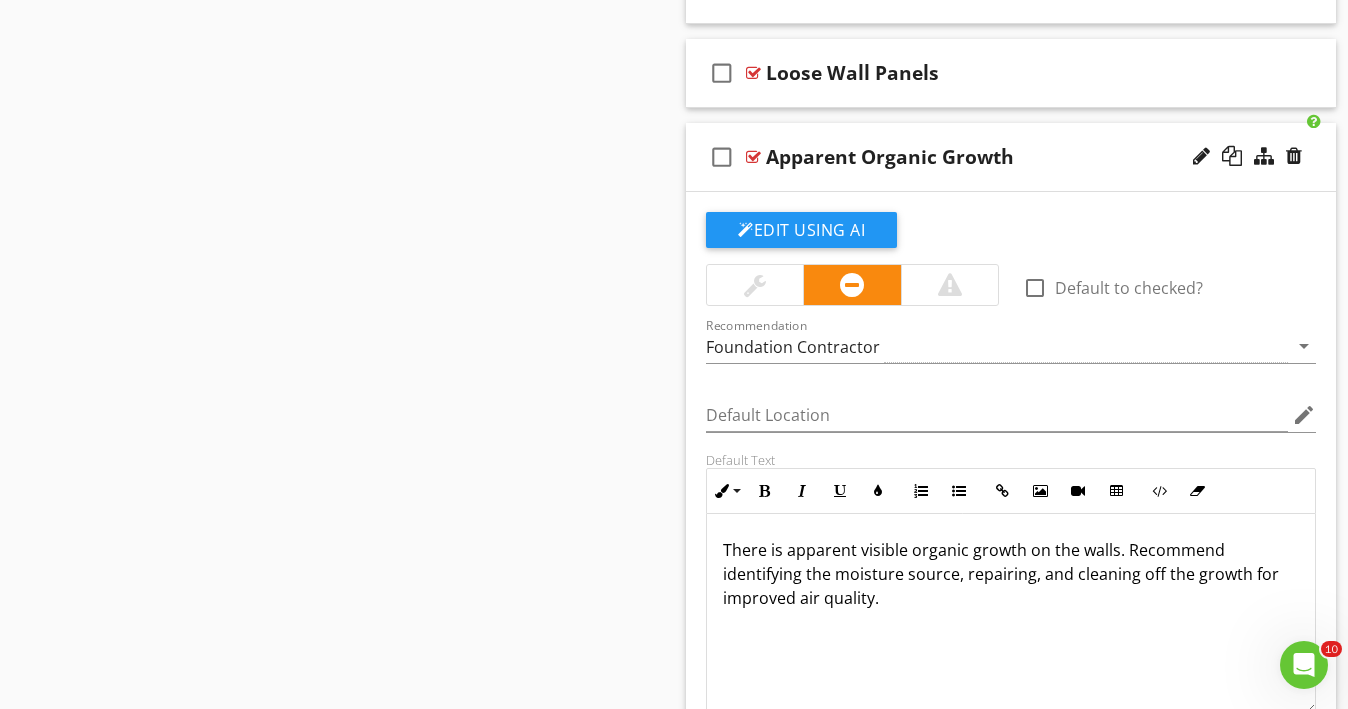 scroll, scrollTop: 1325, scrollLeft: 0, axis: vertical 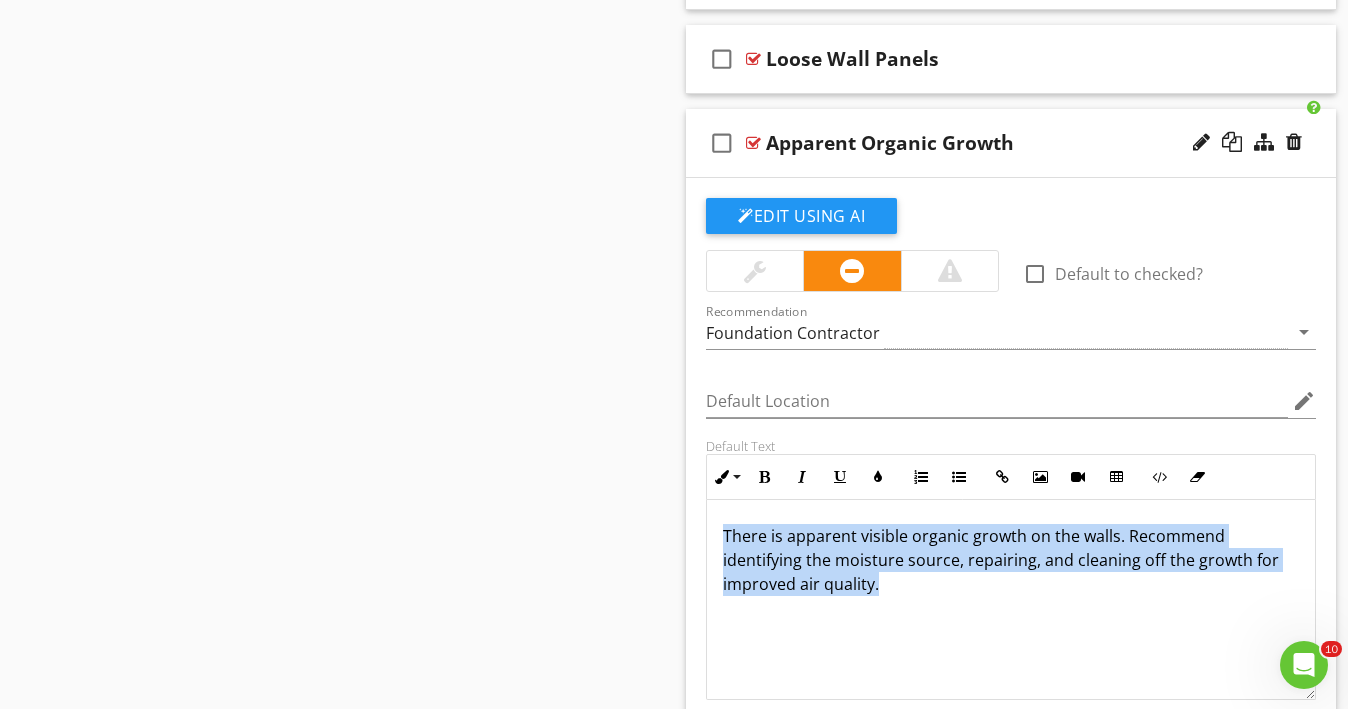 drag, startPoint x: 717, startPoint y: 533, endPoint x: 686, endPoint y: 610, distance: 83.00603 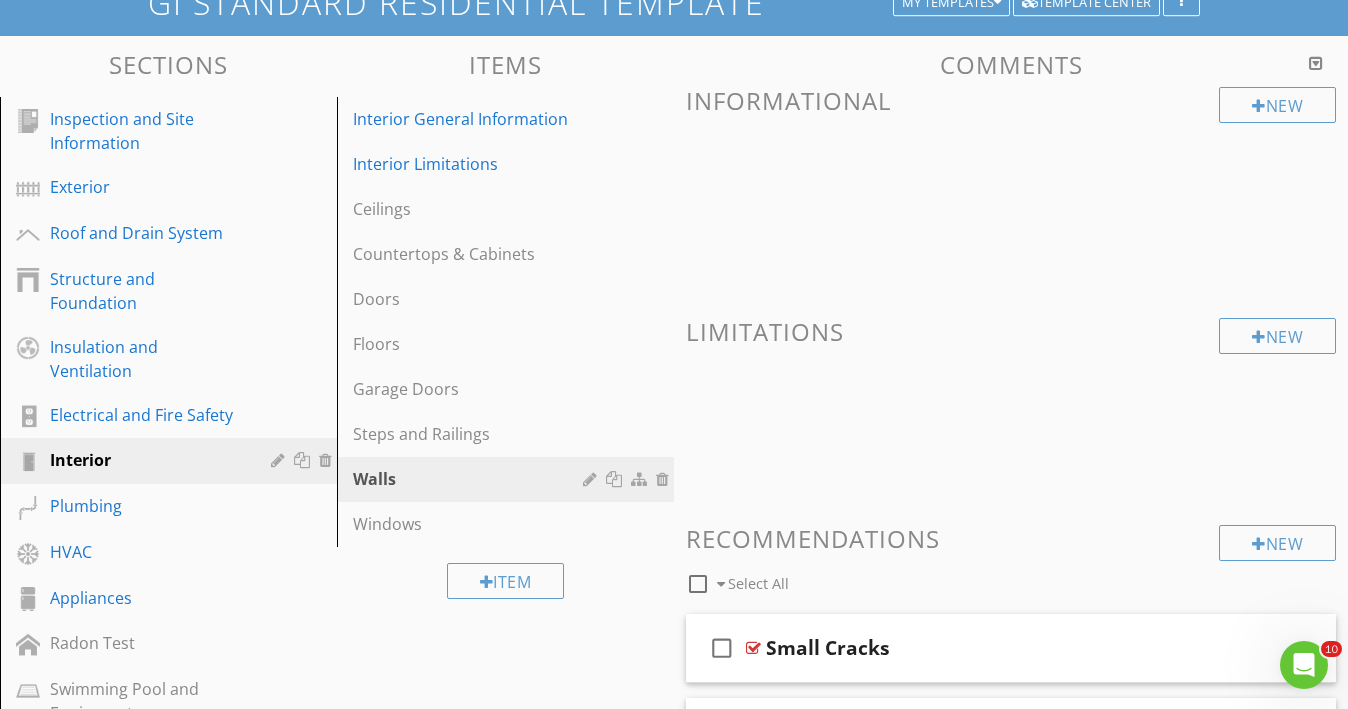 scroll, scrollTop: 135, scrollLeft: 0, axis: vertical 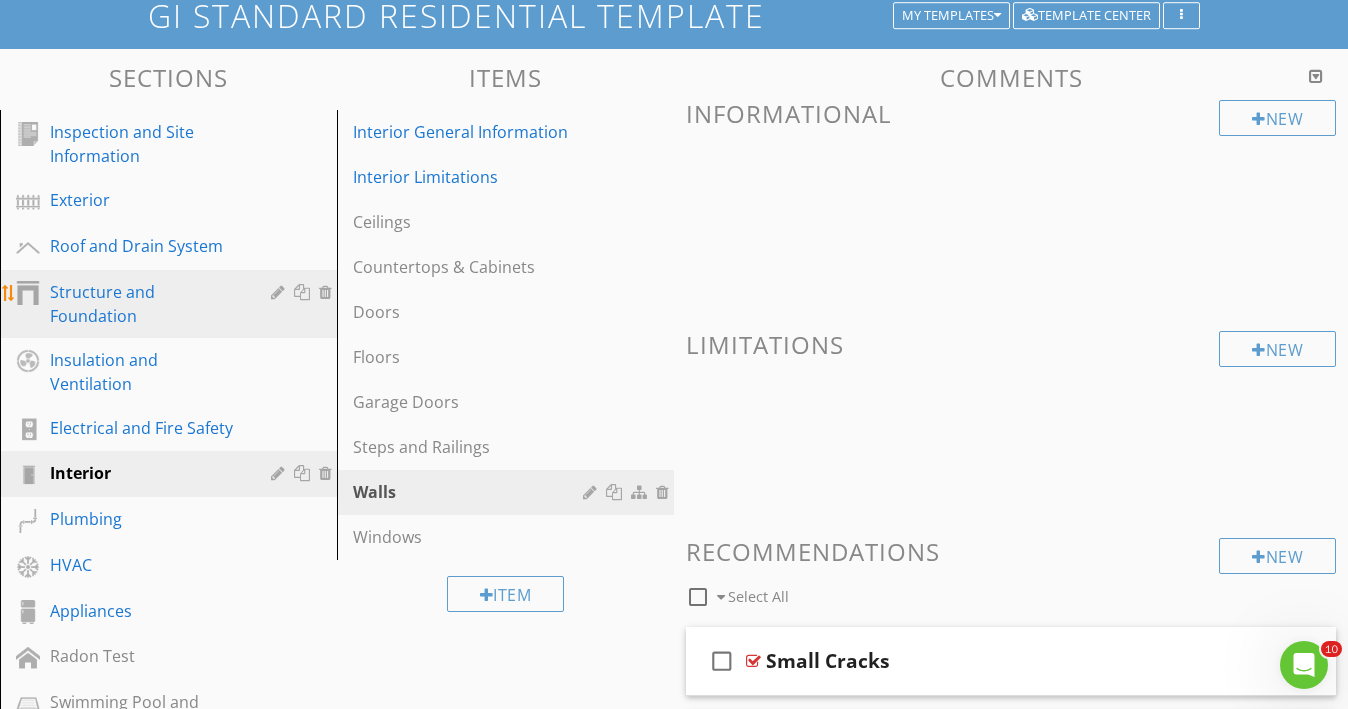 click on "Structure and Foundation" at bounding box center [171, 304] 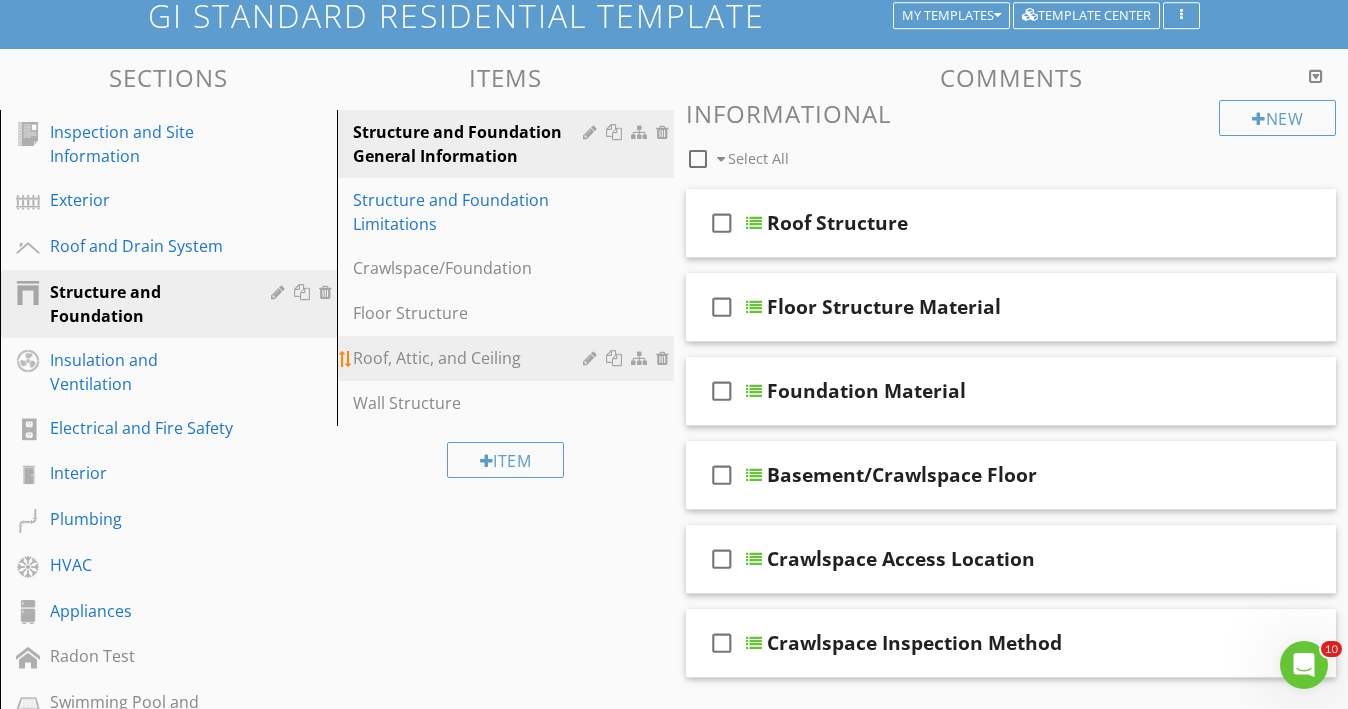 click on "Roof, Attic, and Ceiling" at bounding box center [471, 358] 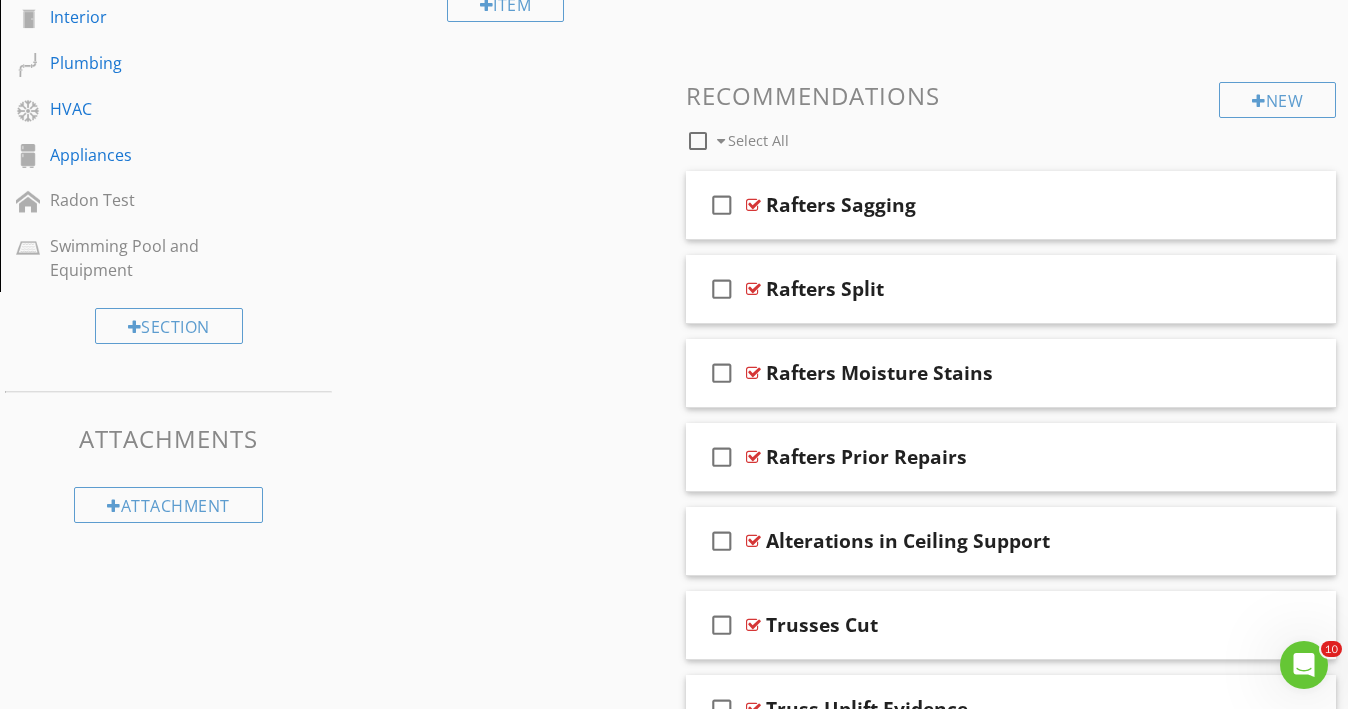scroll, scrollTop: 455, scrollLeft: 0, axis: vertical 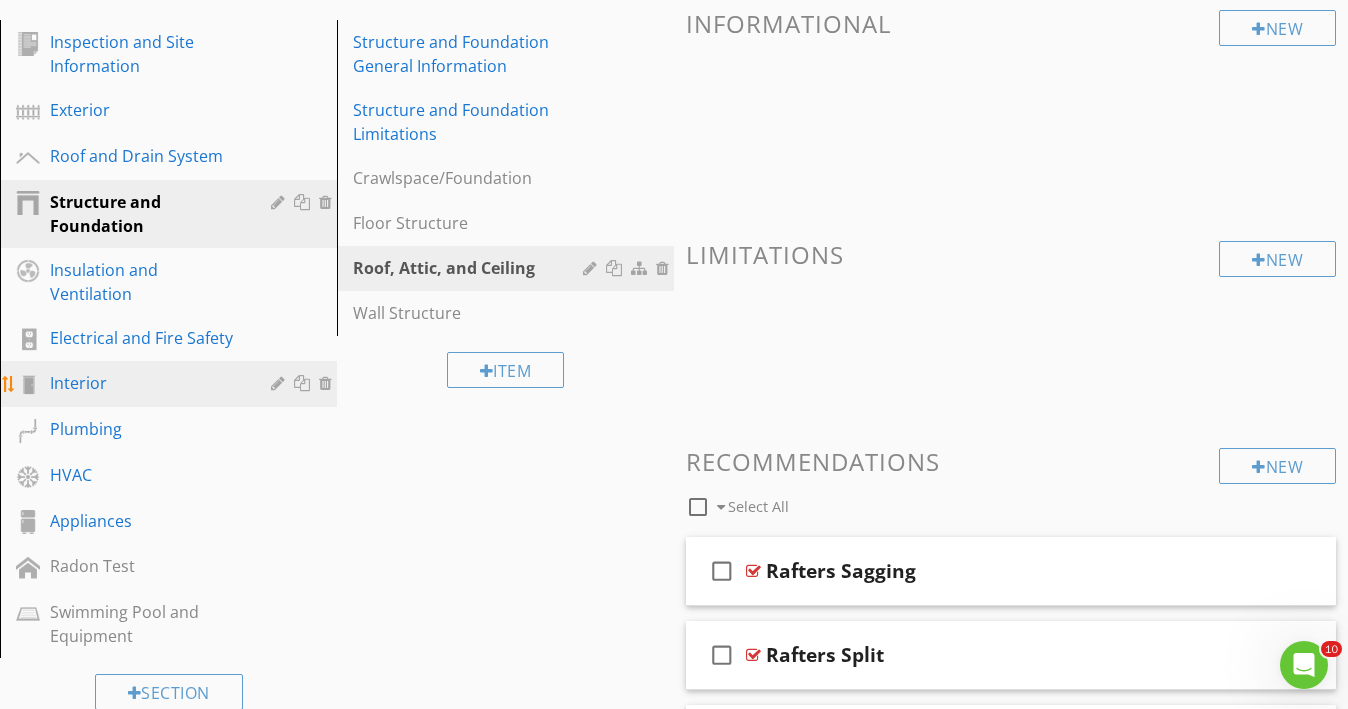 click on "Interior" at bounding box center (146, 383) 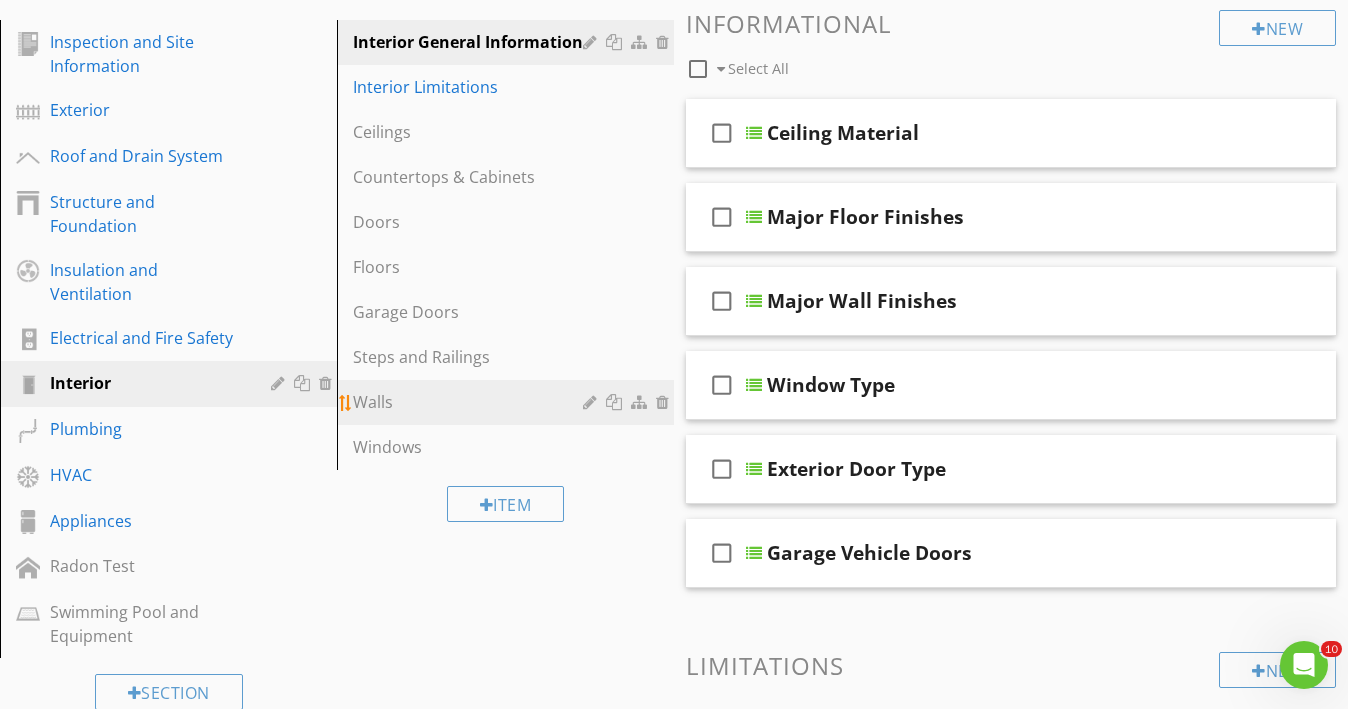 click on "Walls" at bounding box center (471, 402) 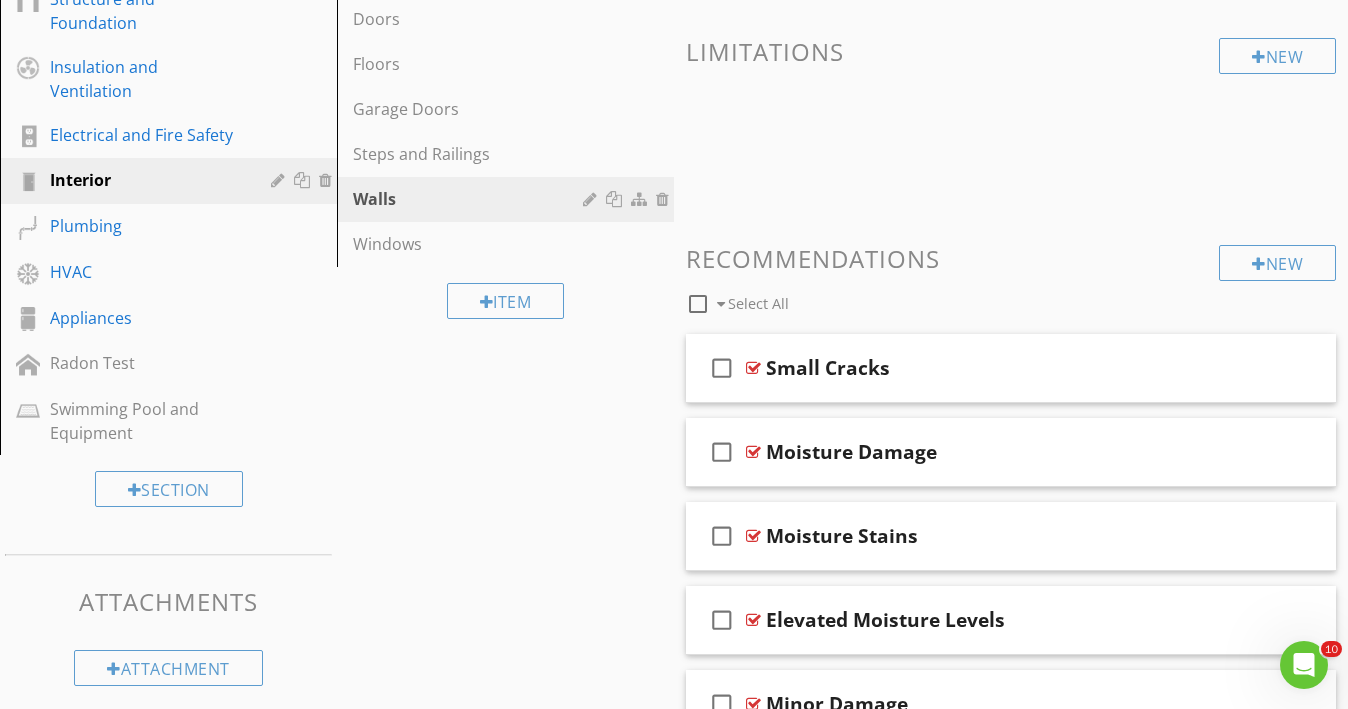 scroll, scrollTop: 432, scrollLeft: 0, axis: vertical 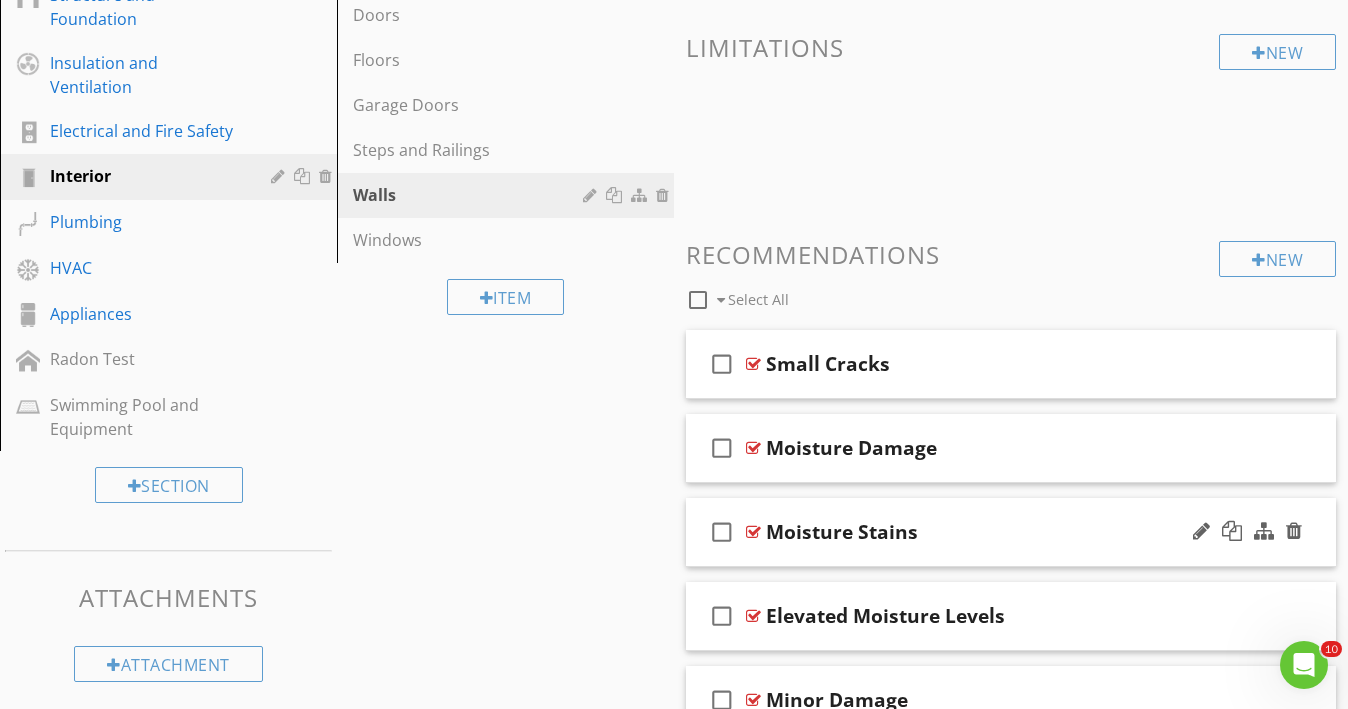 click on "check_box_outline_blank
Moisture Stains" at bounding box center [1011, 532] 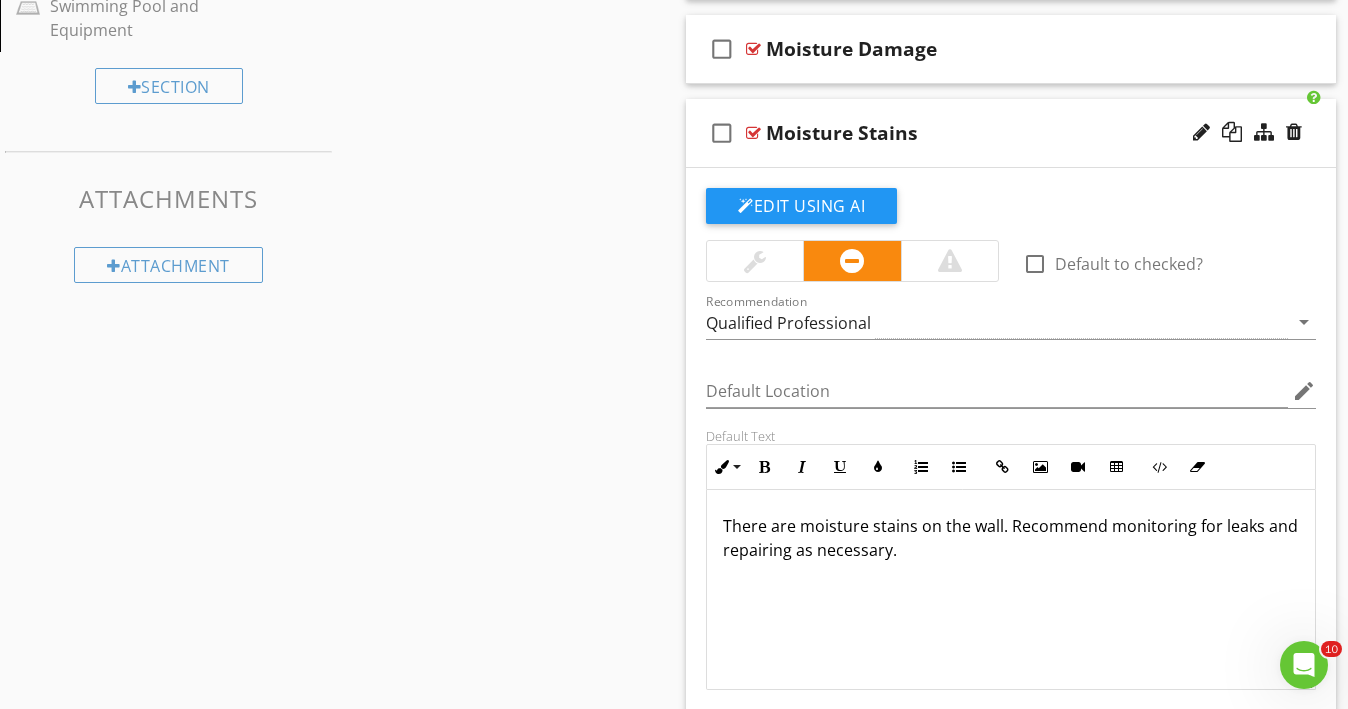 scroll, scrollTop: 858, scrollLeft: 0, axis: vertical 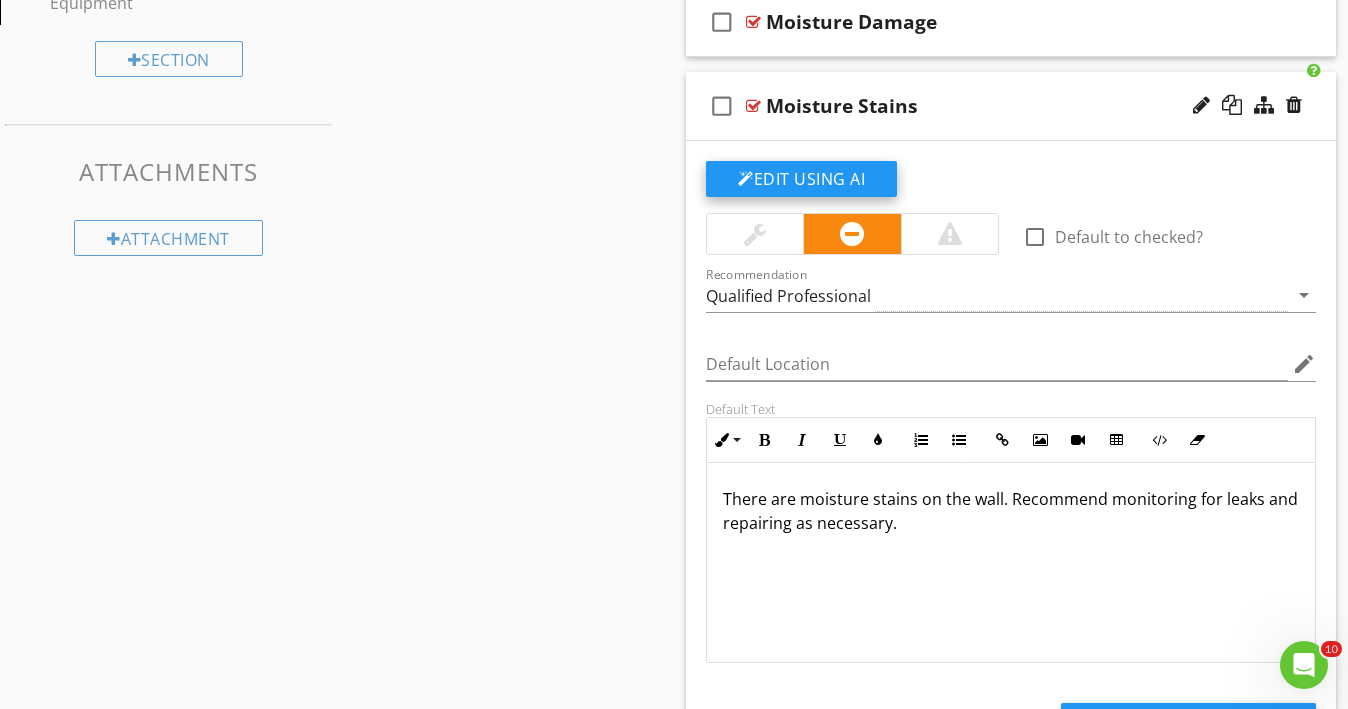 click on "Edit Using AI" at bounding box center [801, 179] 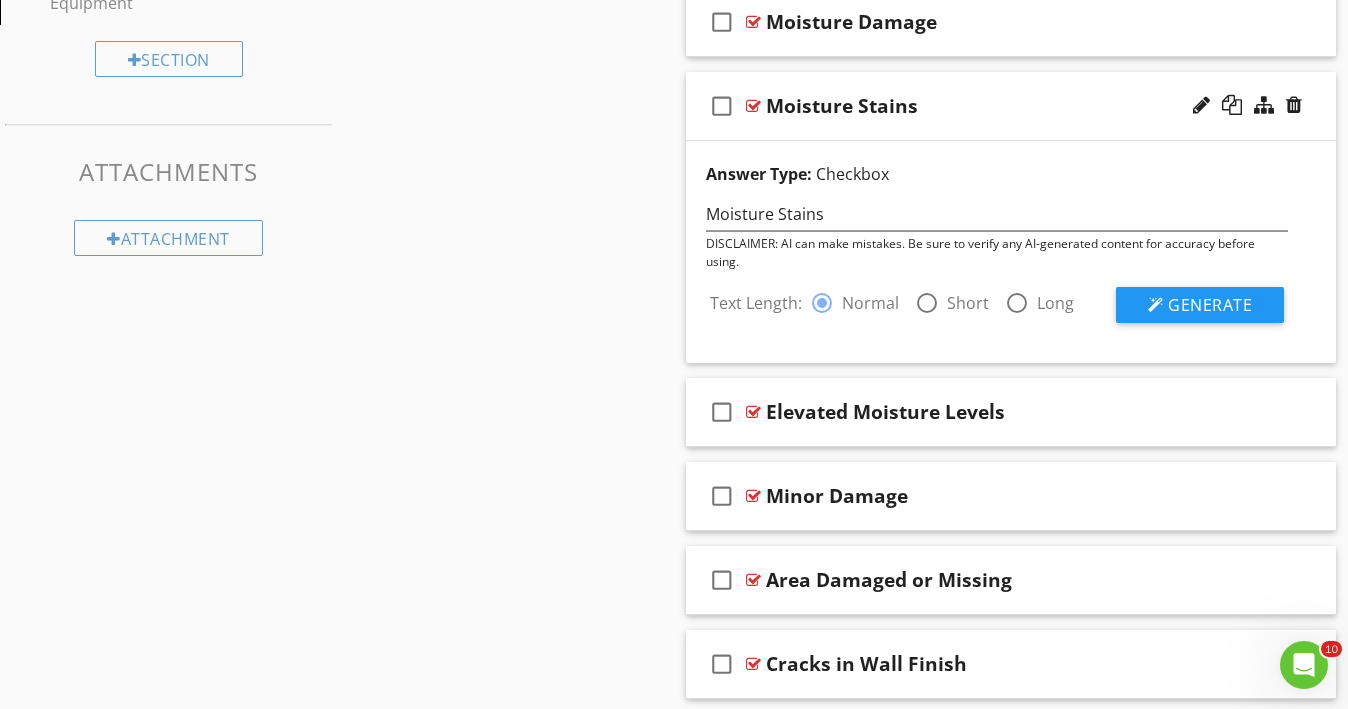 click at bounding box center (927, 303) 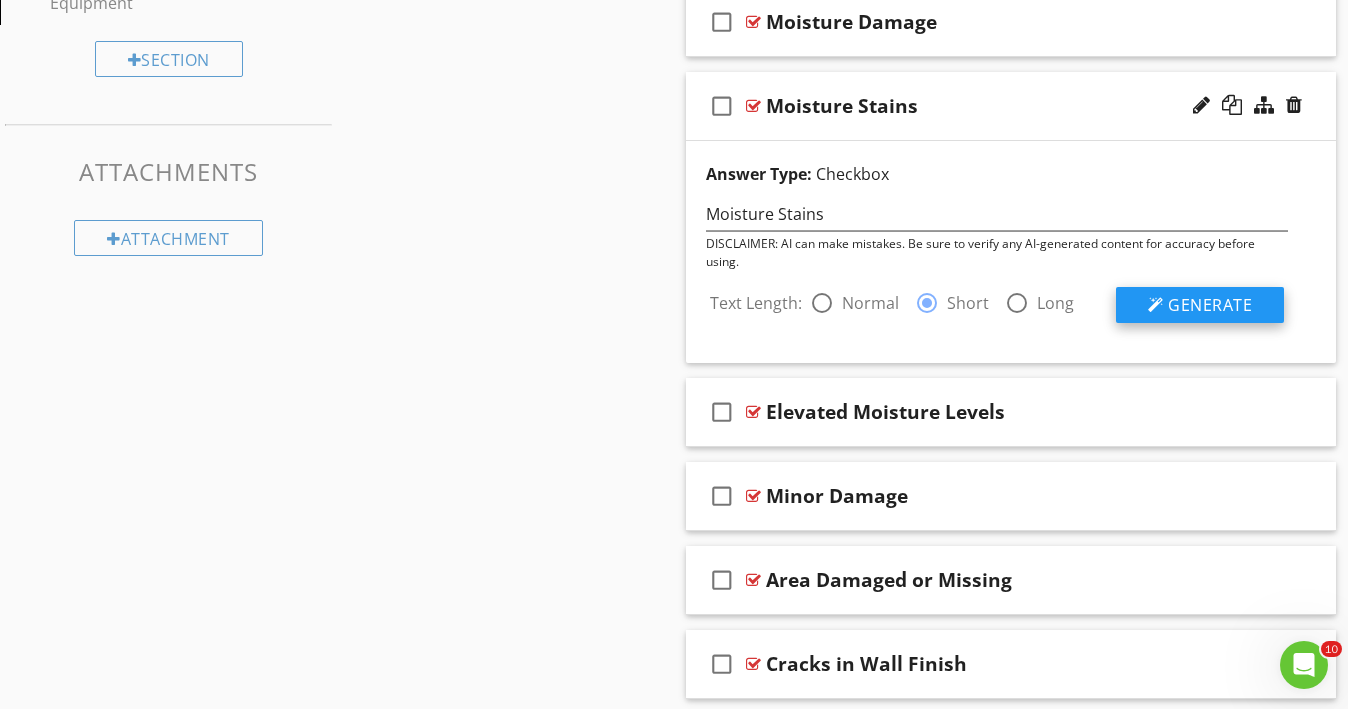 click on "Generate" at bounding box center [1200, 305] 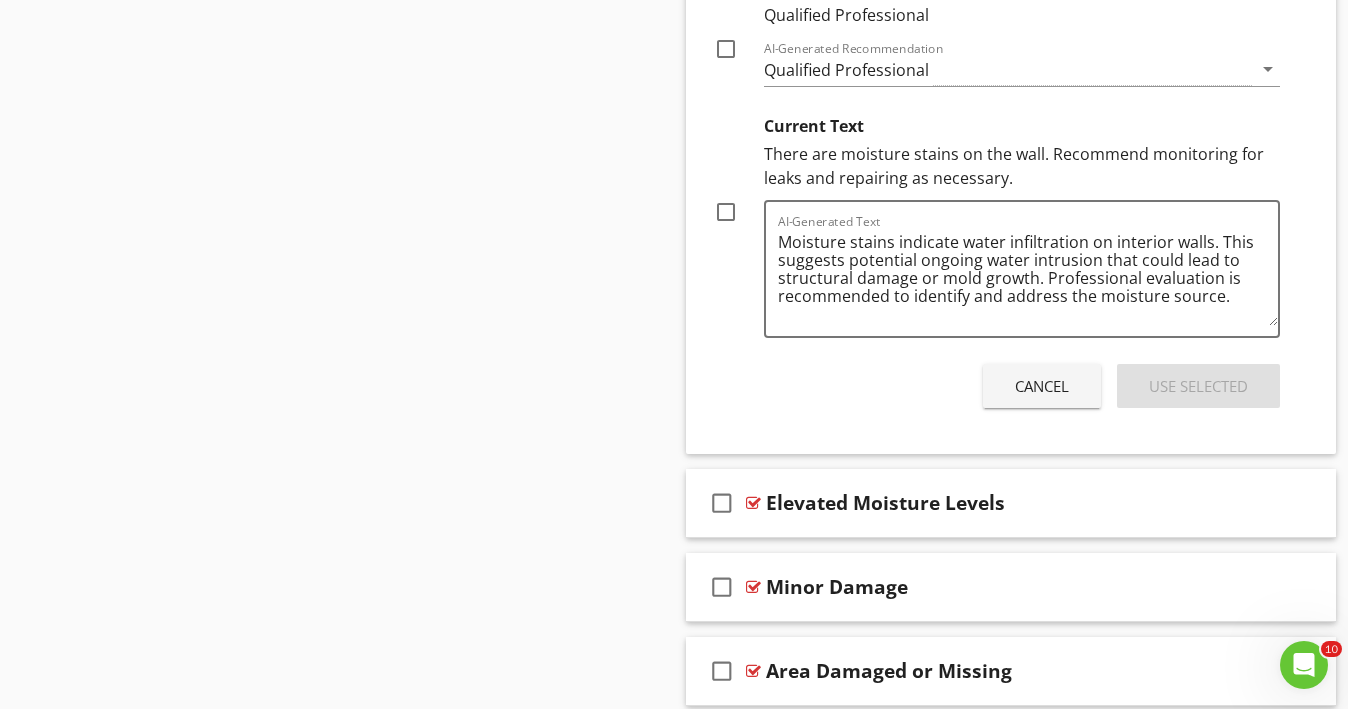scroll, scrollTop: 1399, scrollLeft: 0, axis: vertical 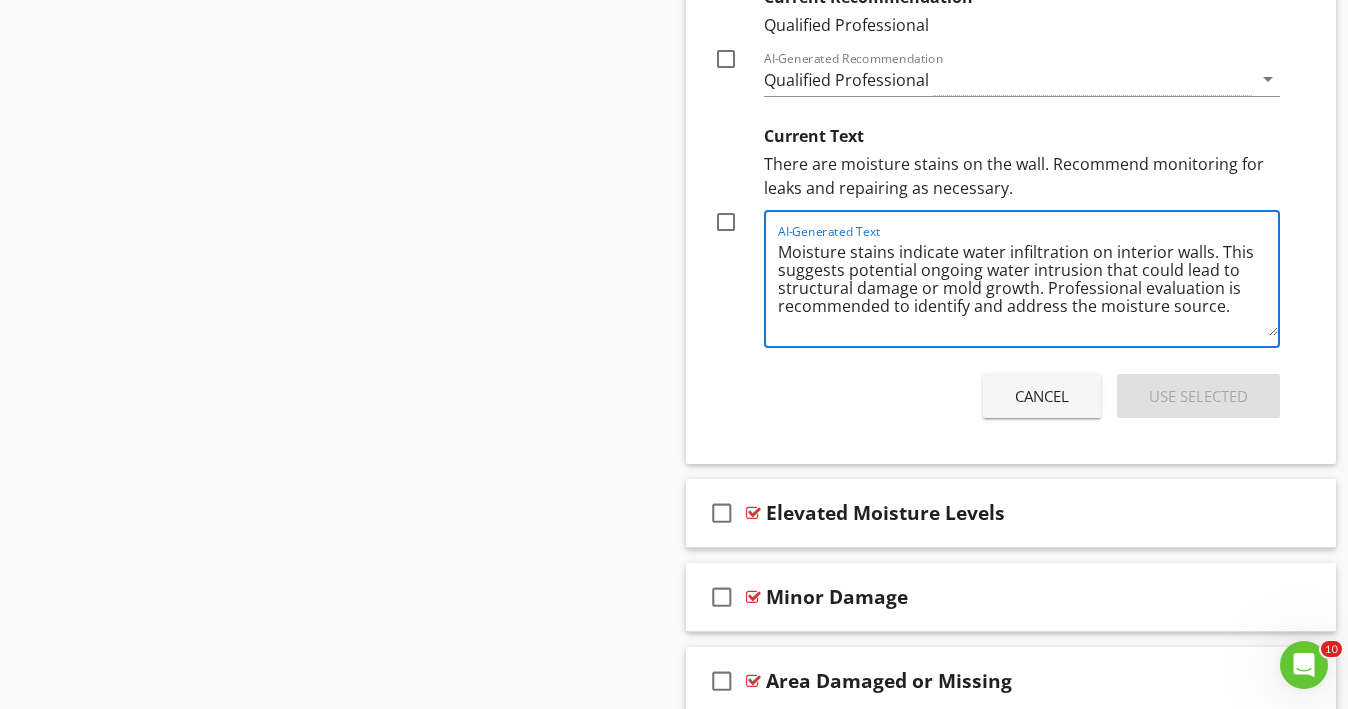 drag, startPoint x: 779, startPoint y: 256, endPoint x: 776, endPoint y: 323, distance: 67.06713 